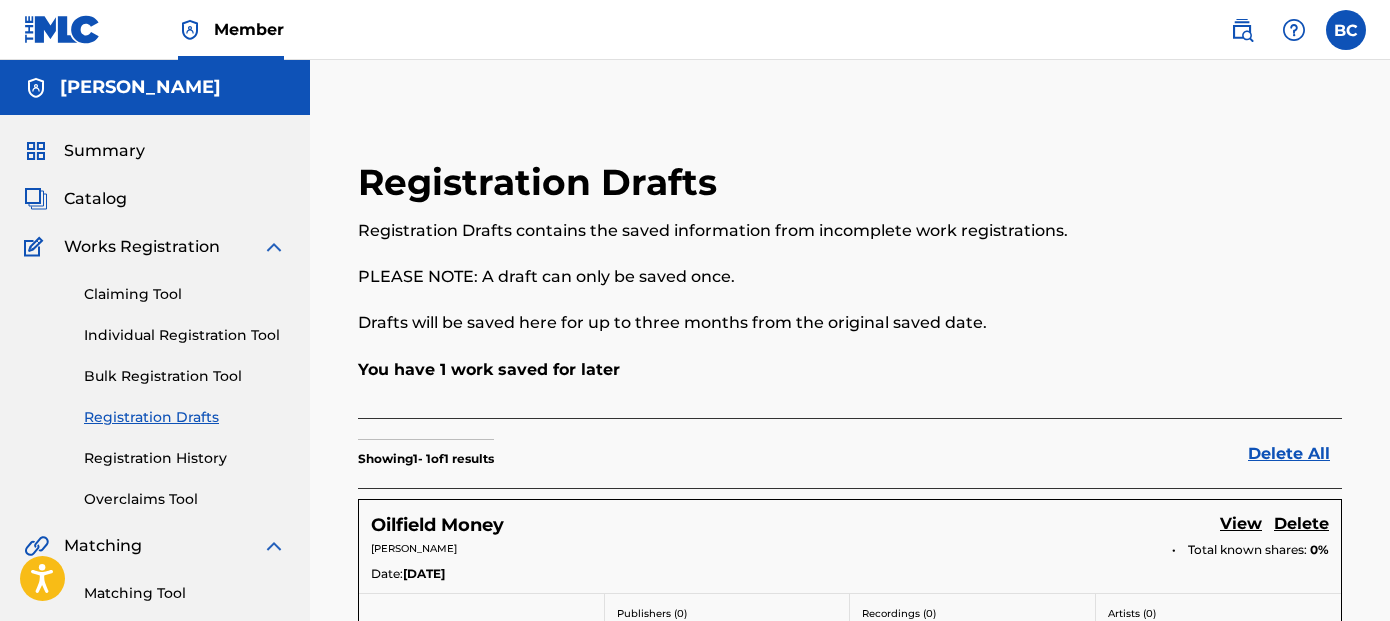 scroll, scrollTop: 200, scrollLeft: 0, axis: vertical 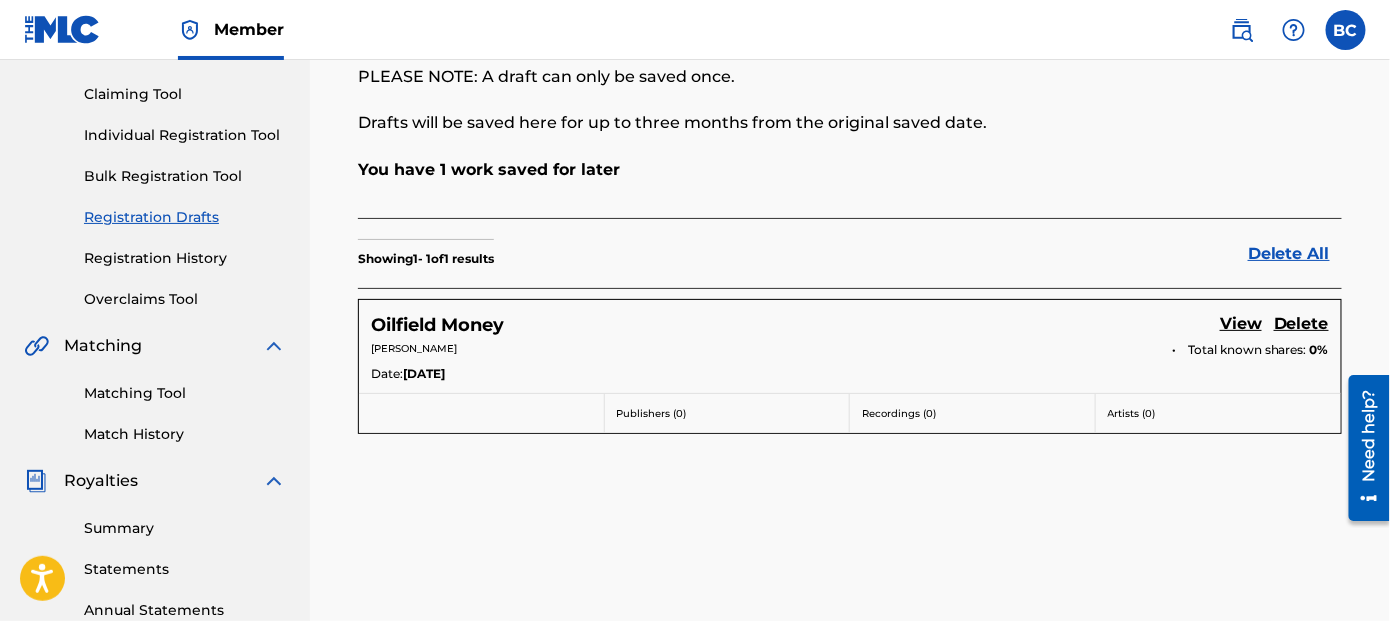 click on "Oilfield Money" at bounding box center (437, 325) 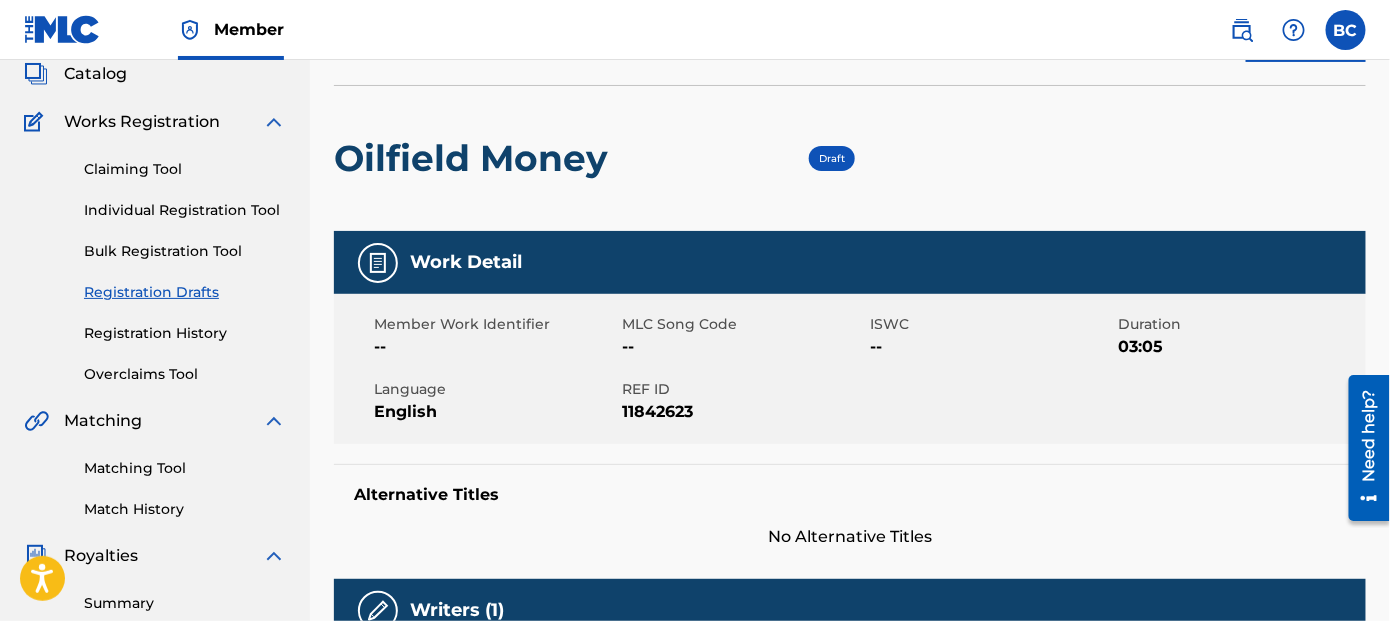 scroll, scrollTop: 200, scrollLeft: 0, axis: vertical 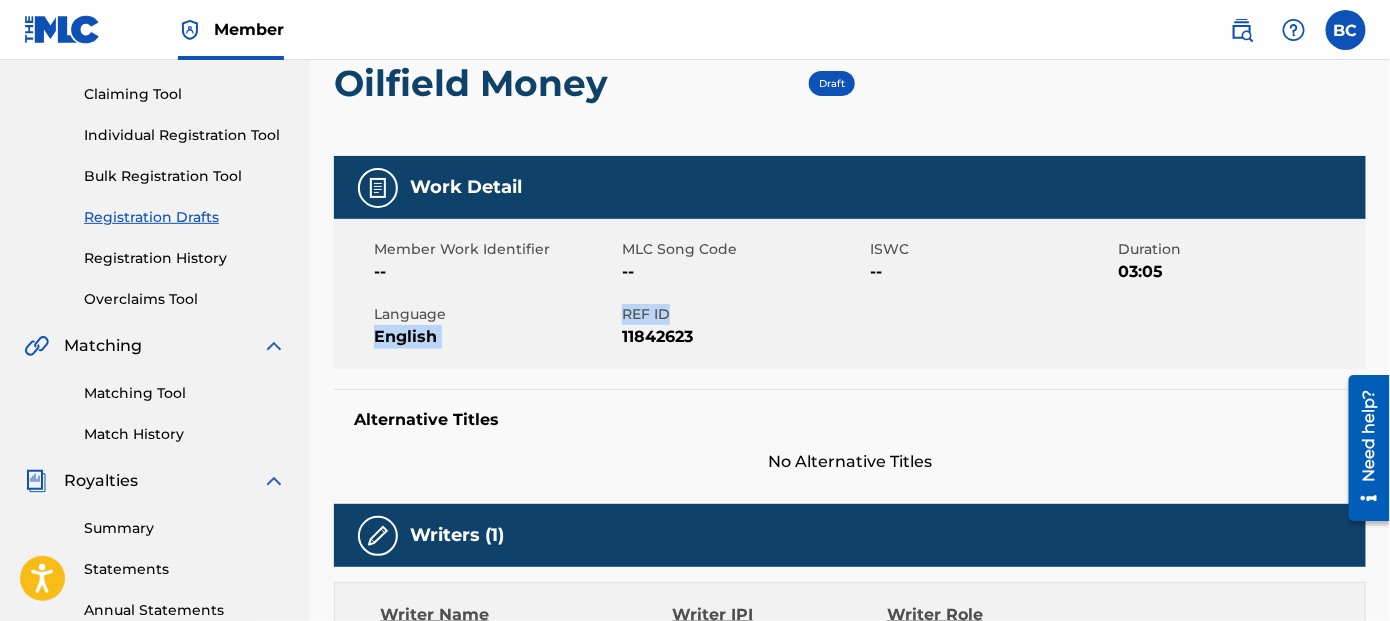 drag, startPoint x: 677, startPoint y: 312, endPoint x: 578, endPoint y: 311, distance: 99.00505 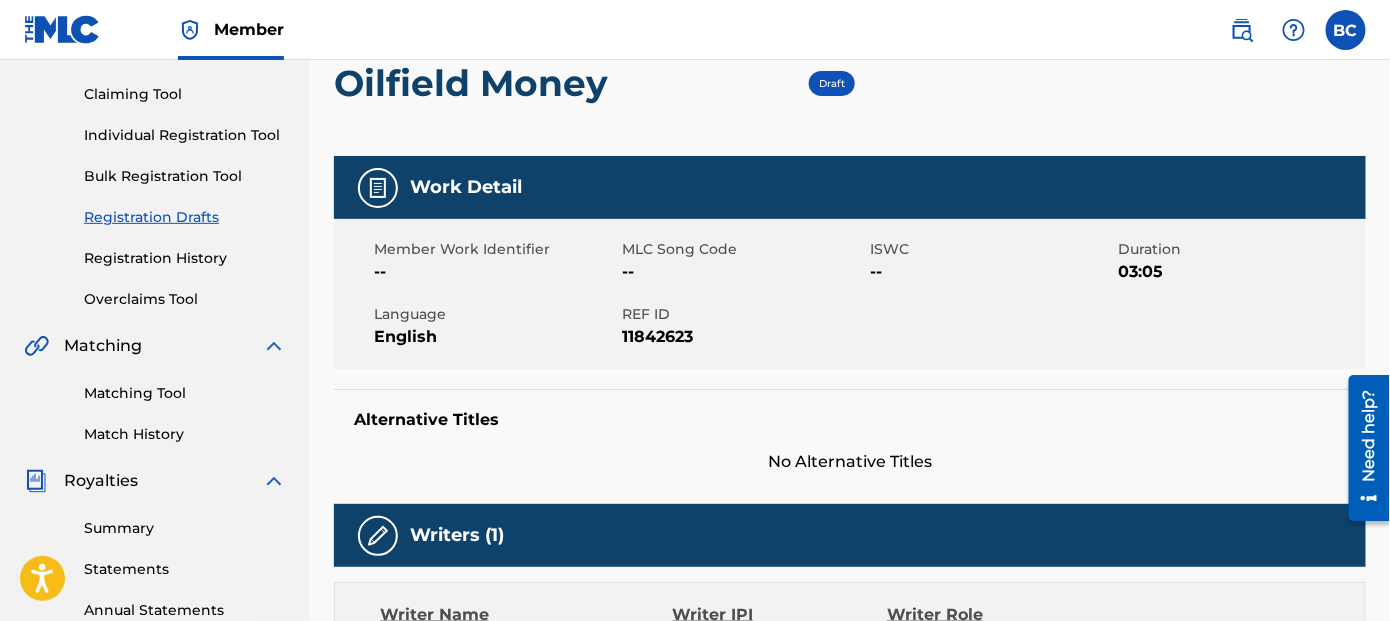 click on "11842623" at bounding box center [743, 337] 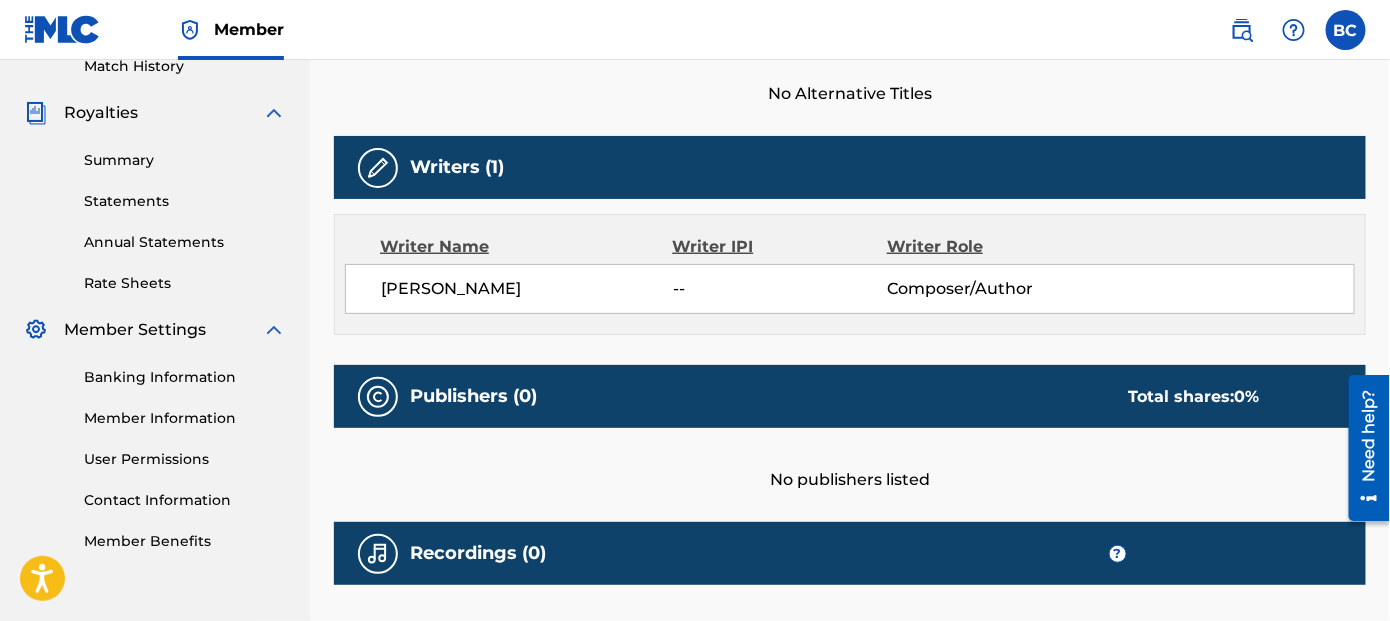 scroll, scrollTop: 720, scrollLeft: 0, axis: vertical 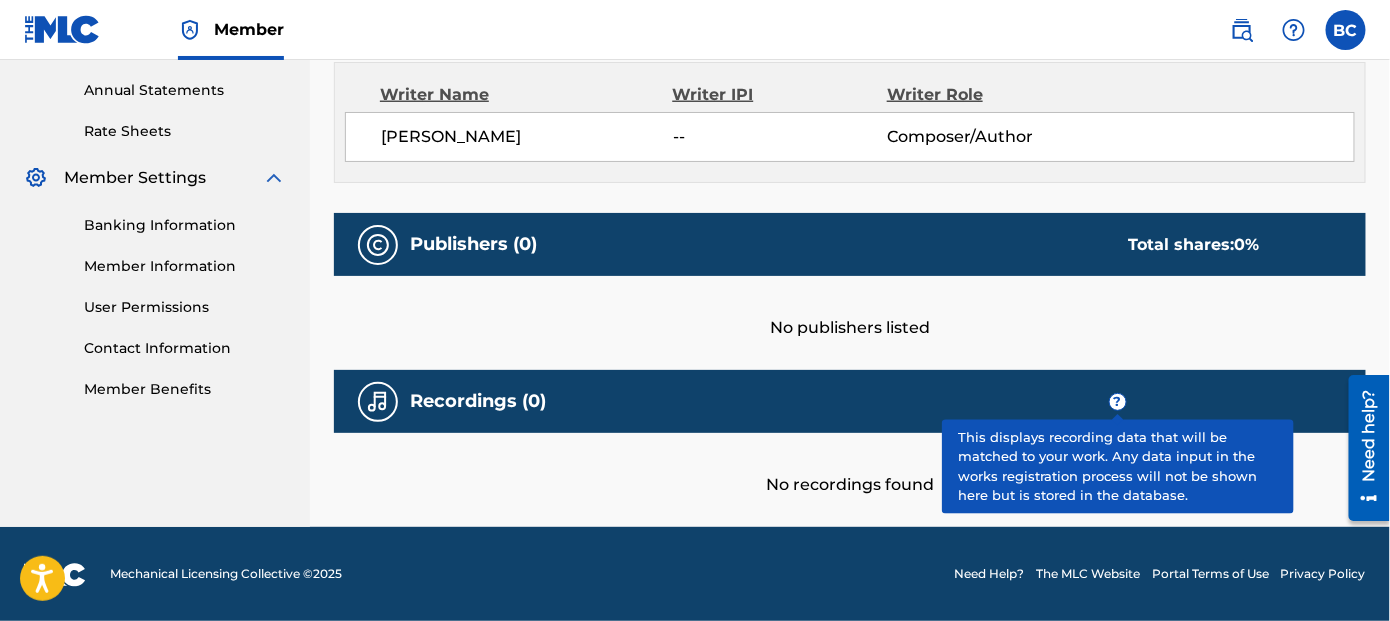 click on "?" at bounding box center (1118, 402) 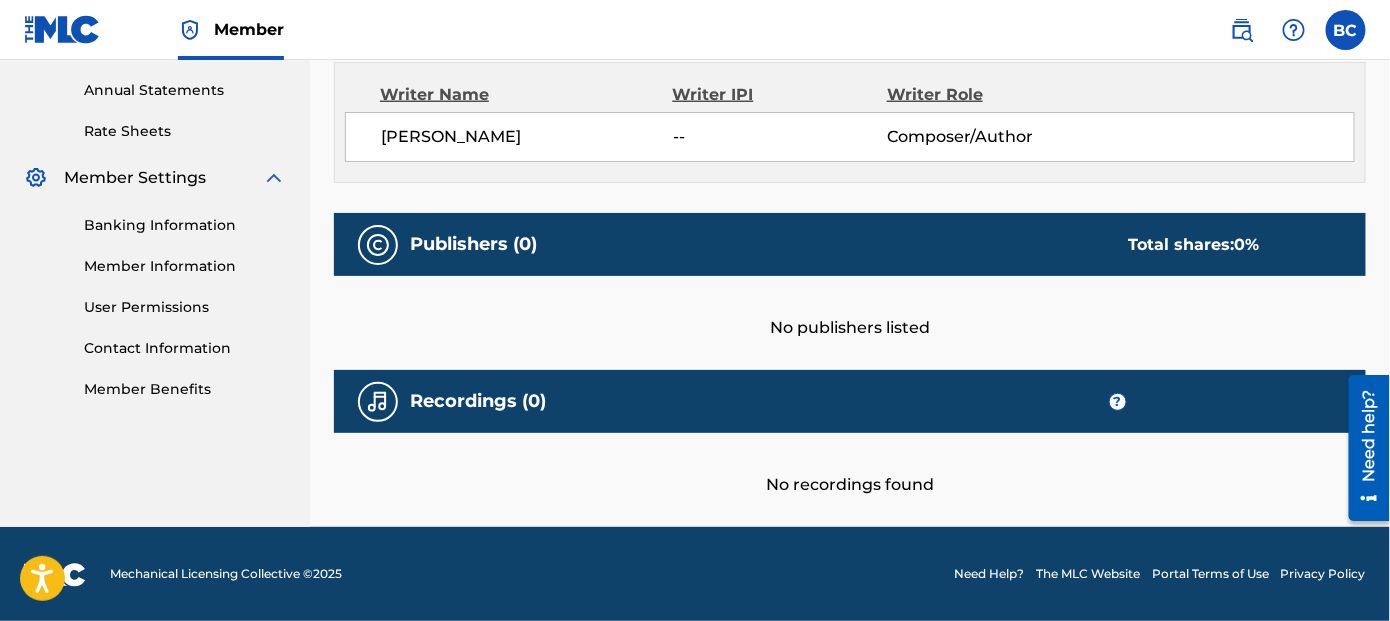 click on "Recordings   (0) ?" at bounding box center (850, 401) 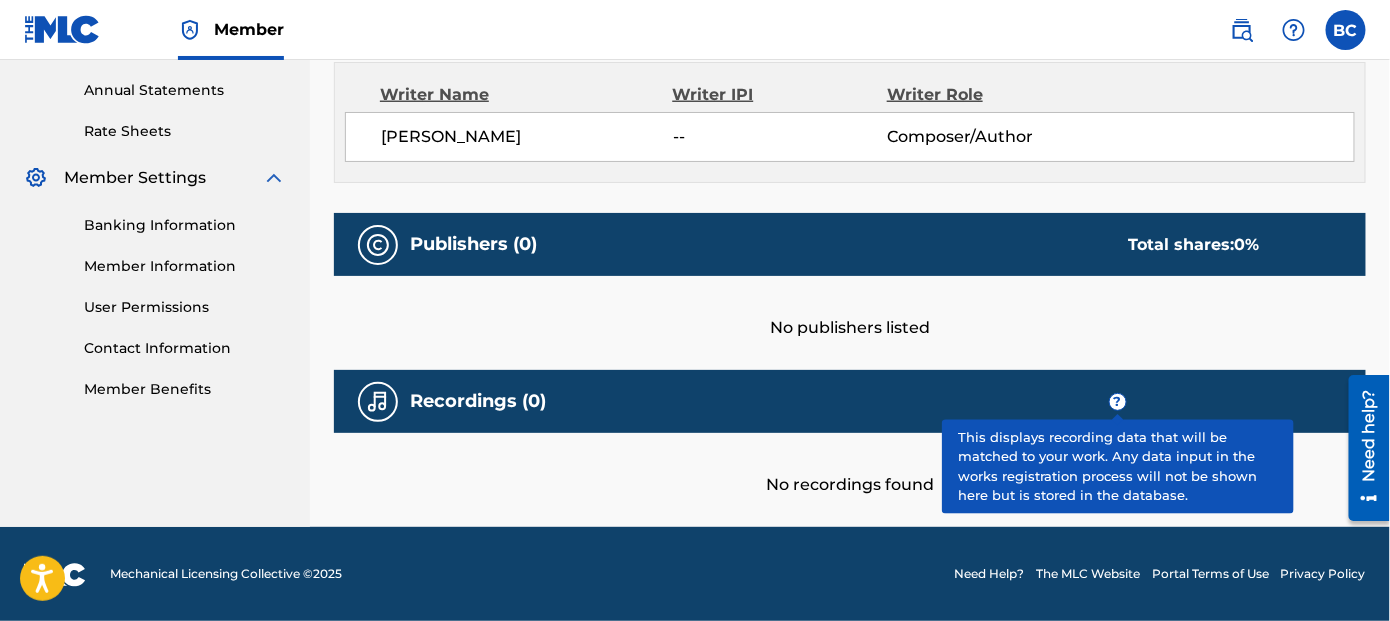 click on "?" at bounding box center [1118, 402] 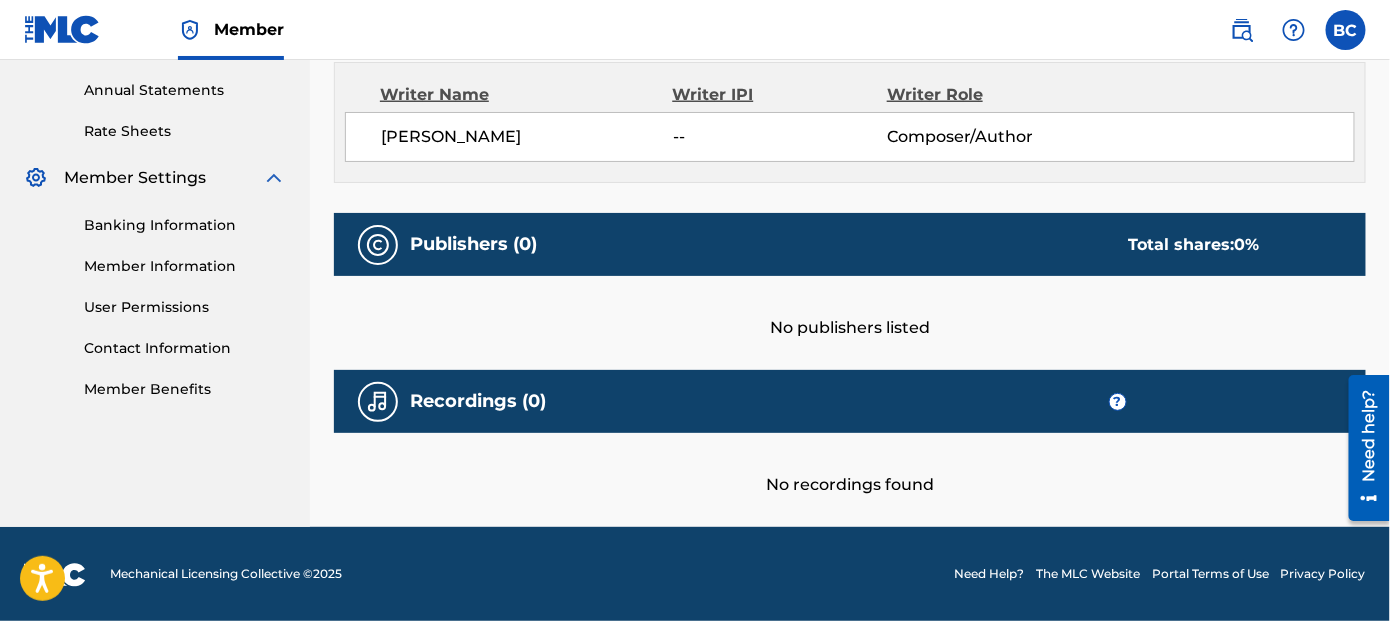 click on "Recordings   (0) ?" at bounding box center [850, 401] 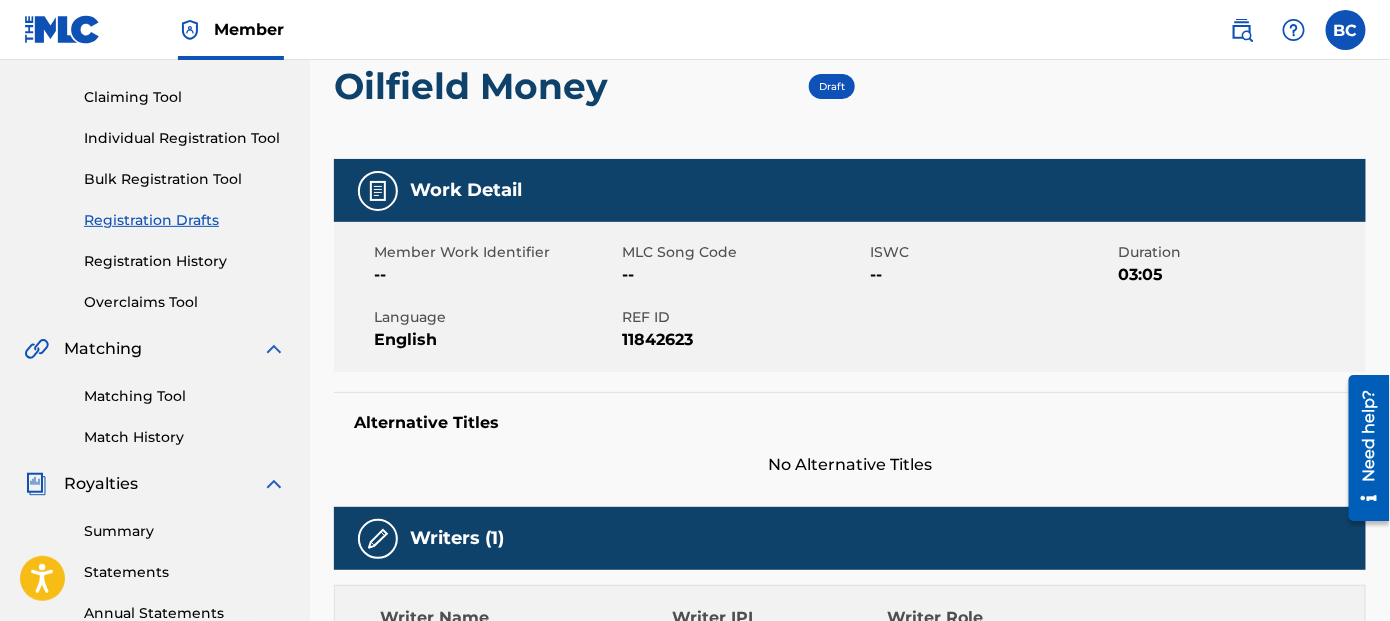 scroll, scrollTop: 200, scrollLeft: 0, axis: vertical 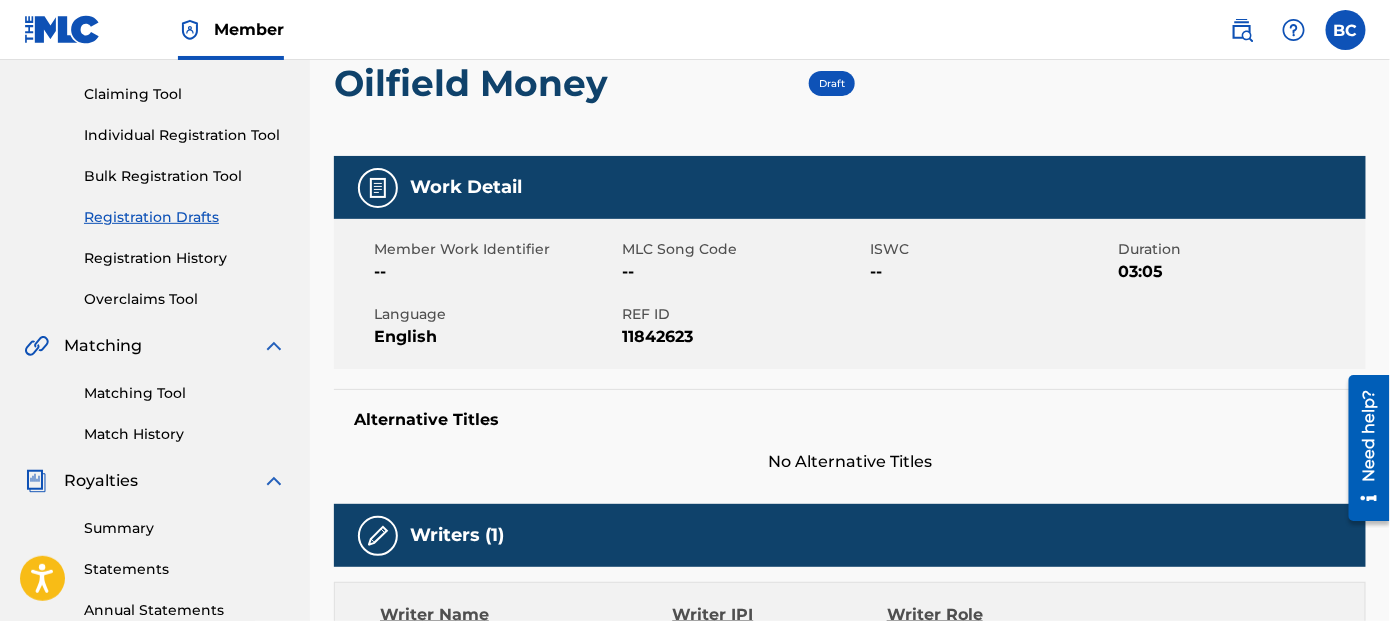 click on "Member Work Identifier -- MLC Song Code -- ISWC -- Duration 03:05 Language English REF ID 11842623" at bounding box center [850, 294] 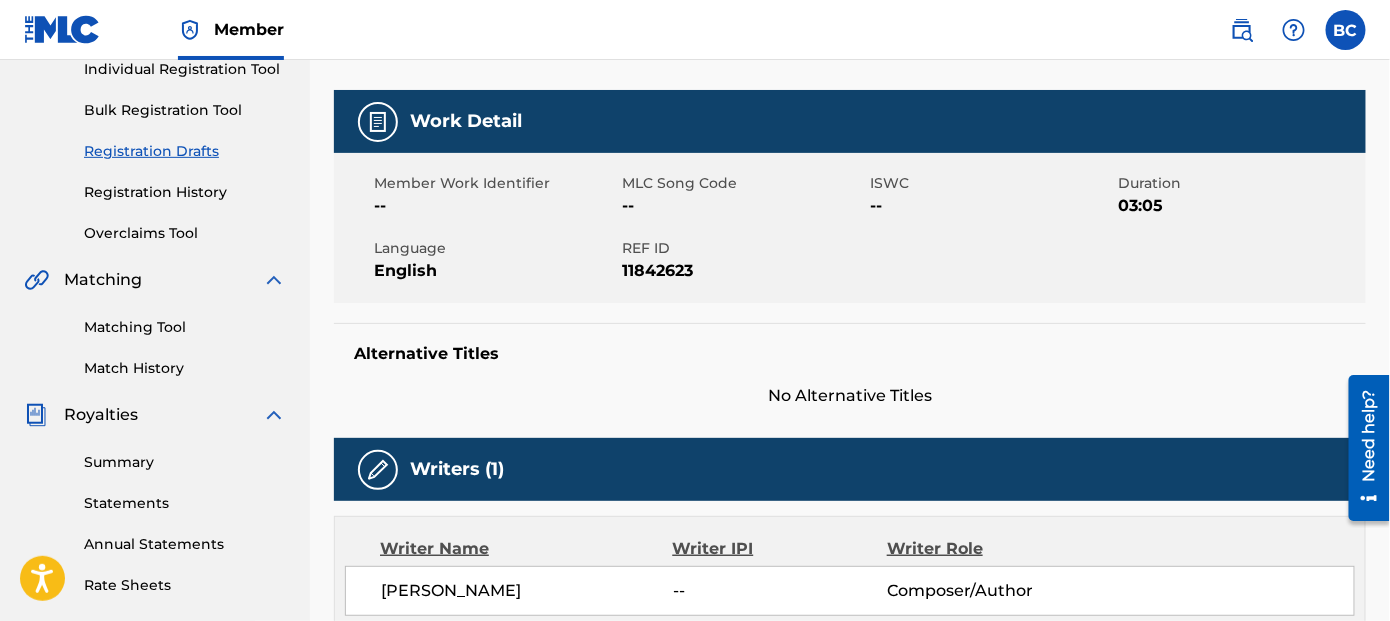 scroll, scrollTop: 0, scrollLeft: 0, axis: both 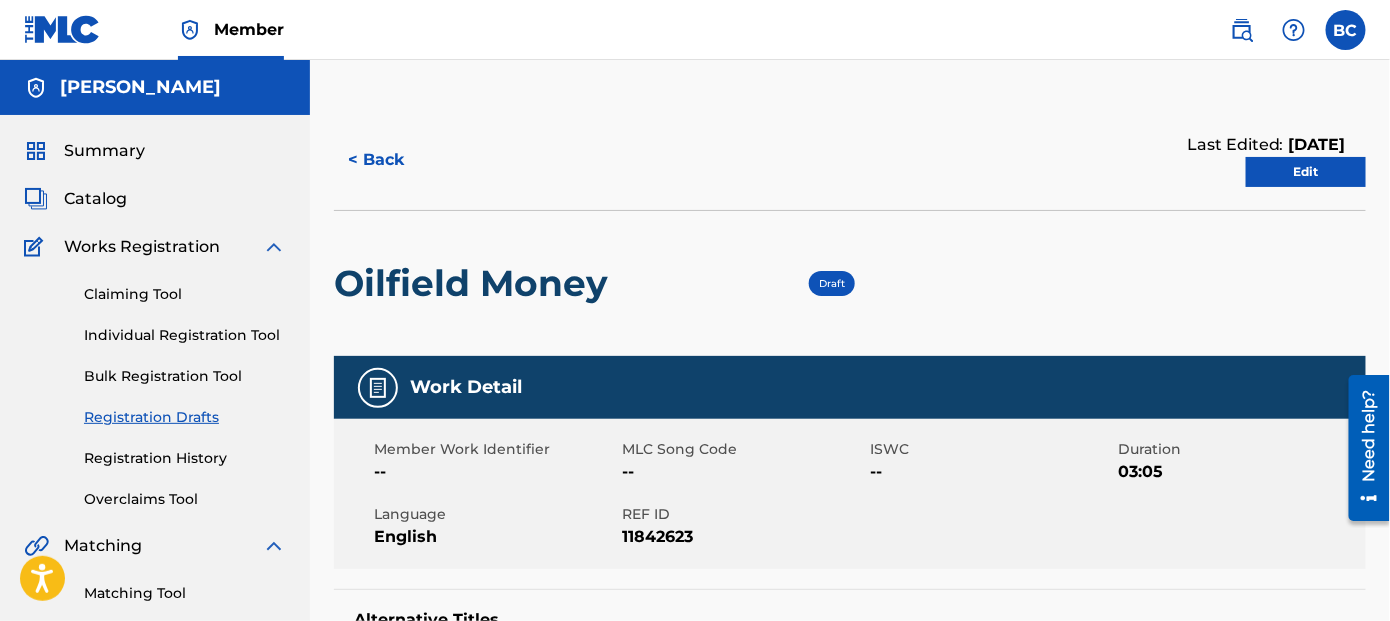 click on "Edit" at bounding box center [1306, 172] 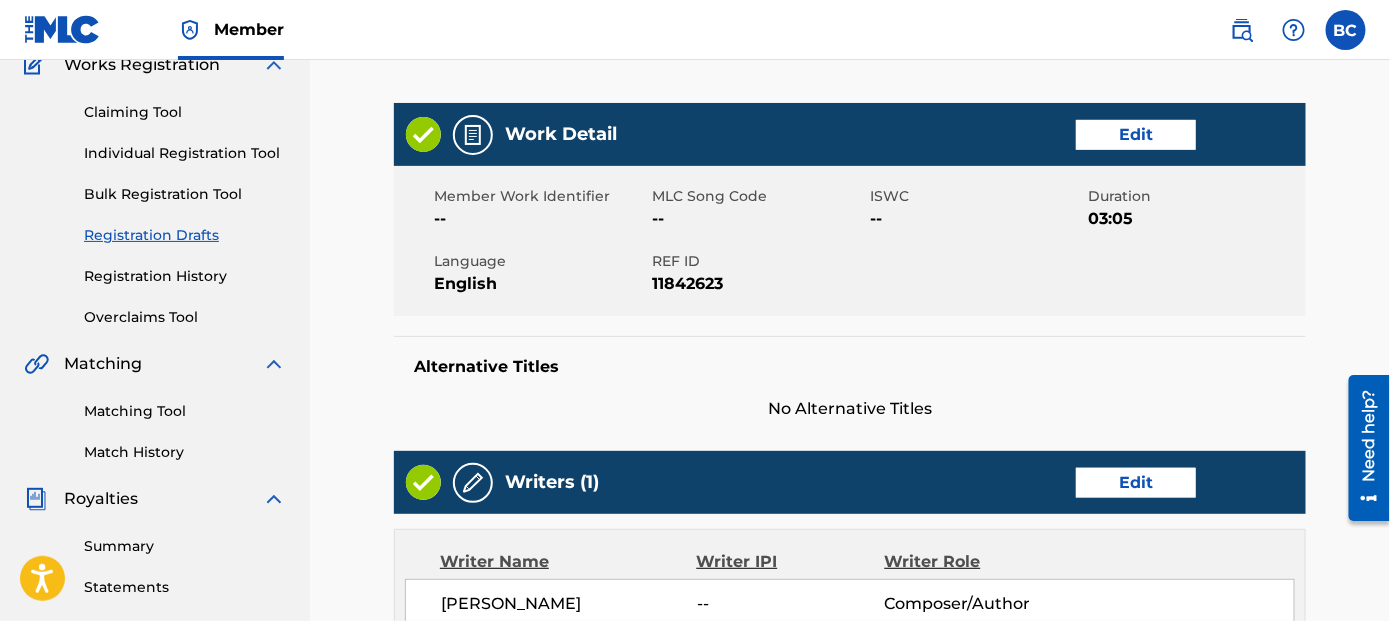 scroll, scrollTop: 200, scrollLeft: 0, axis: vertical 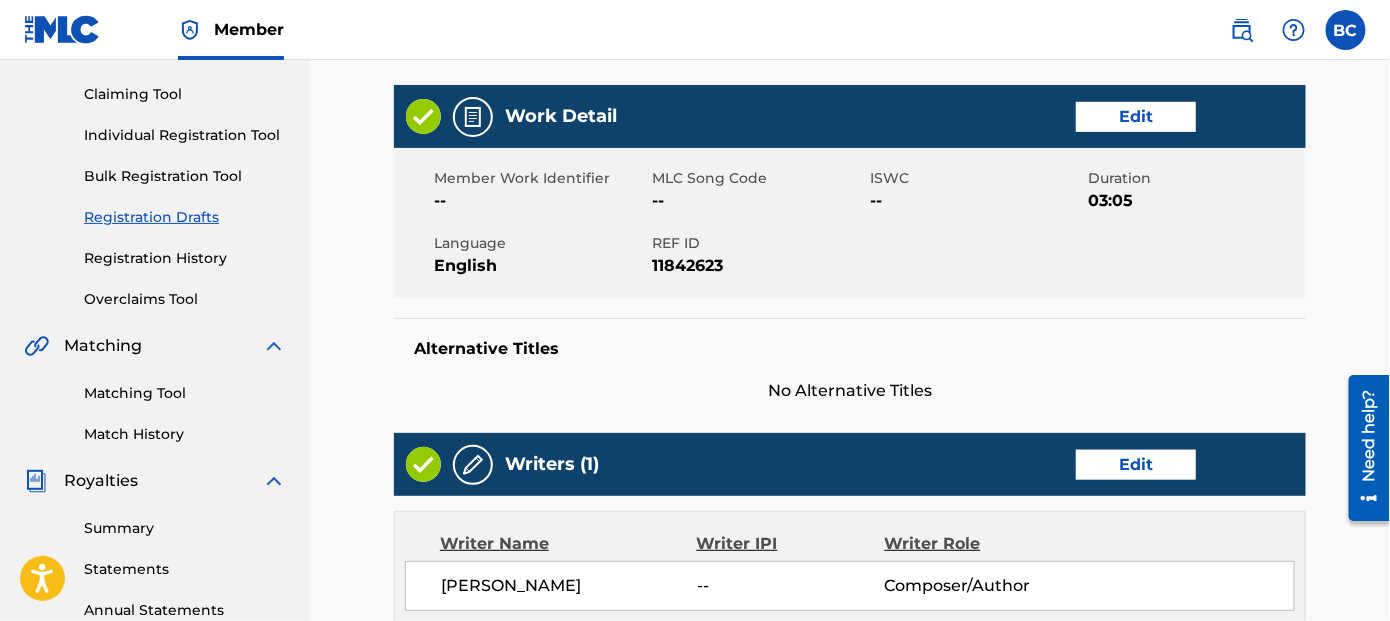 click on "--" at bounding box center [976, 201] 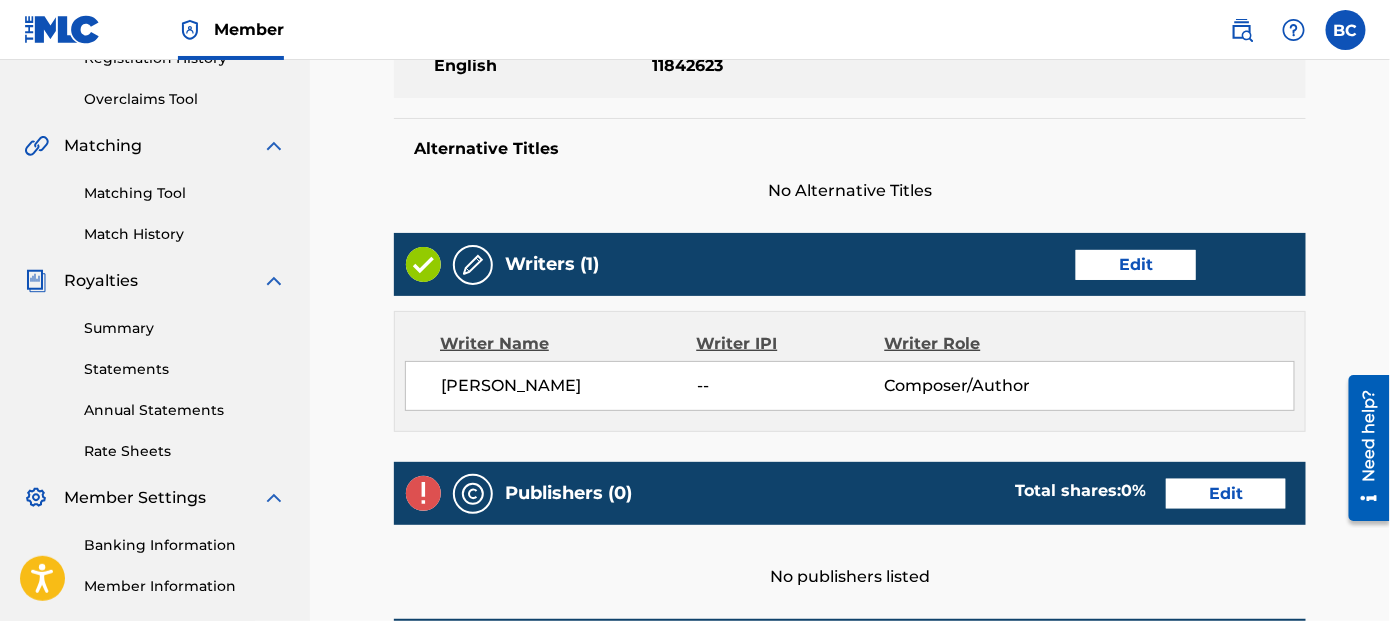 scroll, scrollTop: 600, scrollLeft: 0, axis: vertical 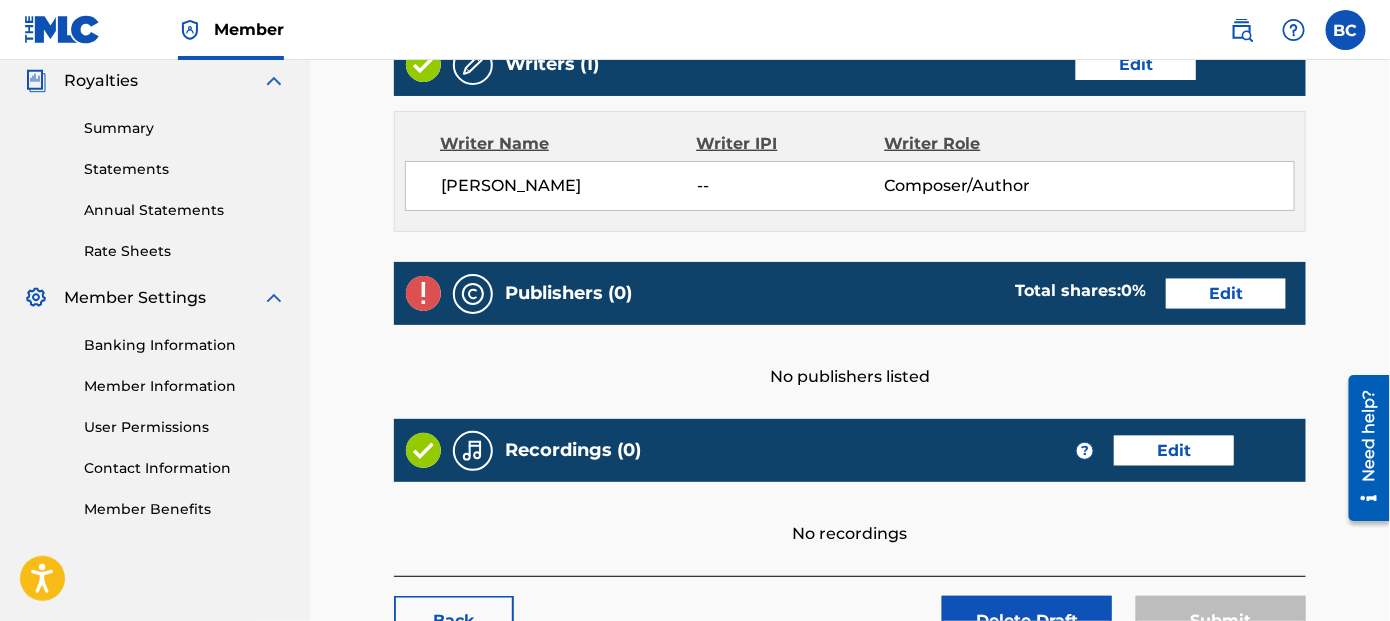 click on "Publishers   (0)" at bounding box center [568, 293] 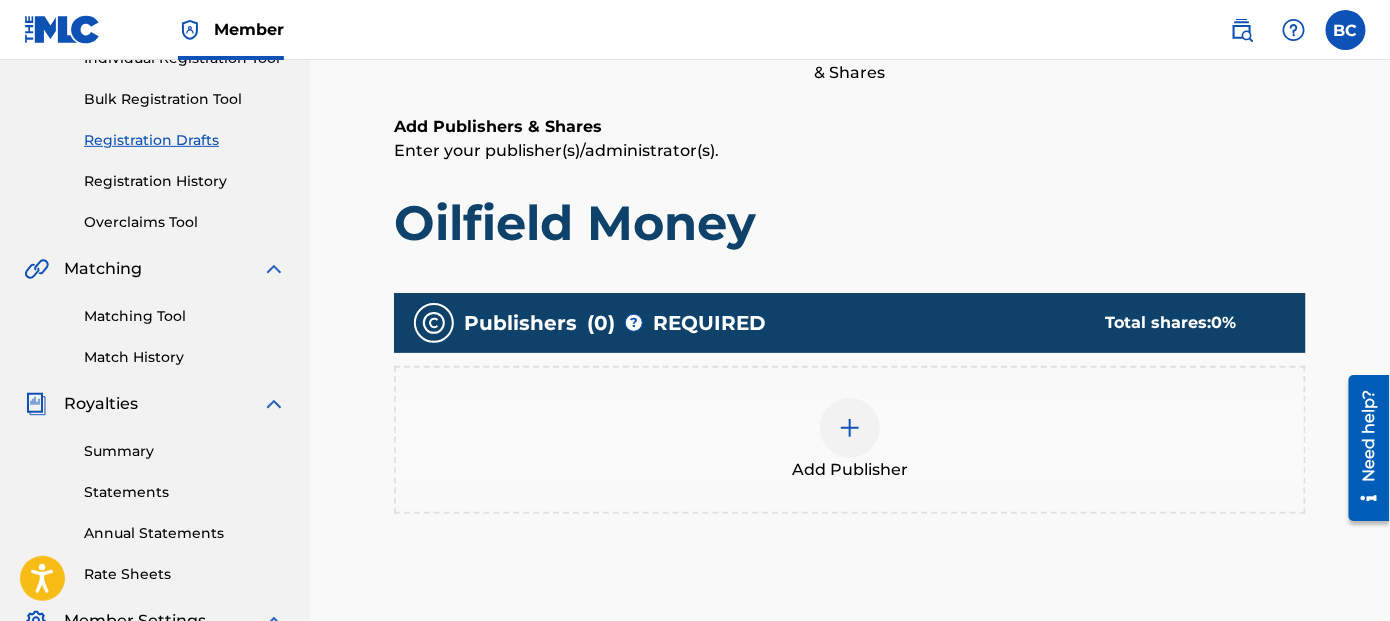 scroll, scrollTop: 500, scrollLeft: 0, axis: vertical 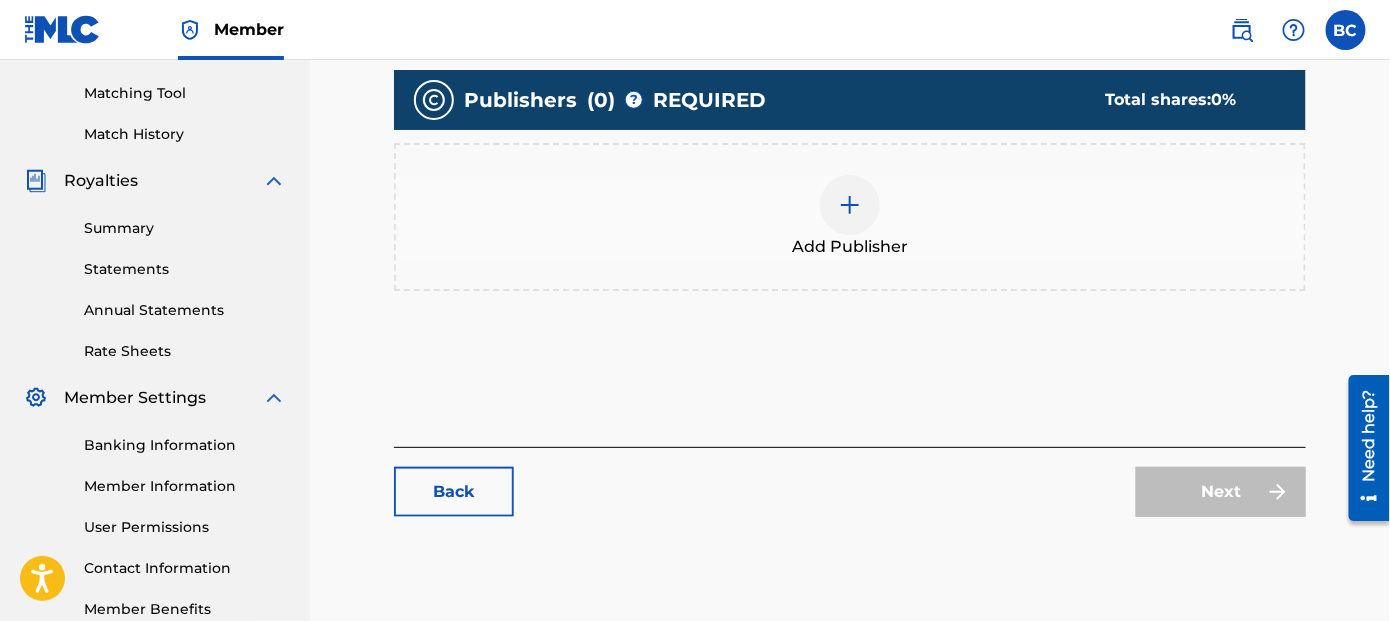 click at bounding box center (850, 205) 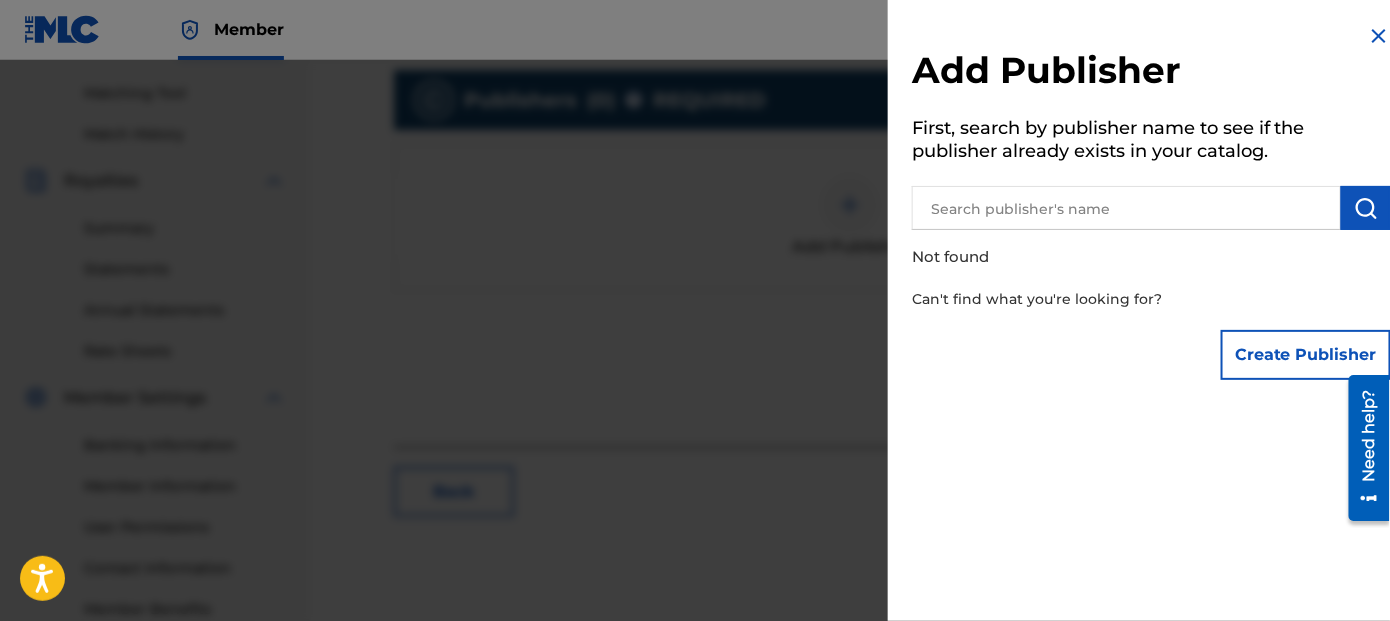 click on "Create Publisher" at bounding box center [1306, 355] 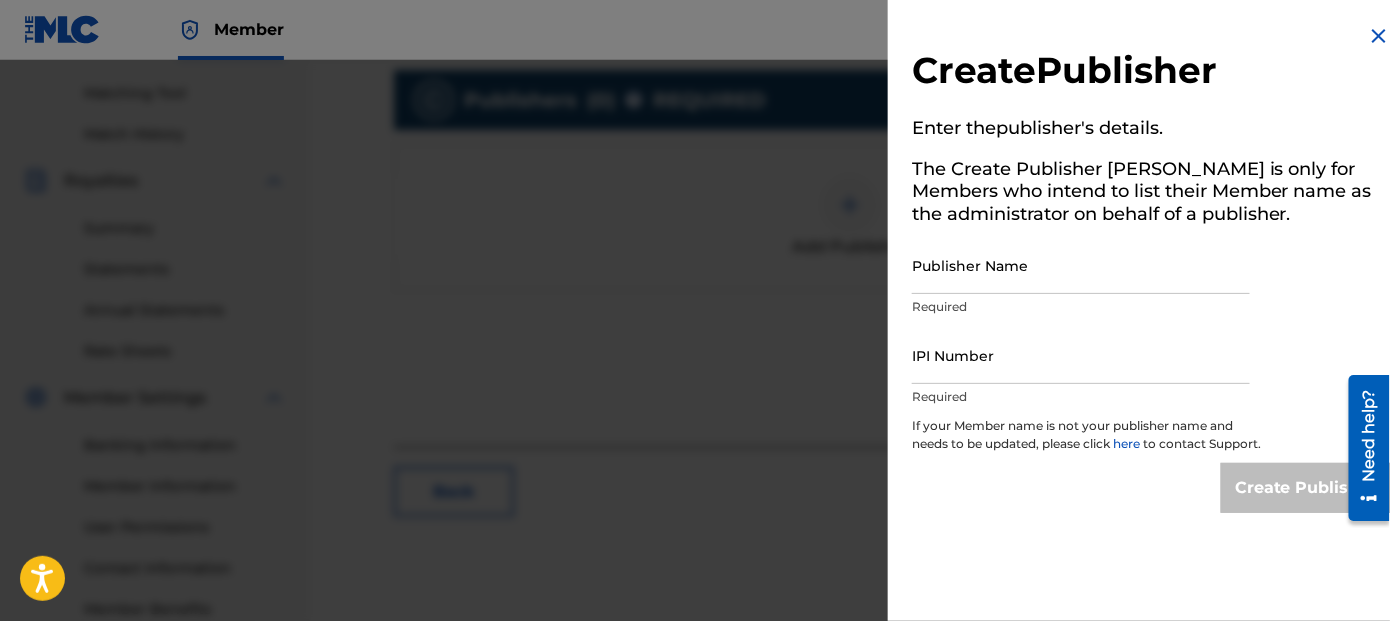 click on "Publisher Name" at bounding box center (1081, 265) 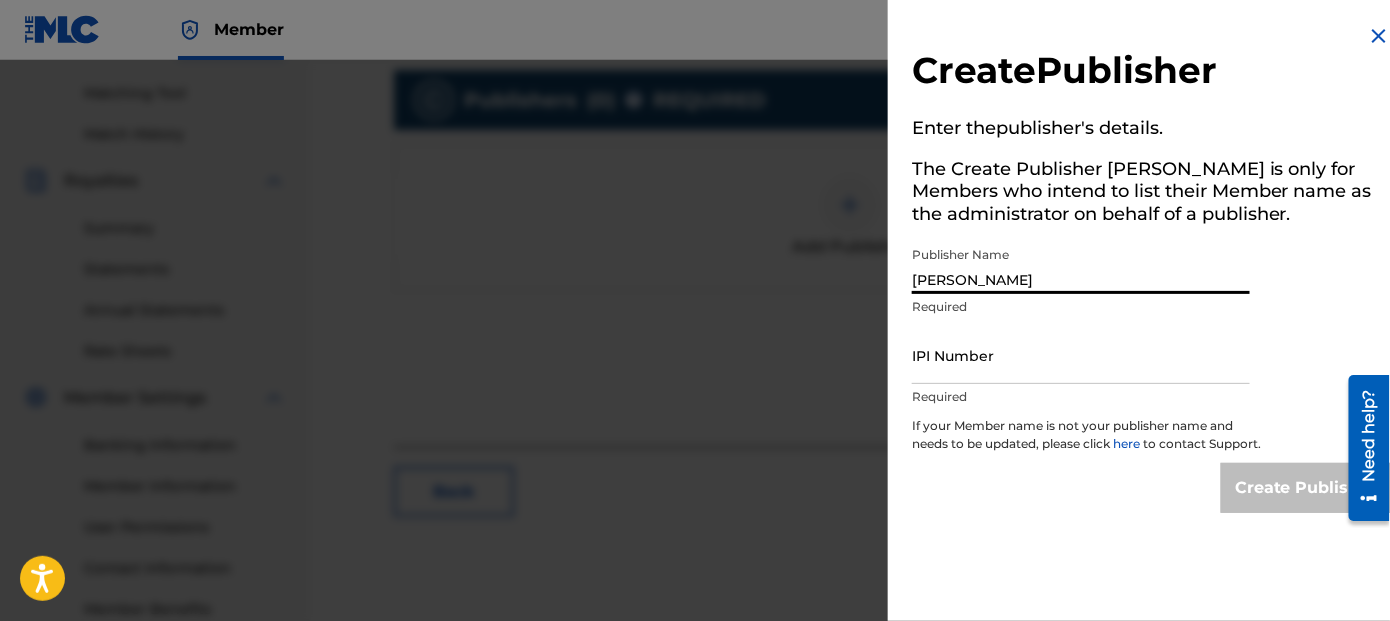 type on "Ben Curry" 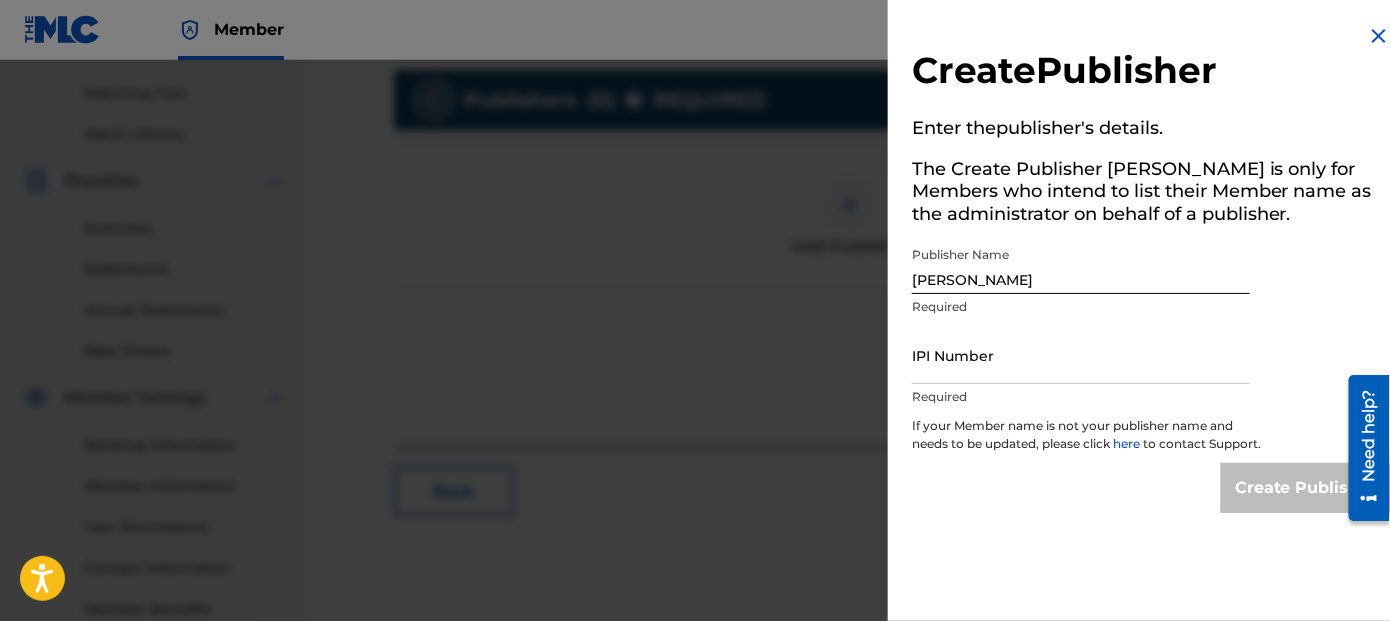 click on "Create Publisher" at bounding box center [1151, 488] 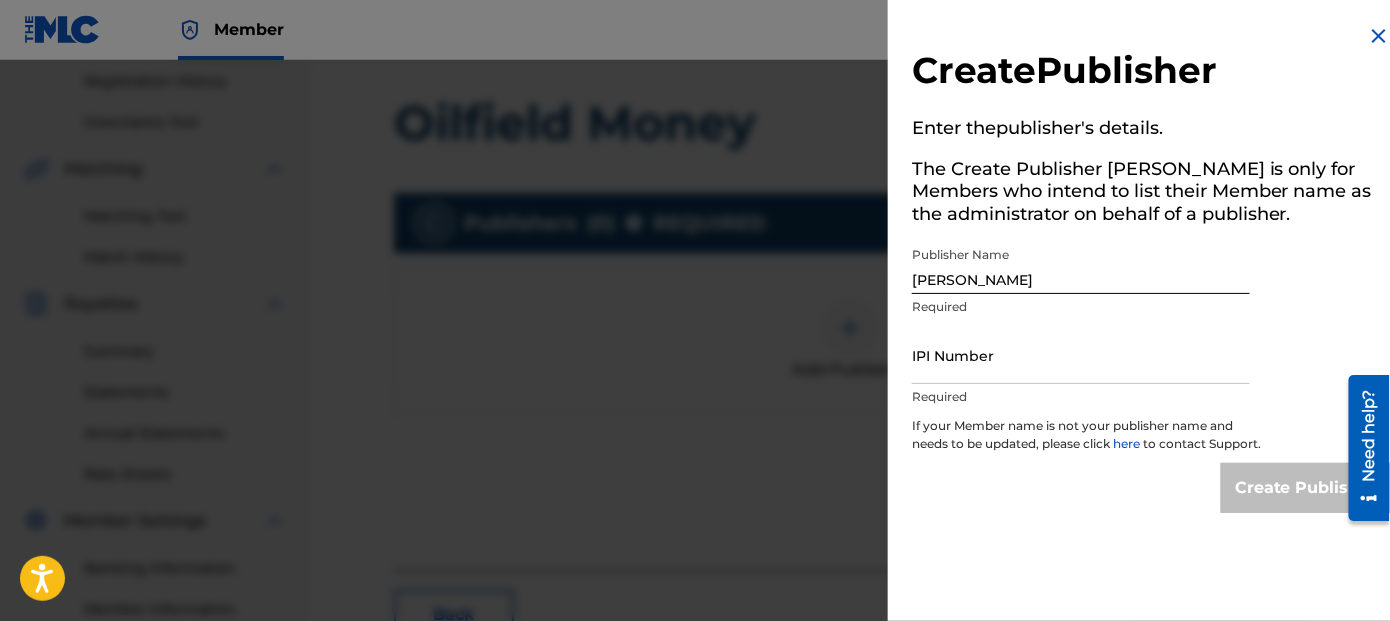 scroll, scrollTop: 418, scrollLeft: 0, axis: vertical 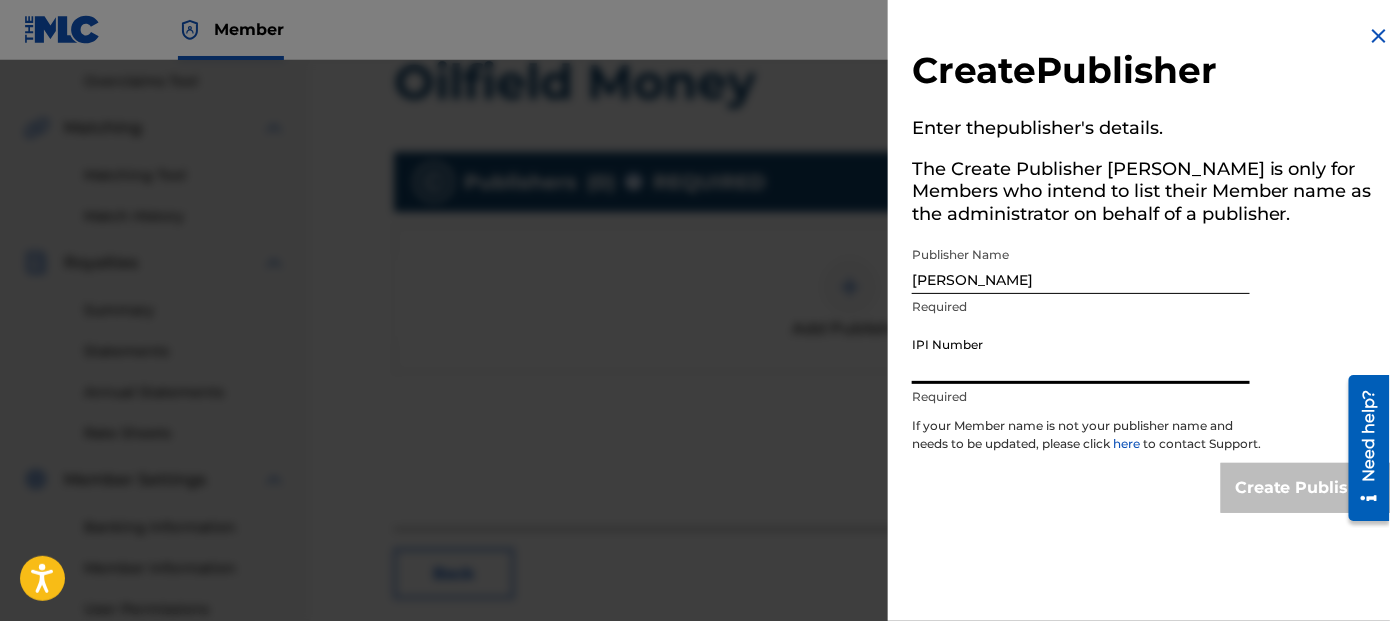 click on "IPI Number" at bounding box center (1081, 355) 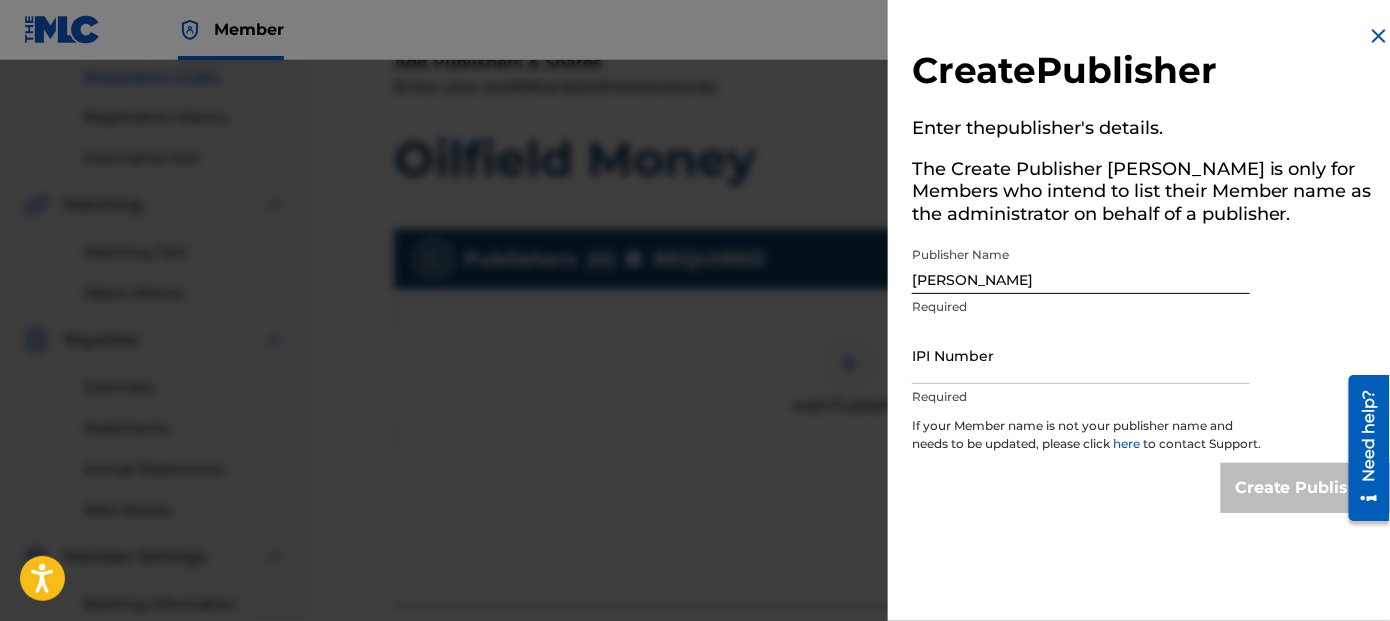 scroll, scrollTop: 218, scrollLeft: 0, axis: vertical 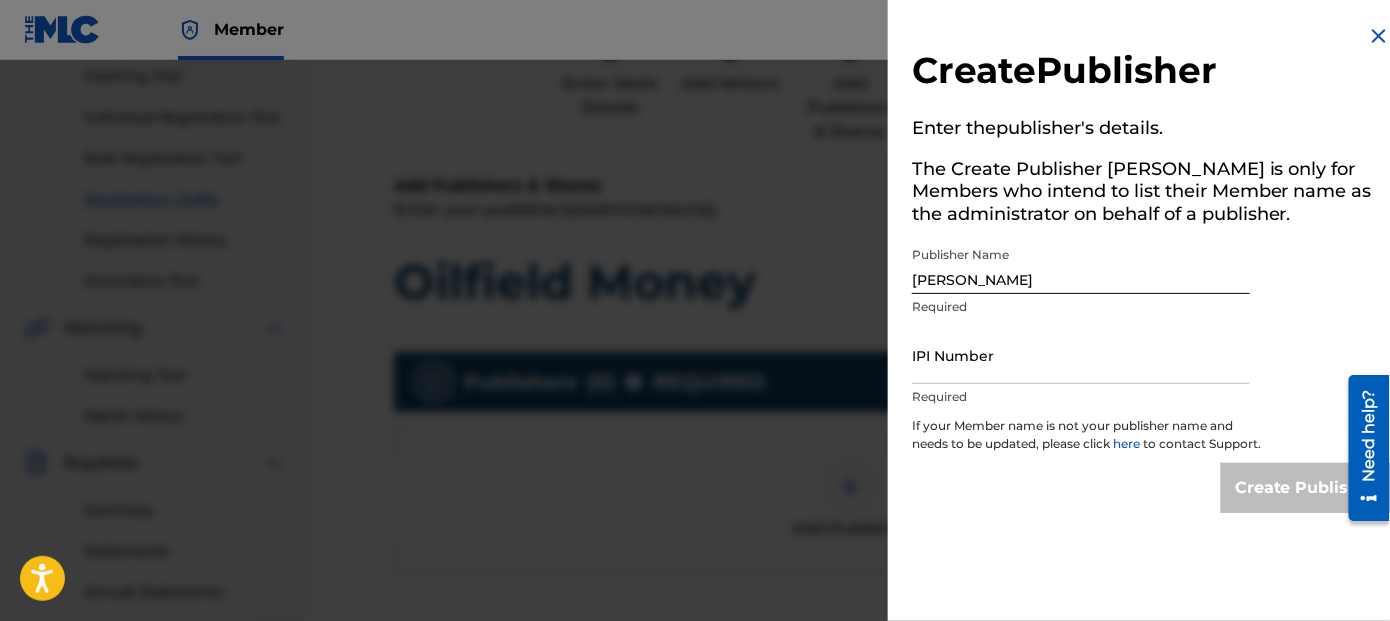 click on "Create Publisher" at bounding box center (1306, 488) 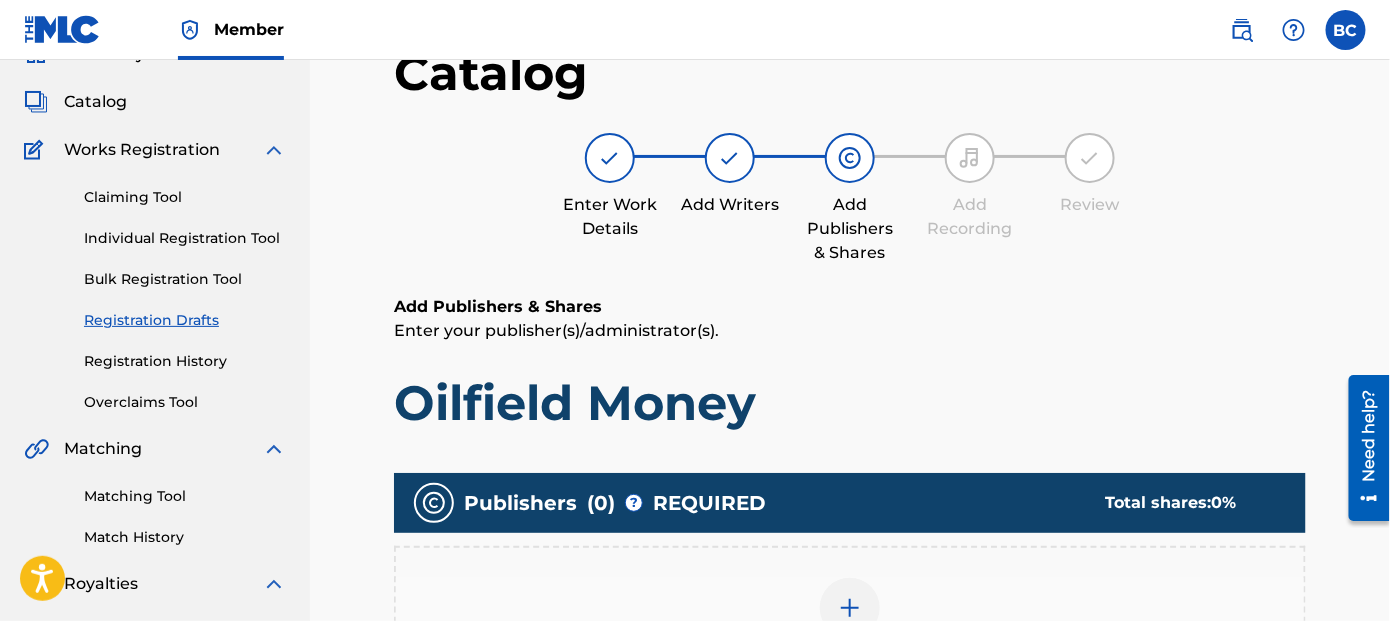 scroll, scrollTop: 300, scrollLeft: 0, axis: vertical 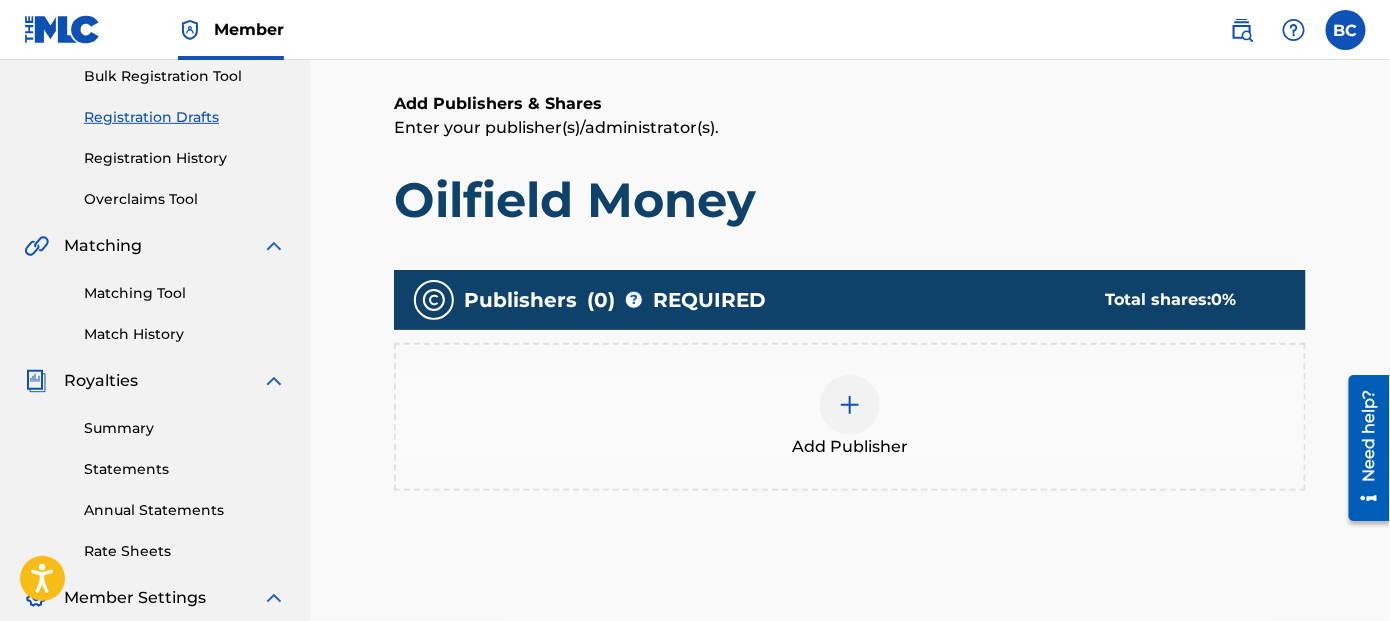 click at bounding box center (850, 405) 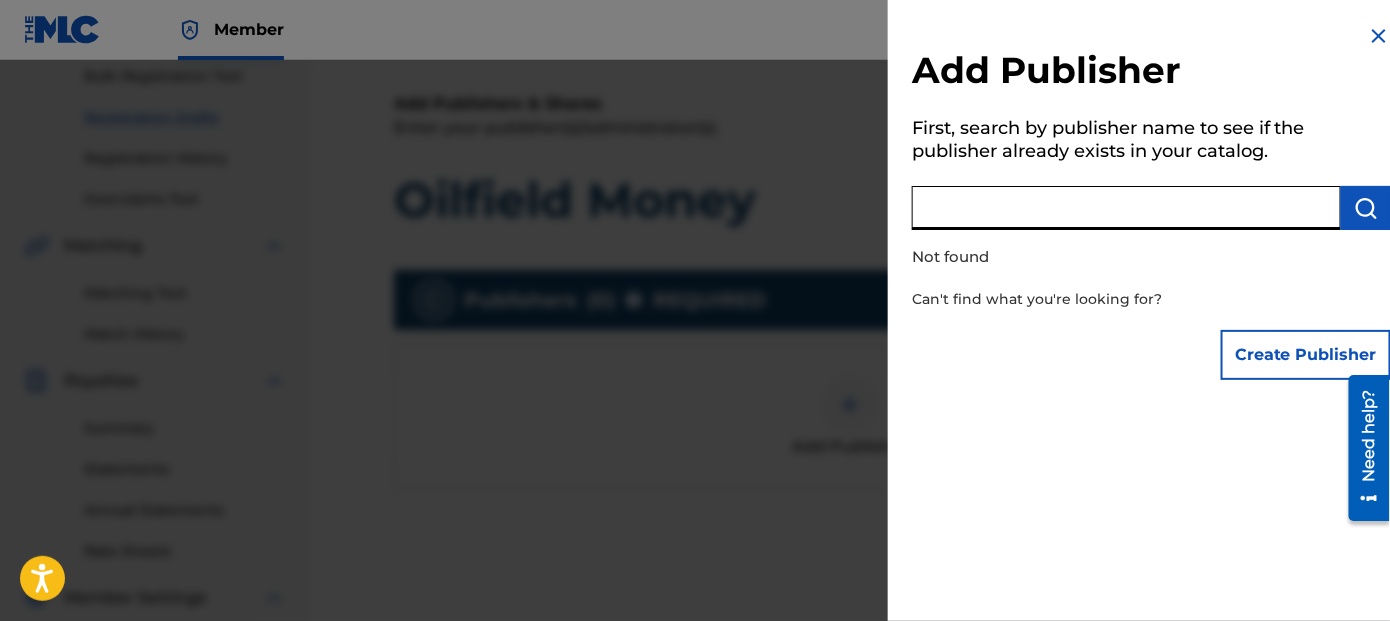 click at bounding box center [1126, 208] 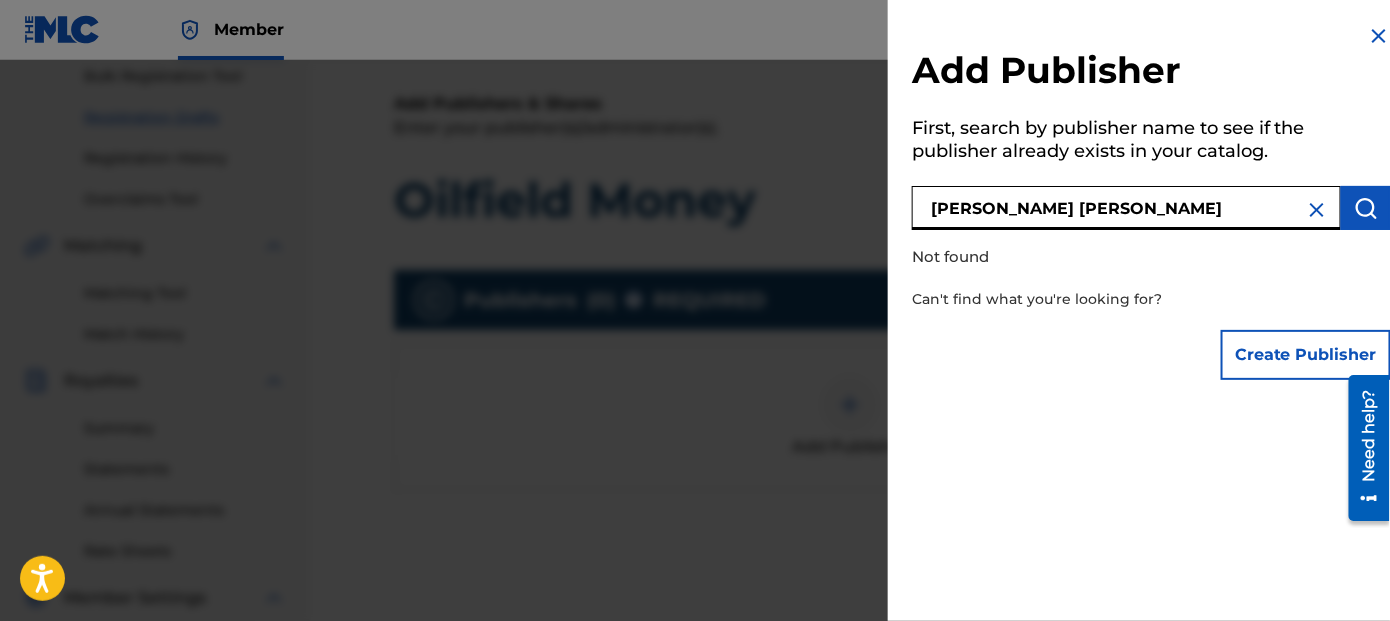 click at bounding box center (1366, 208) 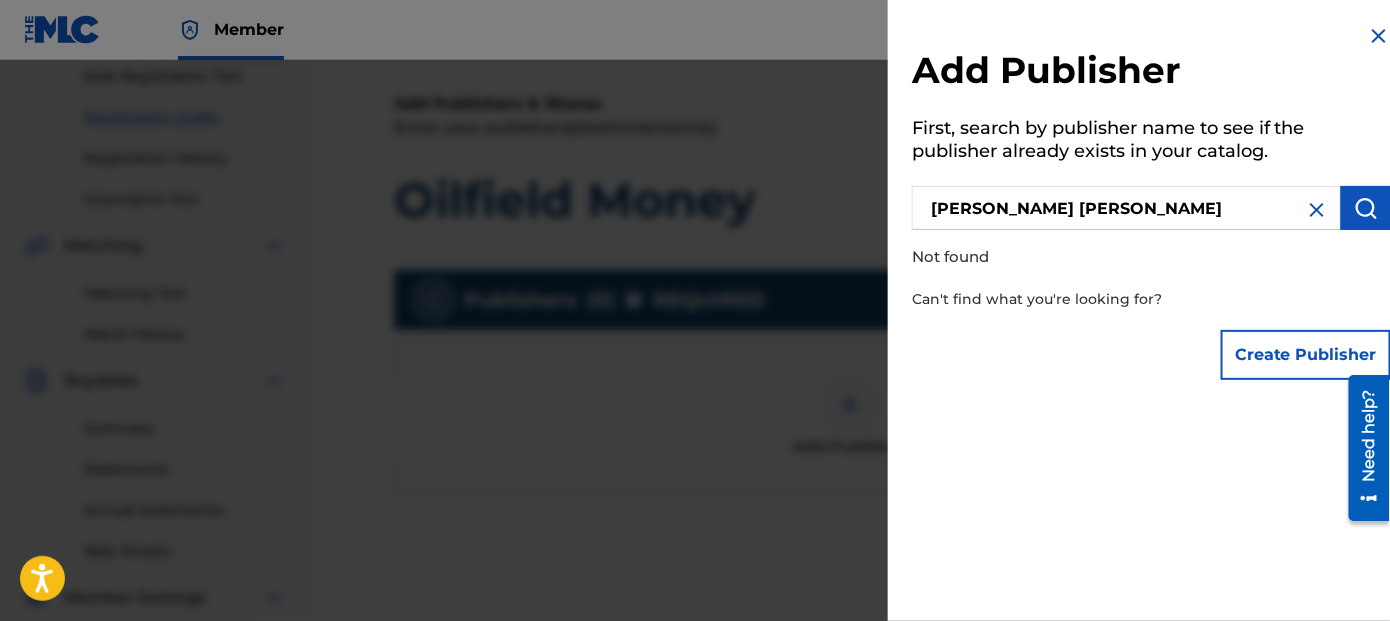 click on "ben Allen Curry" at bounding box center [1126, 208] 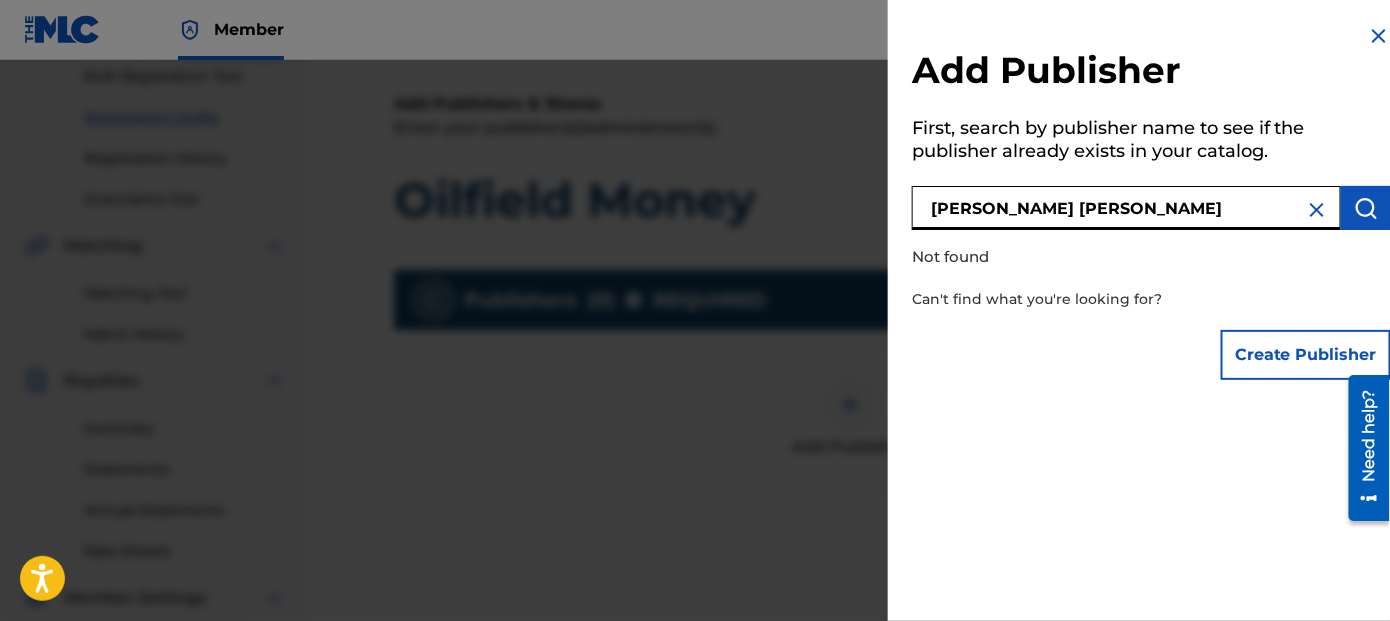 type on "Ben Allen Curry" 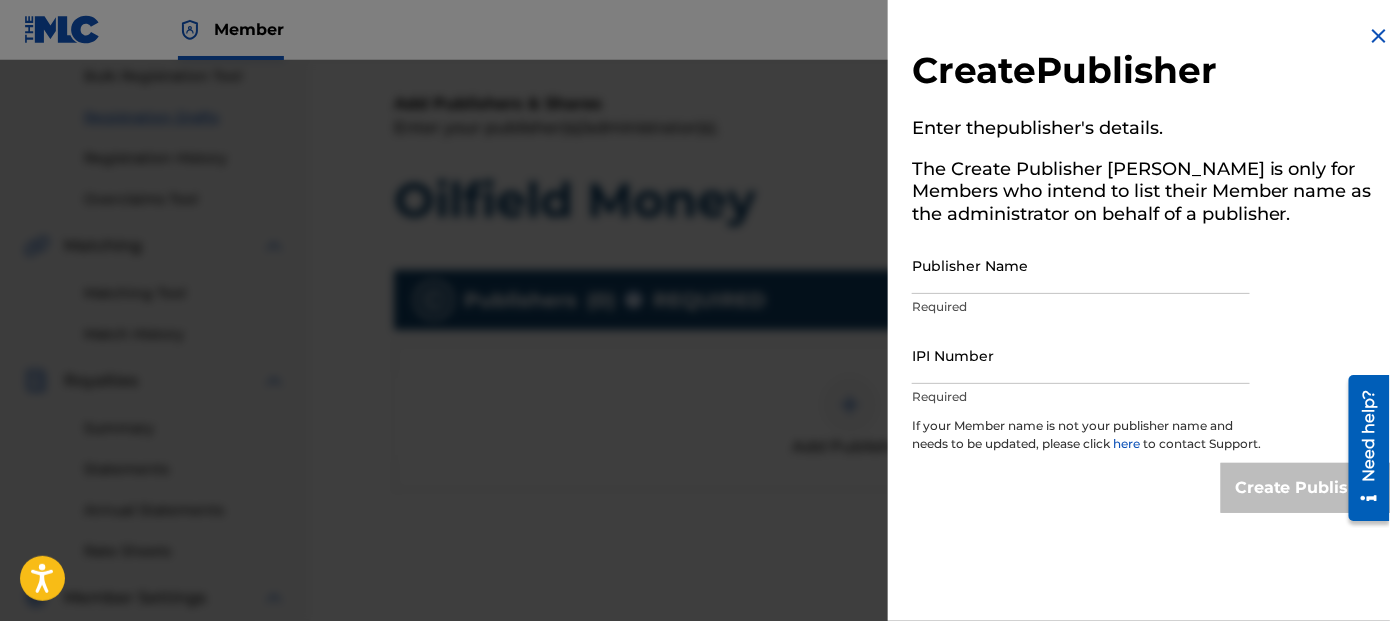 click on "Publisher Name" at bounding box center [1081, 265] 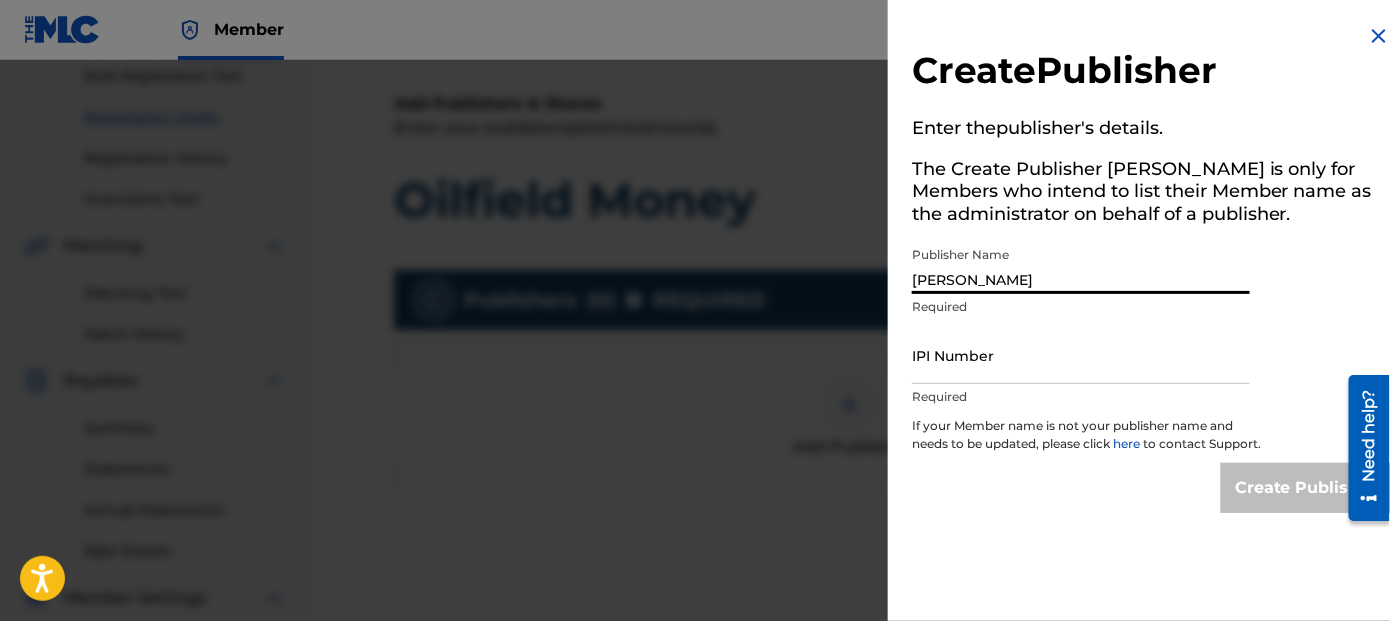 click on "IPI Number" at bounding box center [1081, 355] 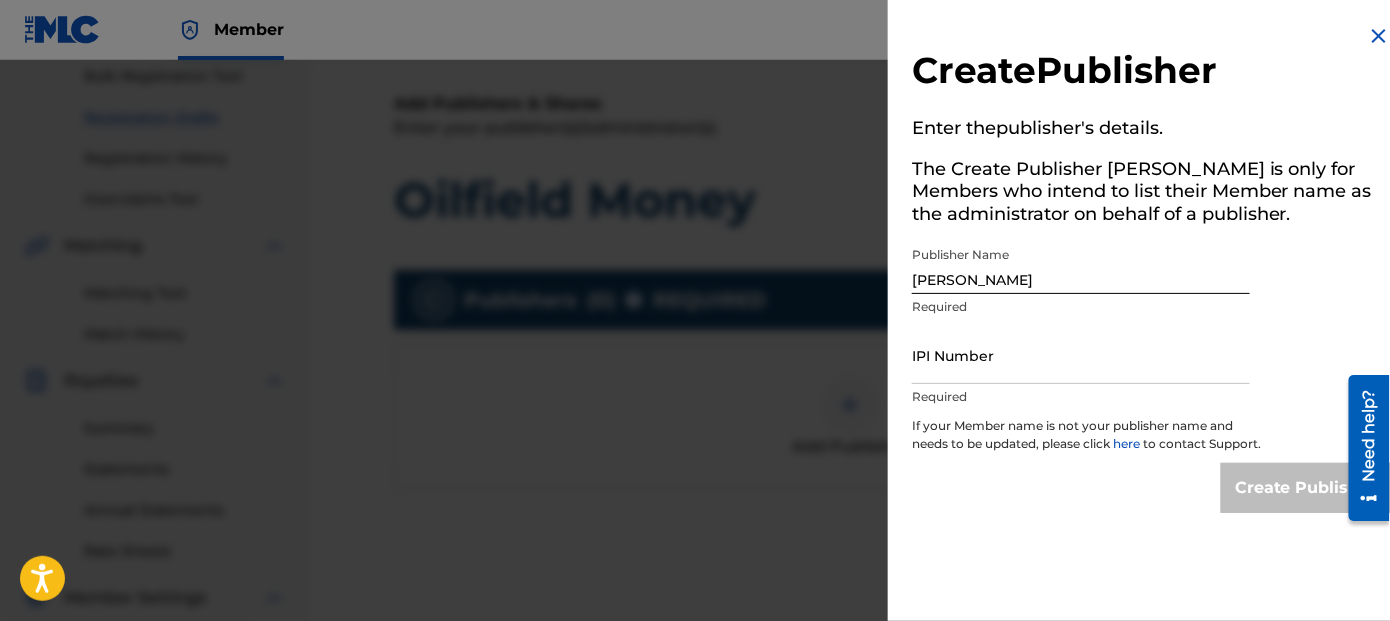 click on "here" at bounding box center [1128, 443] 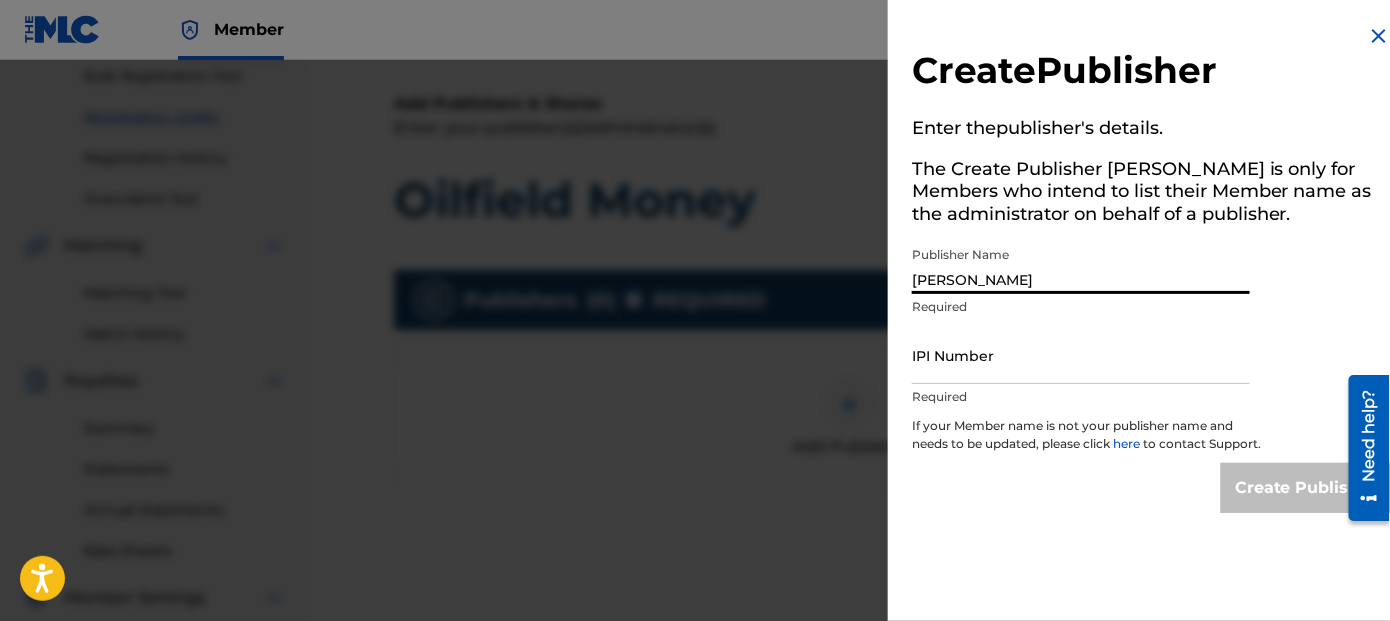 click on "Ben Curry" at bounding box center [1081, 265] 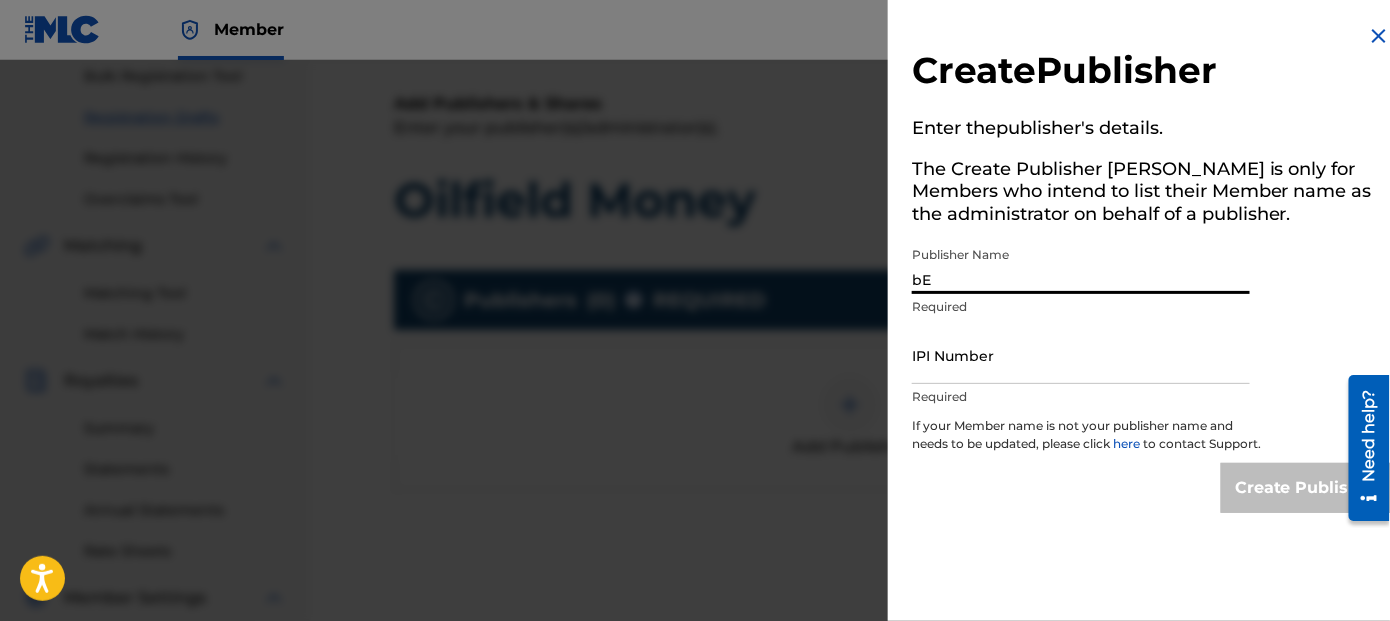 type on "b" 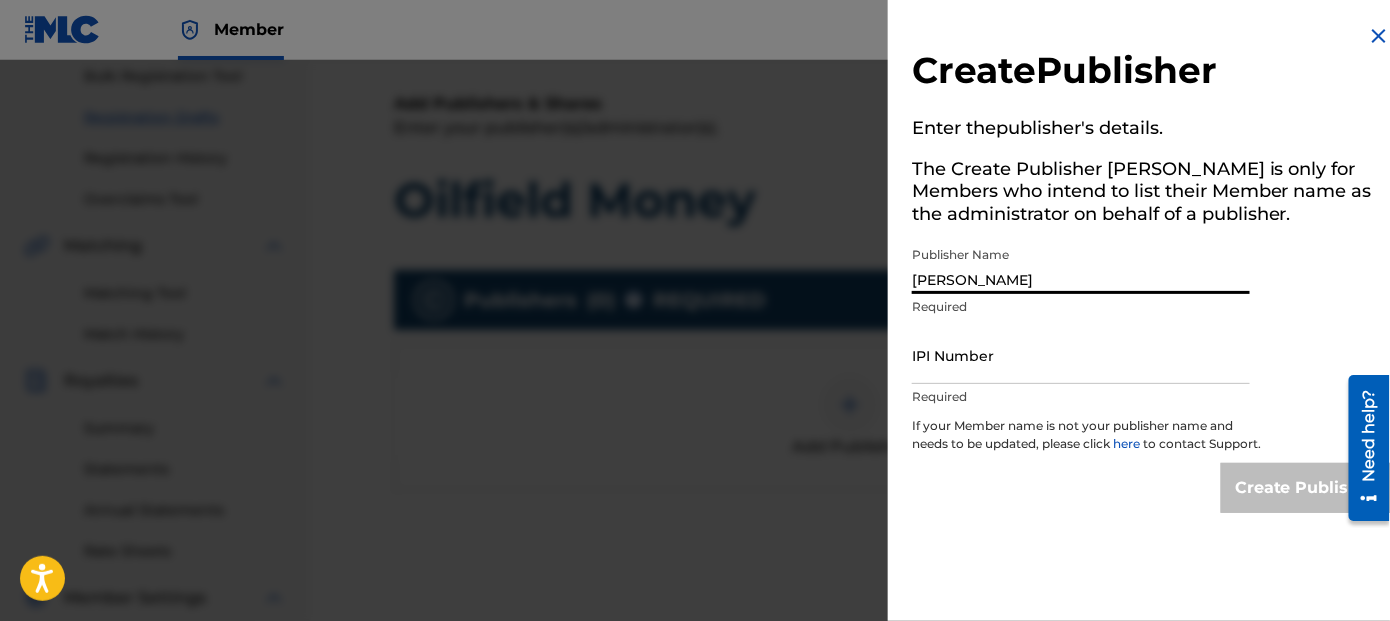 type on "Benjamin Allen Curry" 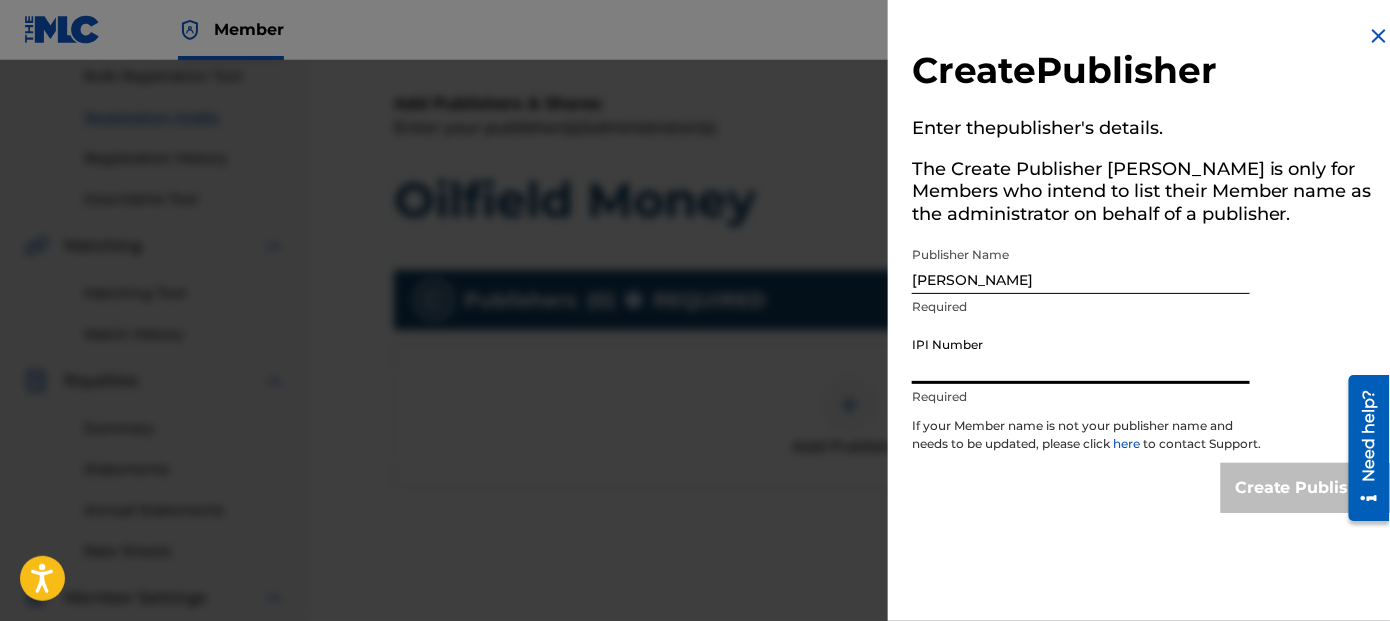 paste on "01173666144" 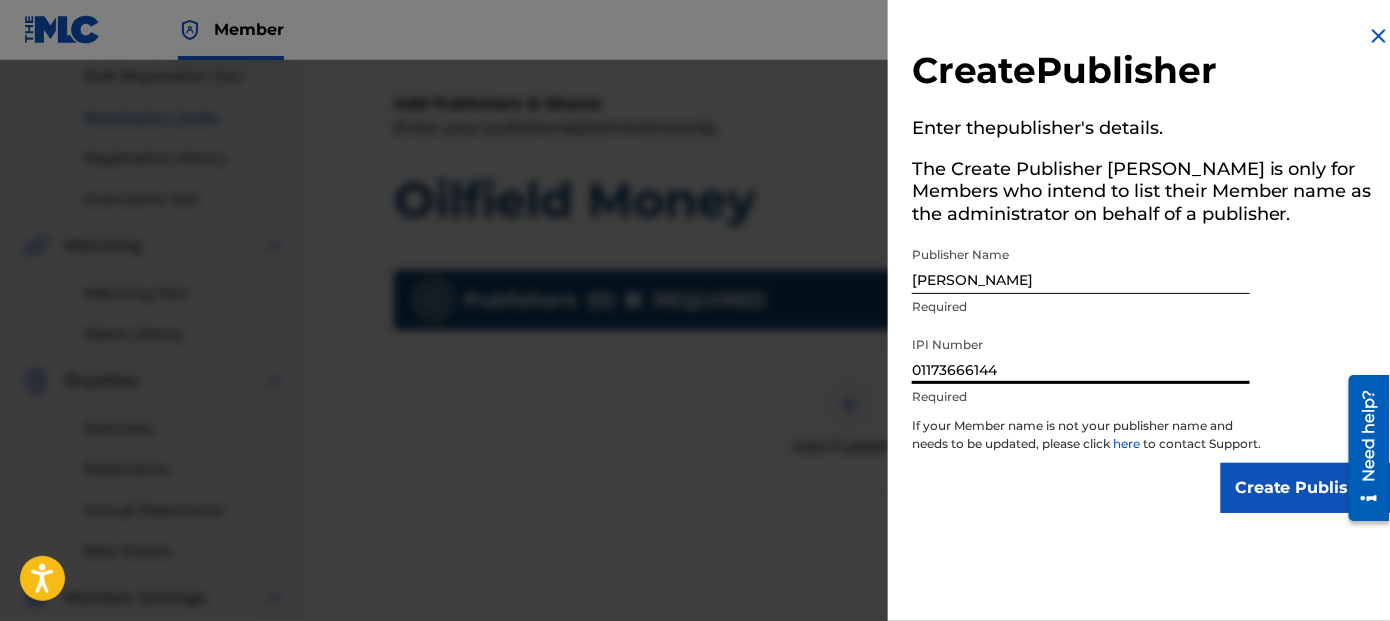 type on "01173666144" 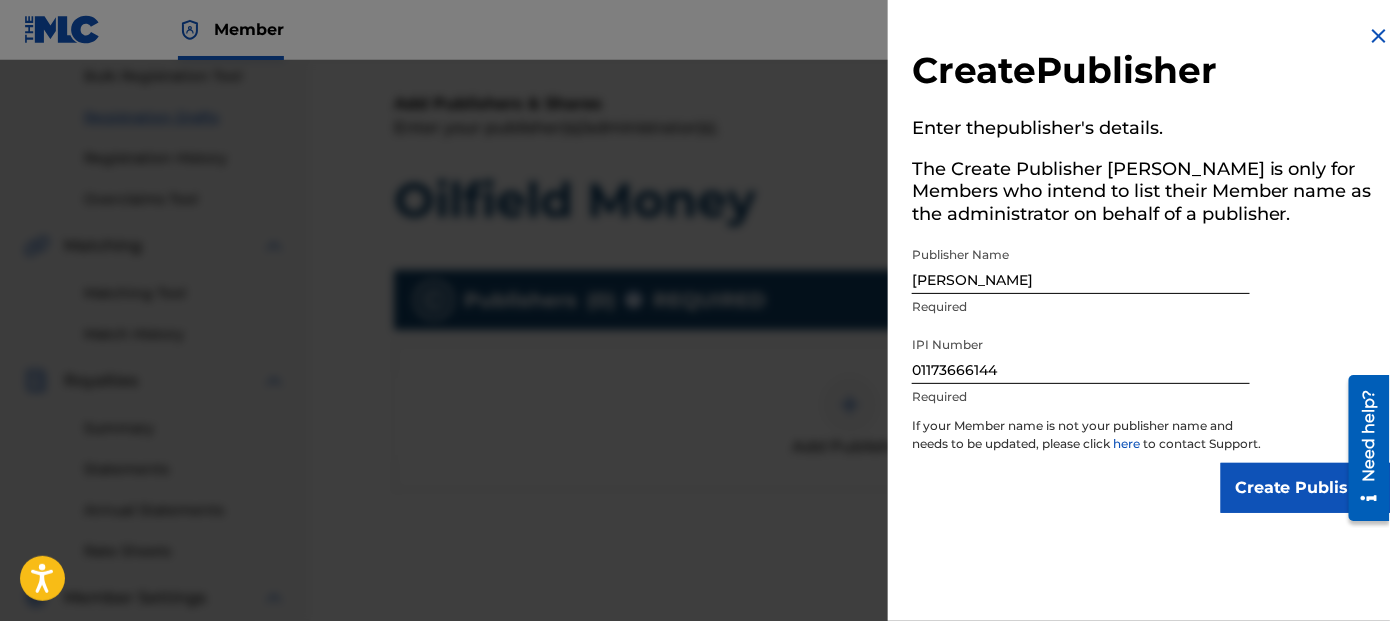 click on "Create Publisher" at bounding box center [1306, 488] 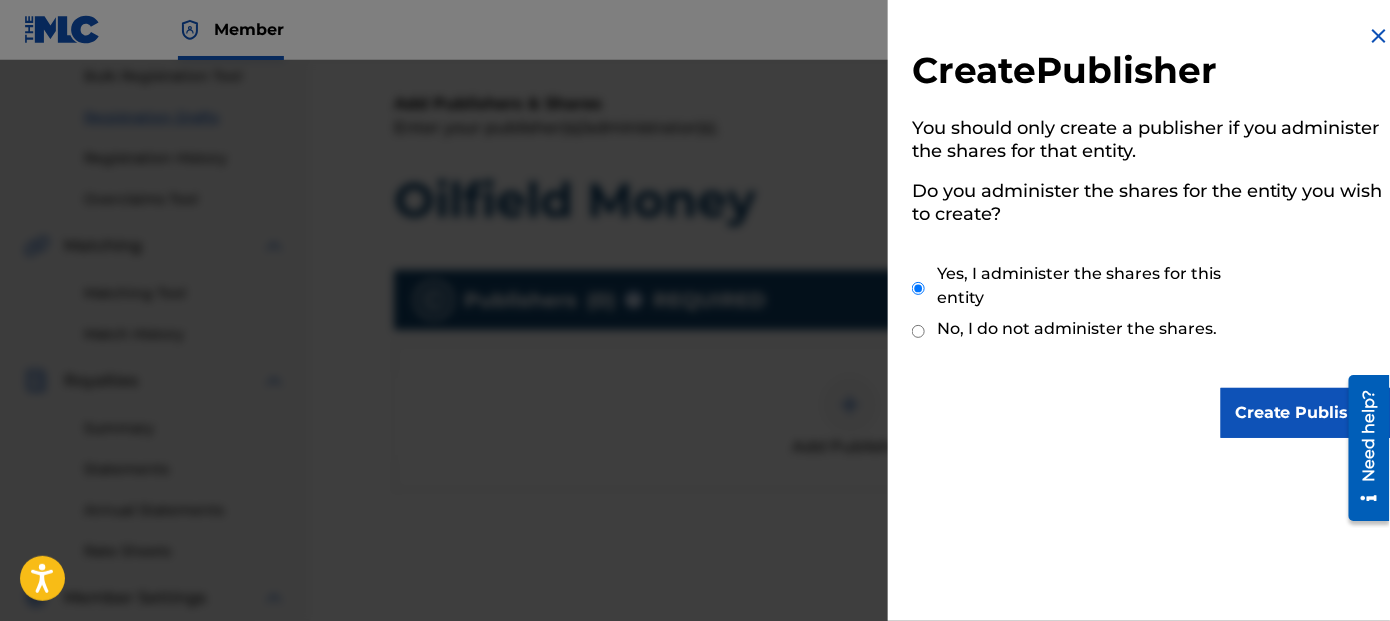 click on "Create Publisher" at bounding box center [1306, 413] 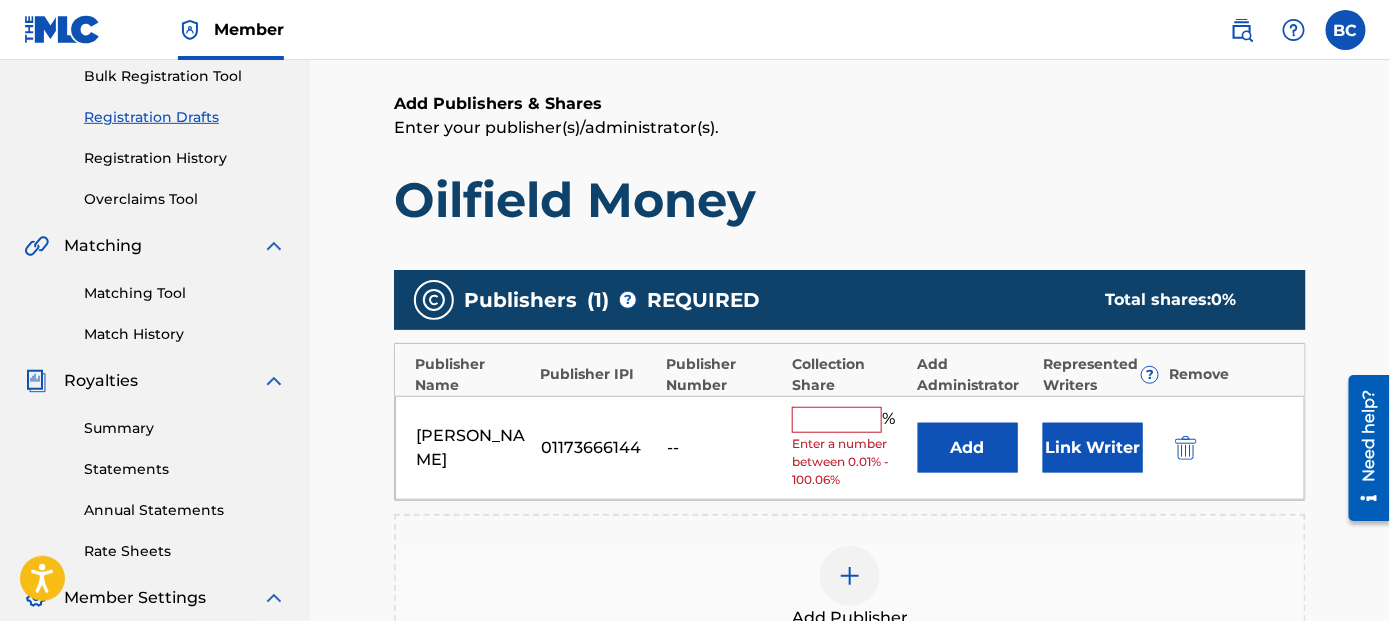 click at bounding box center [837, 420] 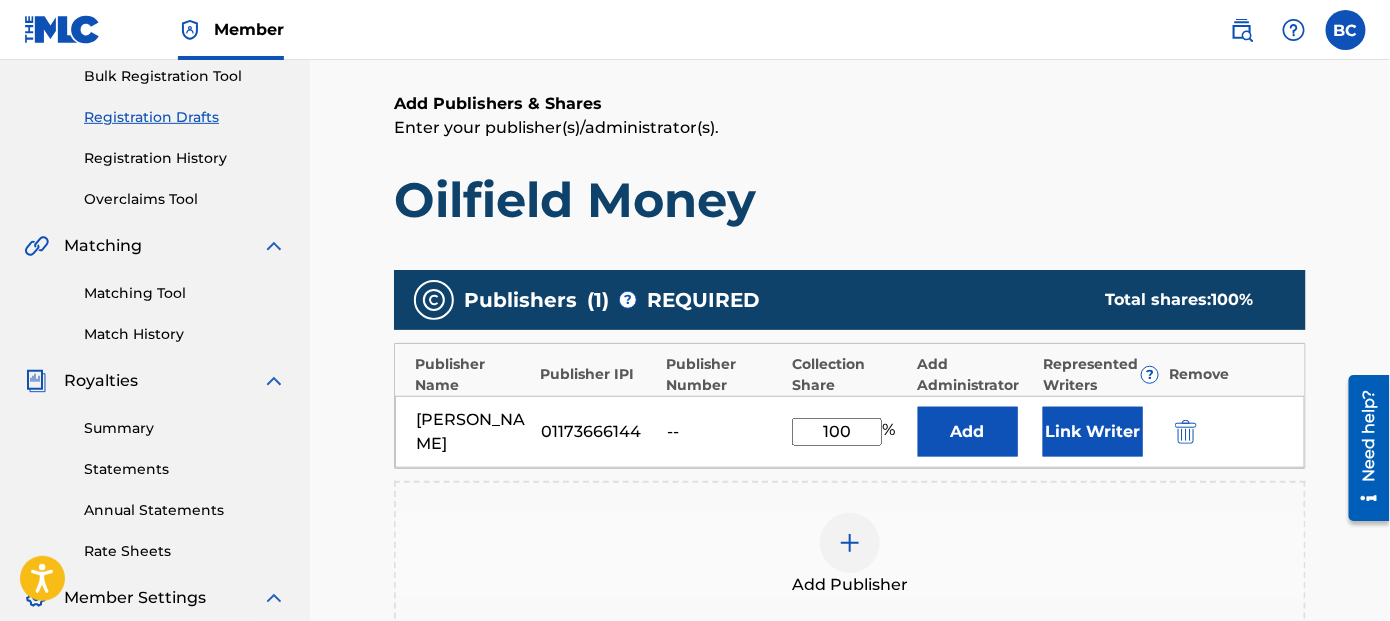 type on "100" 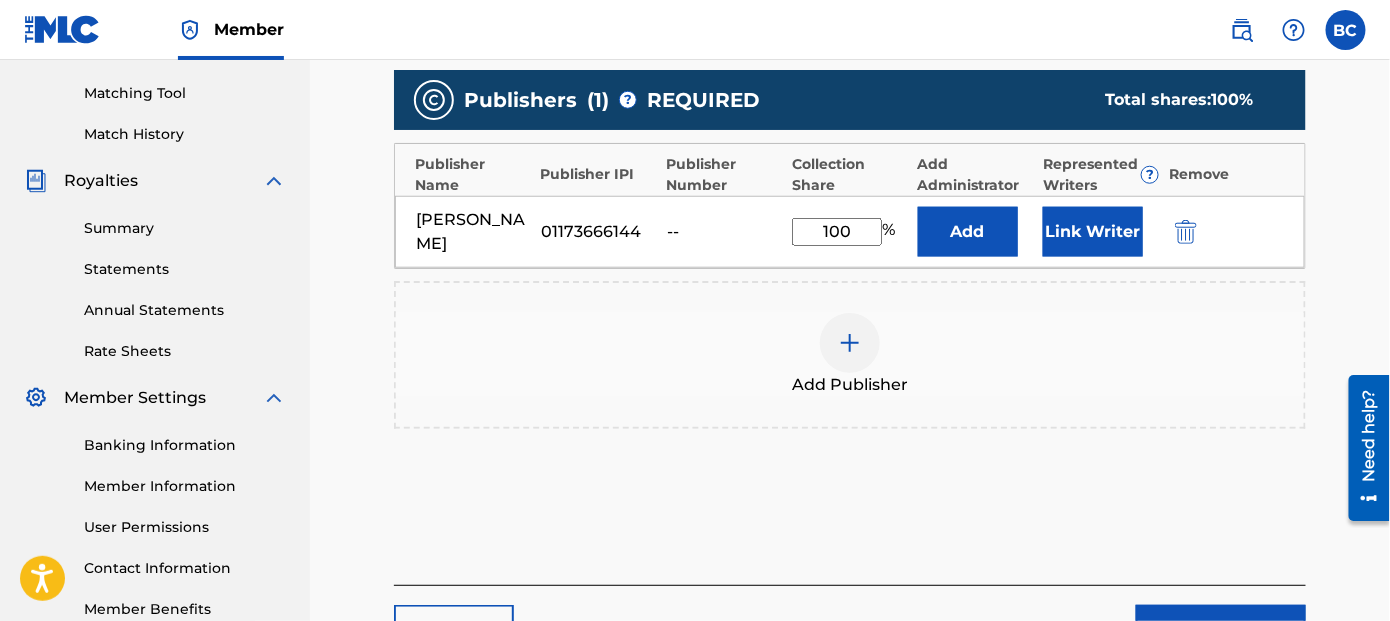 scroll, scrollTop: 657, scrollLeft: 0, axis: vertical 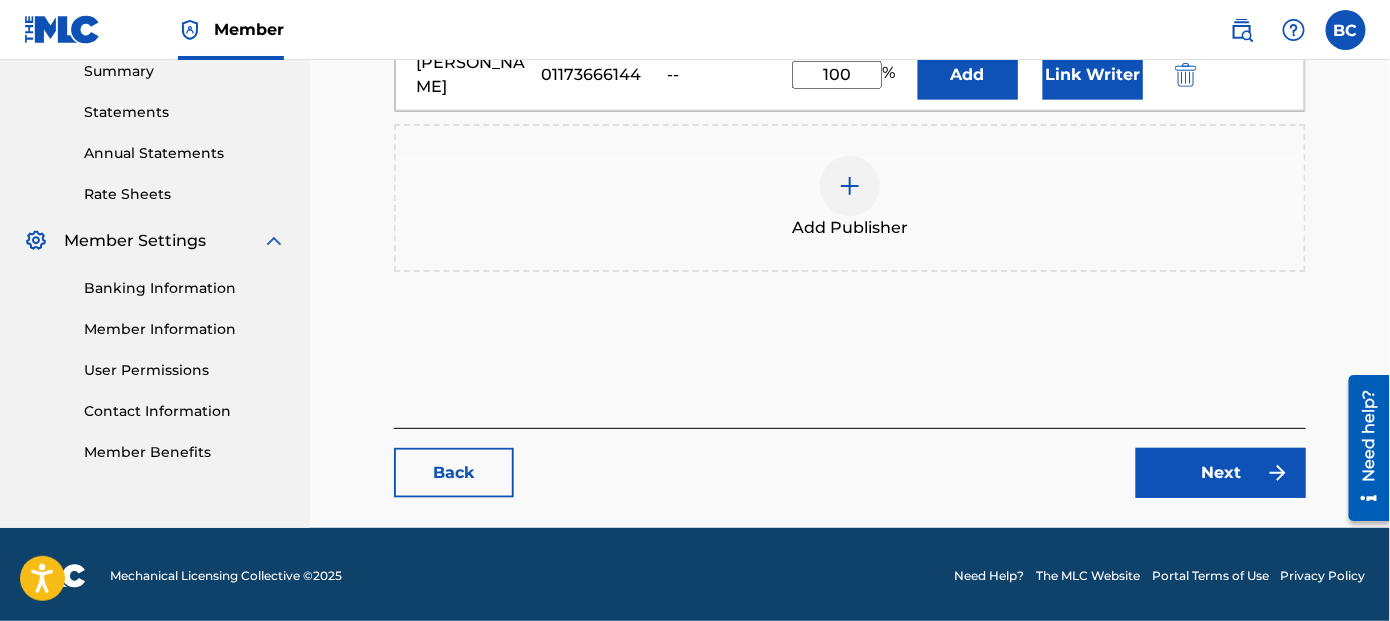 click on "Next" at bounding box center [1221, 473] 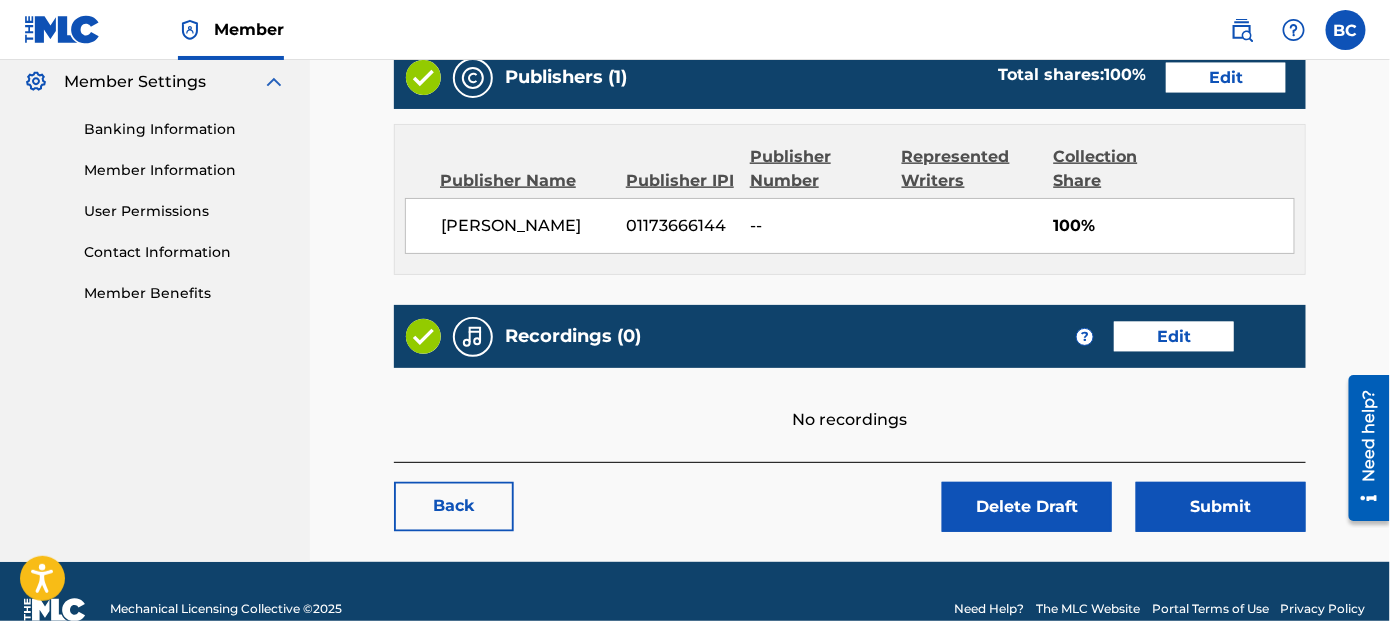 scroll, scrollTop: 874, scrollLeft: 0, axis: vertical 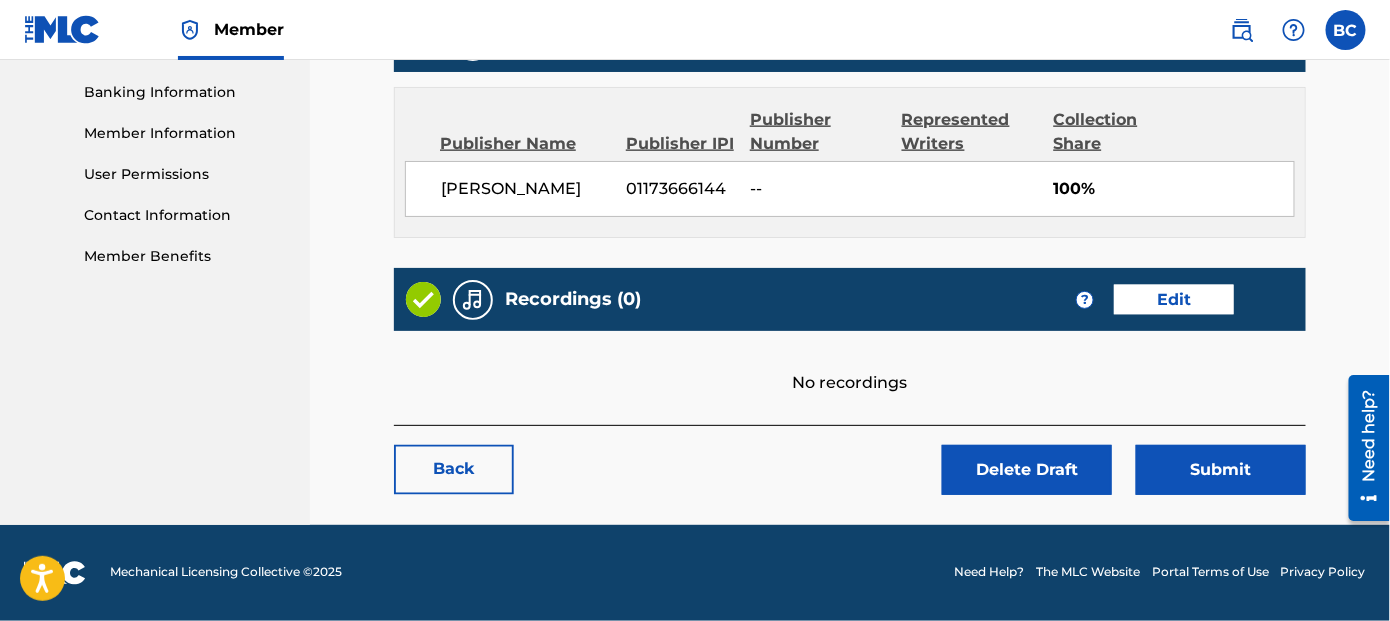 click on "Edit" at bounding box center (1174, 300) 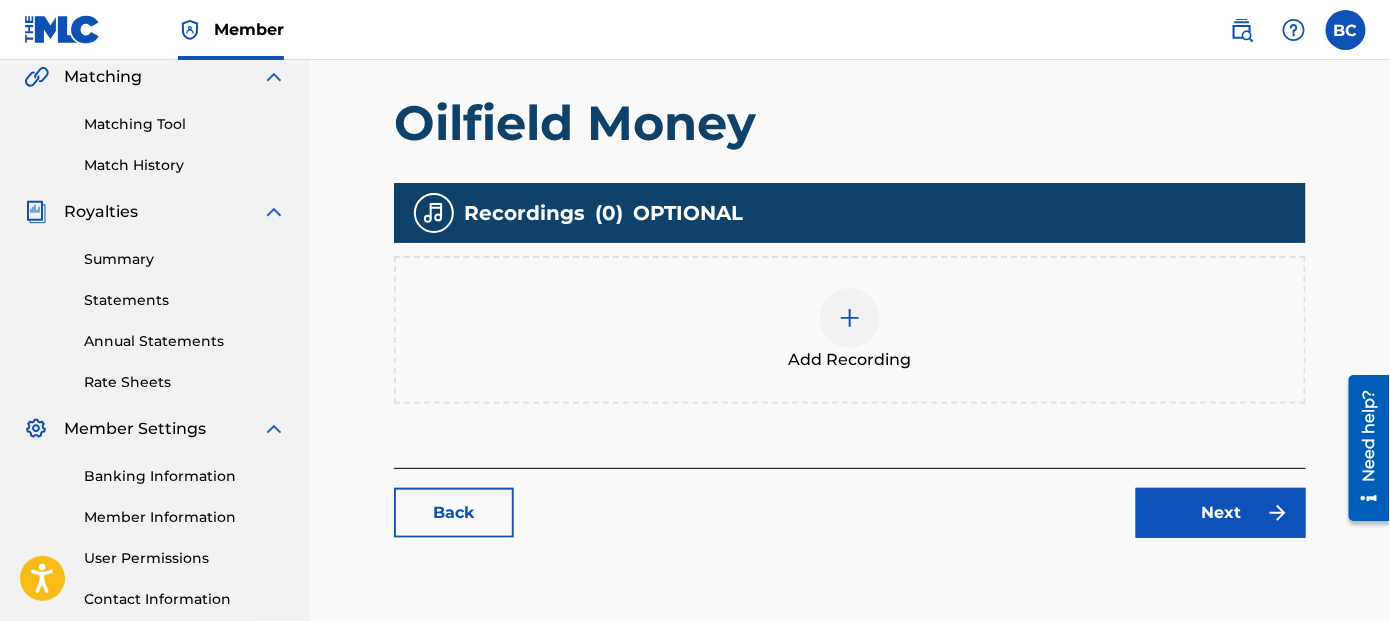 scroll, scrollTop: 500, scrollLeft: 0, axis: vertical 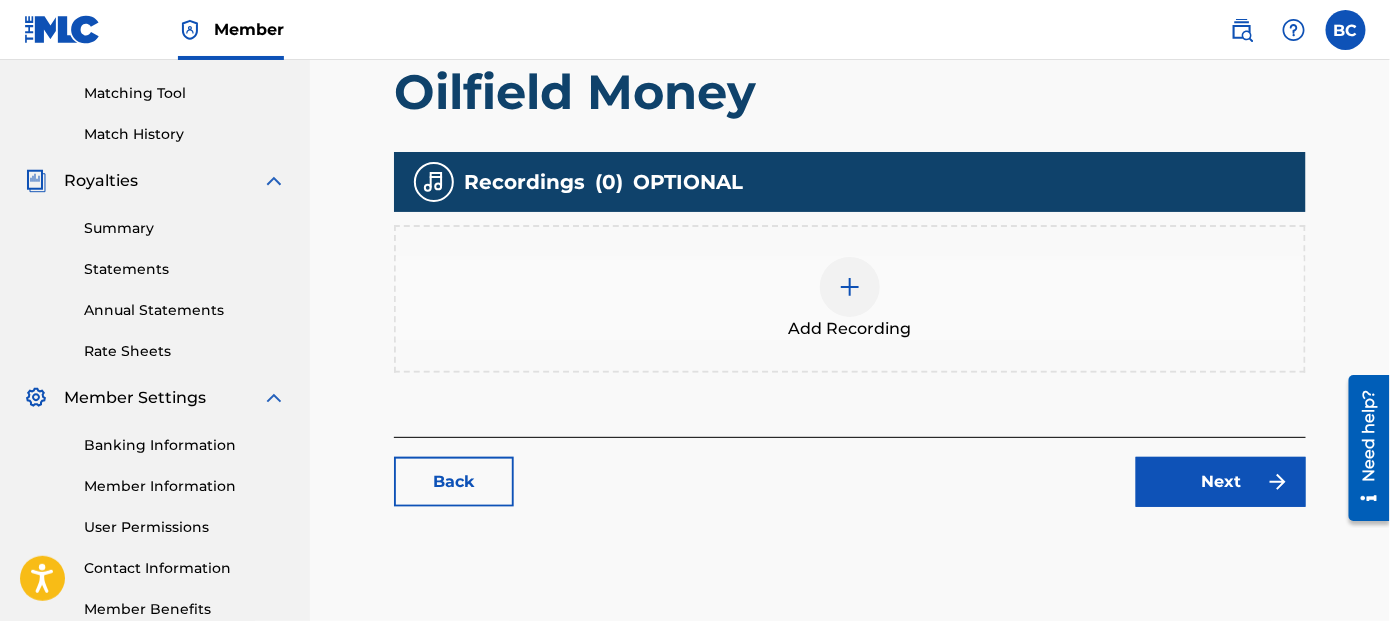 click at bounding box center [850, 287] 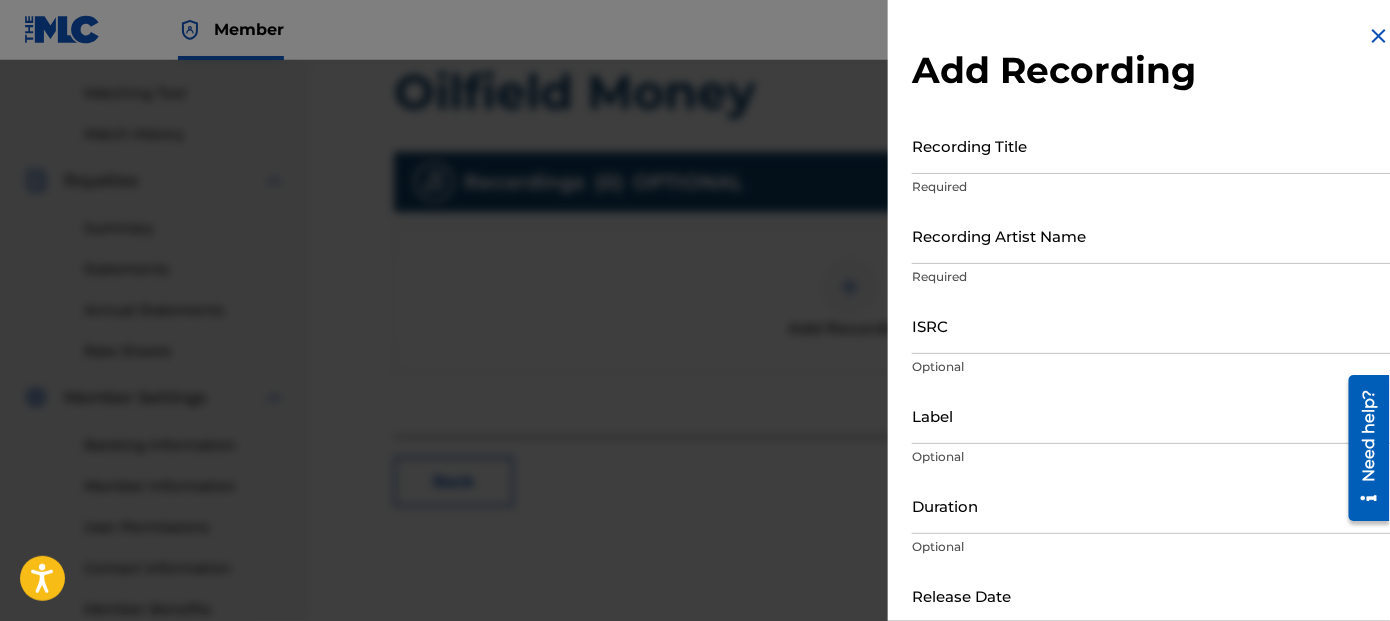 click on "Recording Title" at bounding box center [1151, 145] 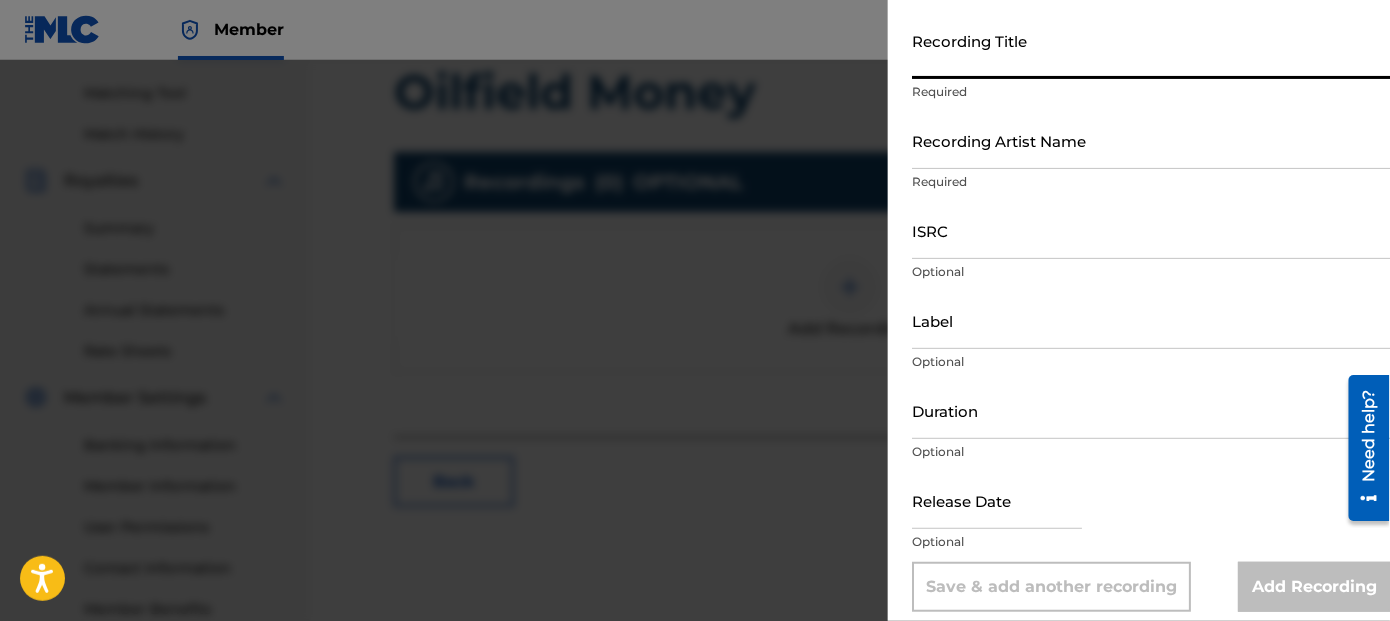 scroll, scrollTop: 109, scrollLeft: 0, axis: vertical 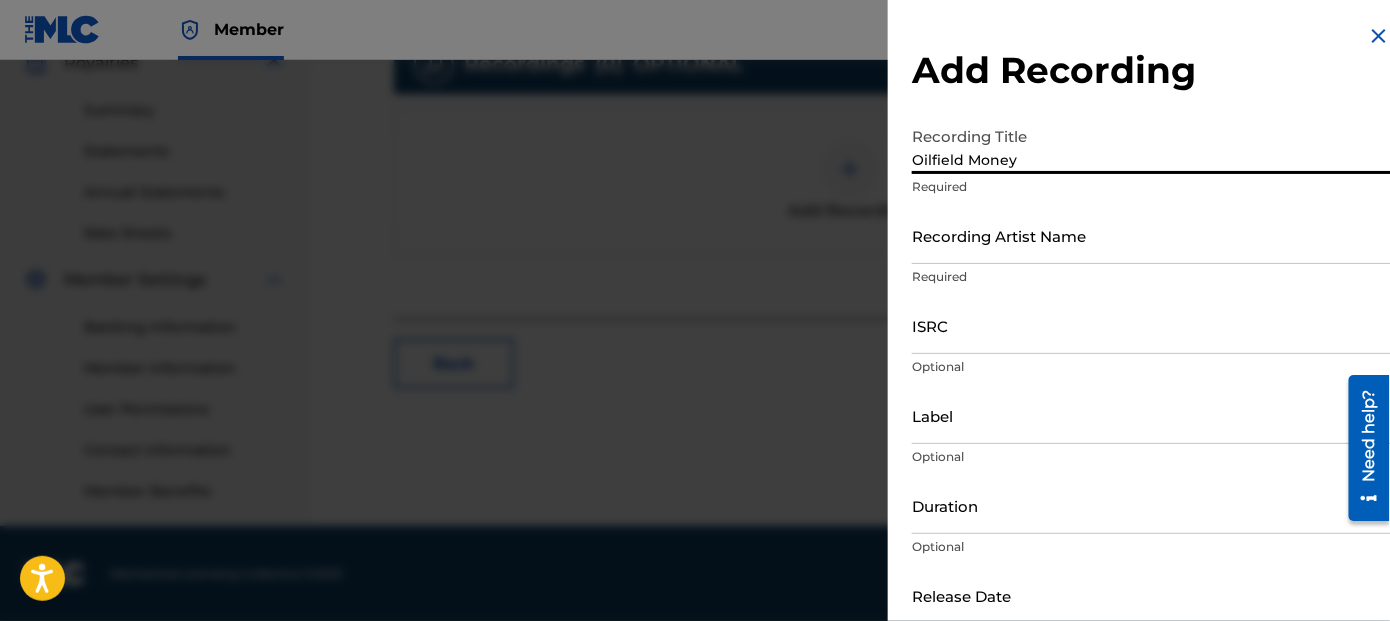 type on "Oilfield Money" 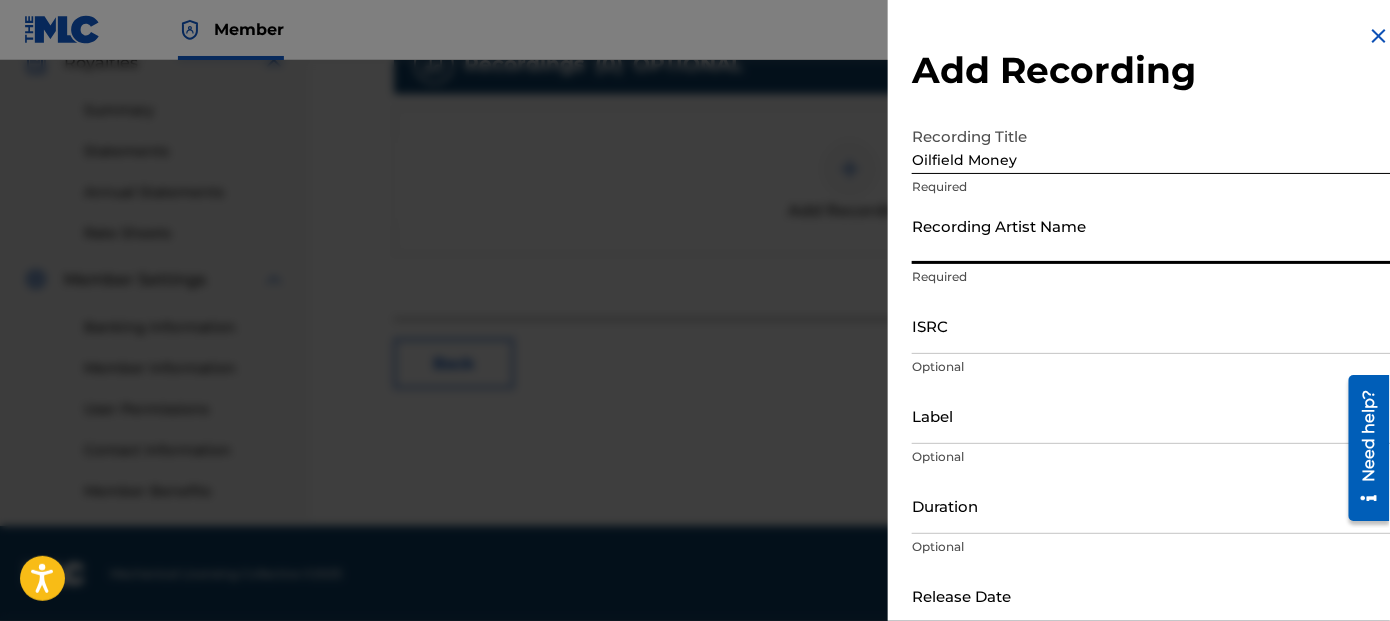 click on "Recording Artist Name" at bounding box center (1151, 235) 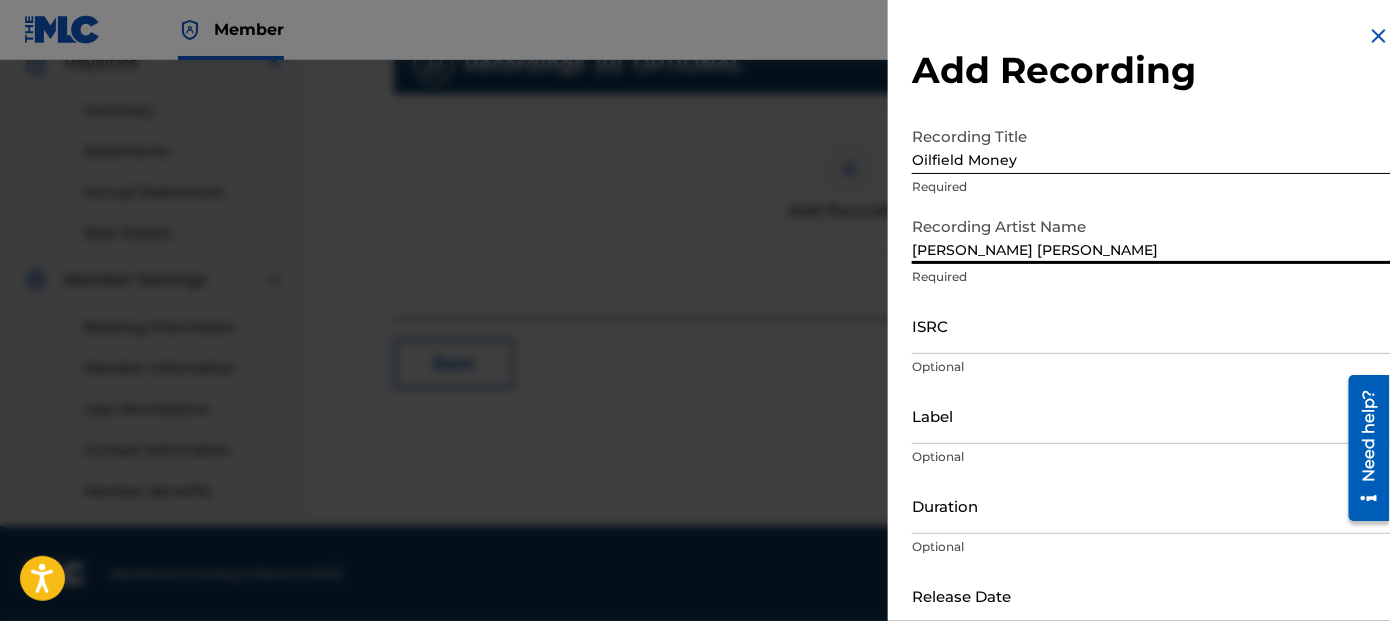 type on "Ben Allen Curry" 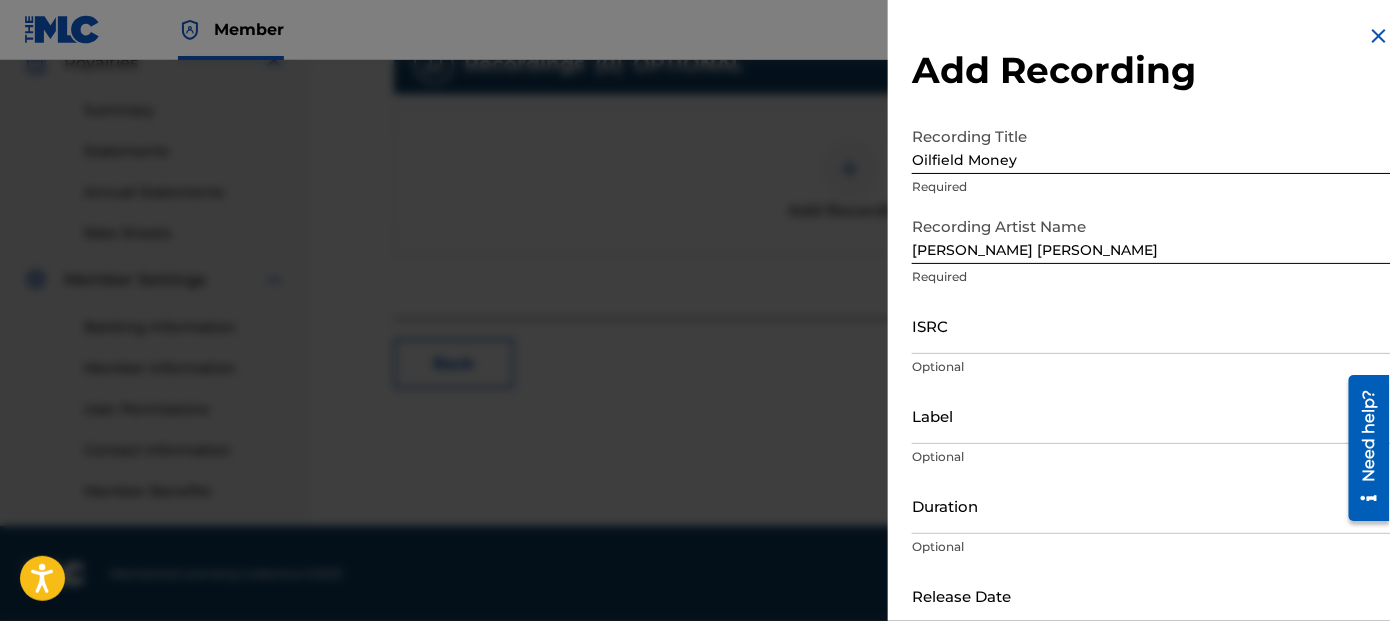 click on "ISRC" at bounding box center (1151, 325) 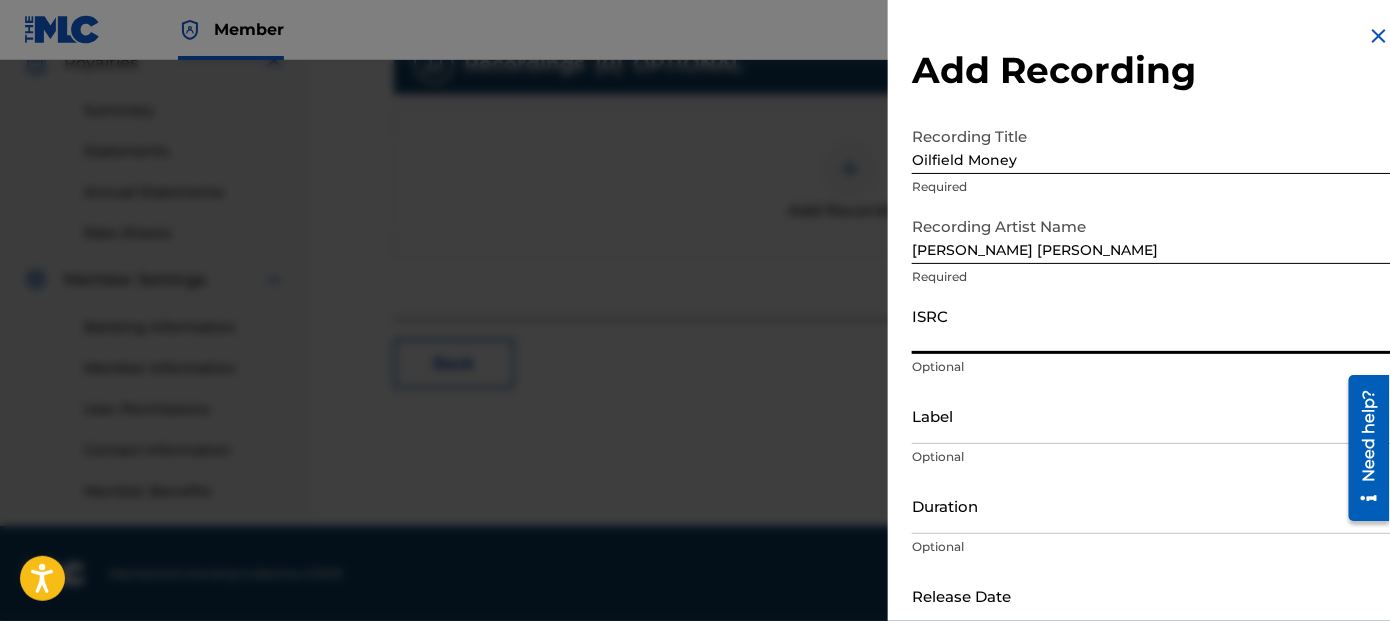 paste on "QZK6J2150682" 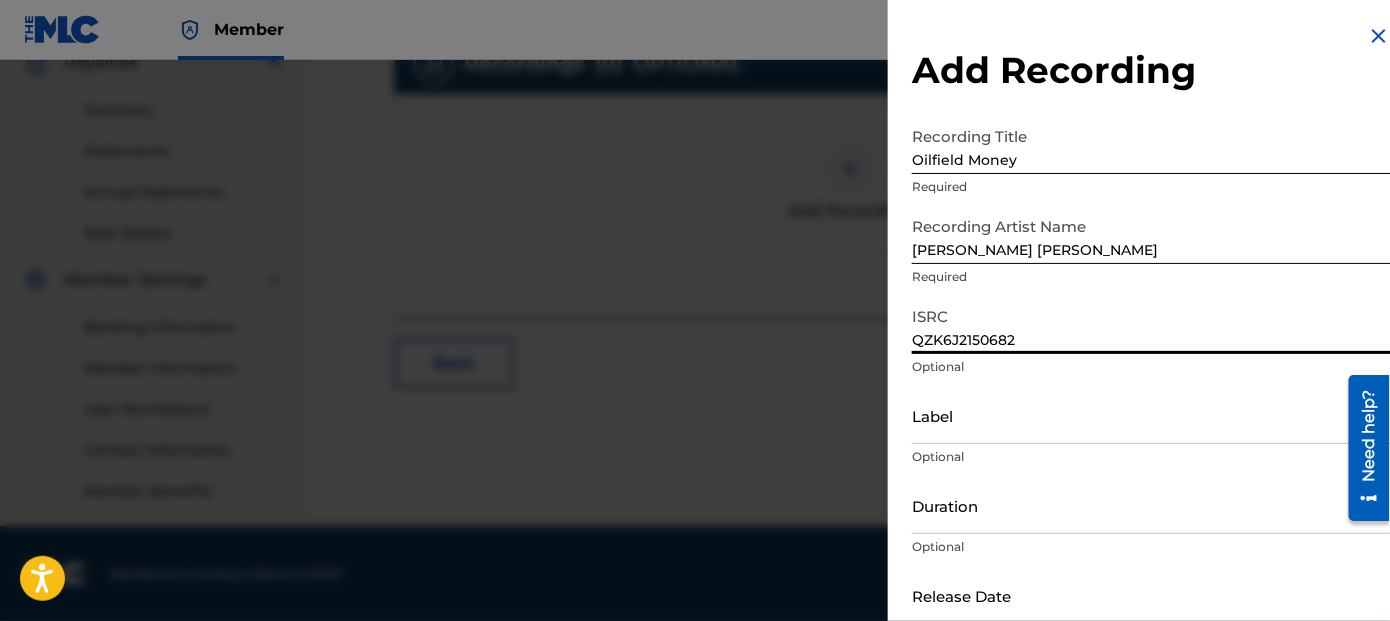 type on "QZK6J2150682" 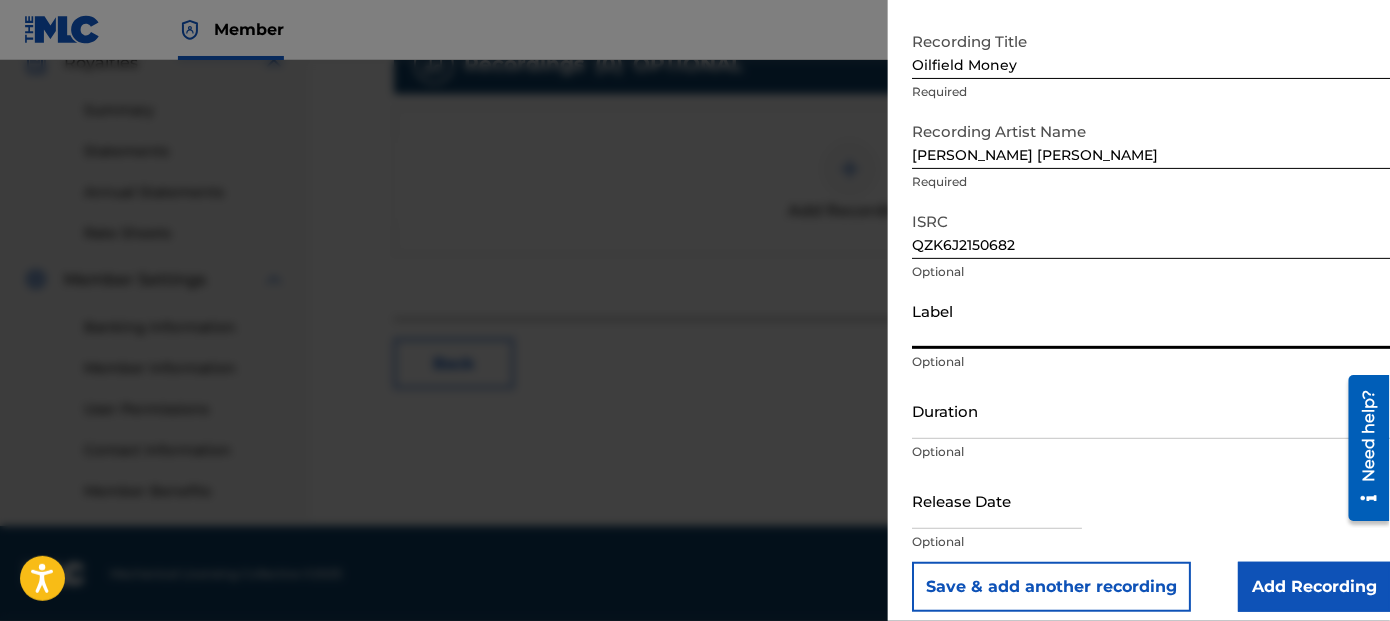 scroll, scrollTop: 109, scrollLeft: 0, axis: vertical 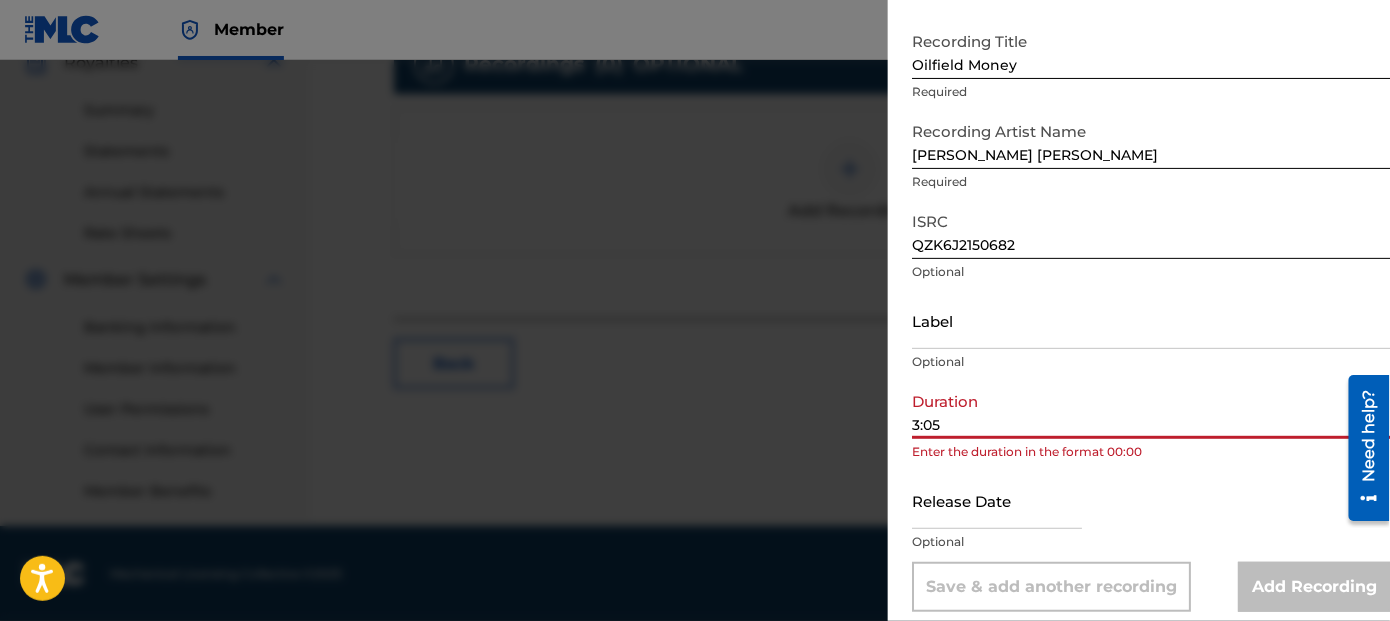 click on "3:05" at bounding box center [1151, 410] 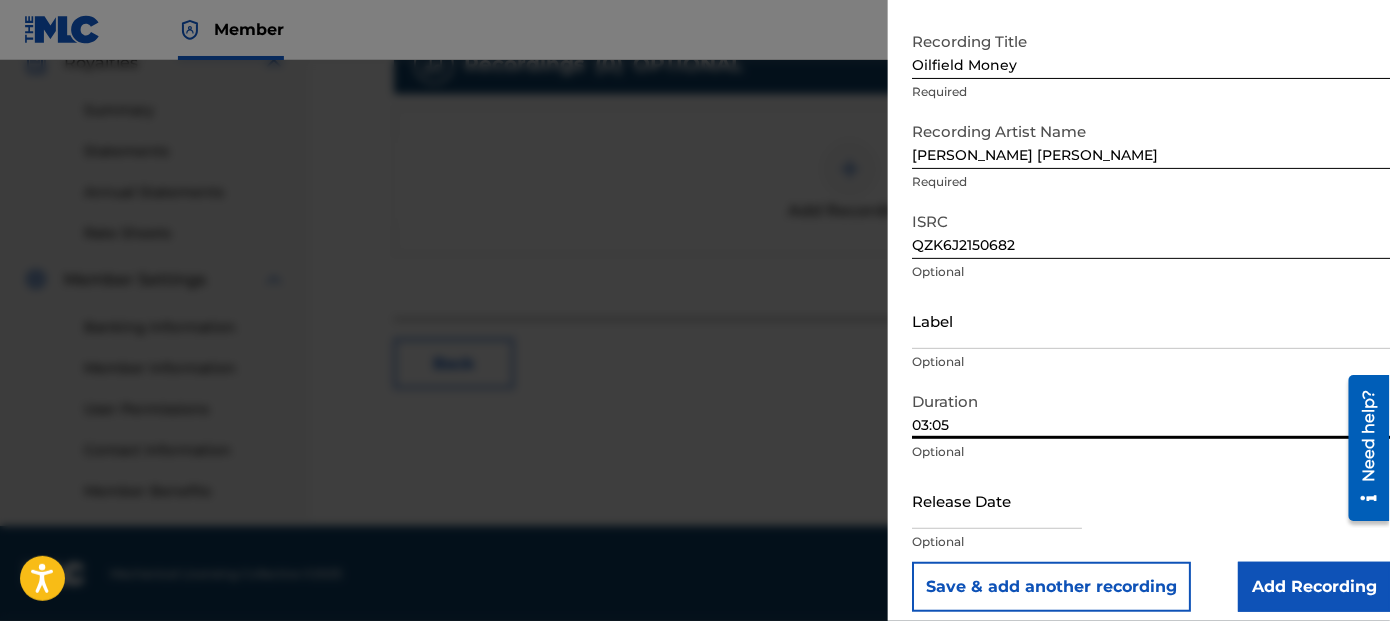 type on "03:05" 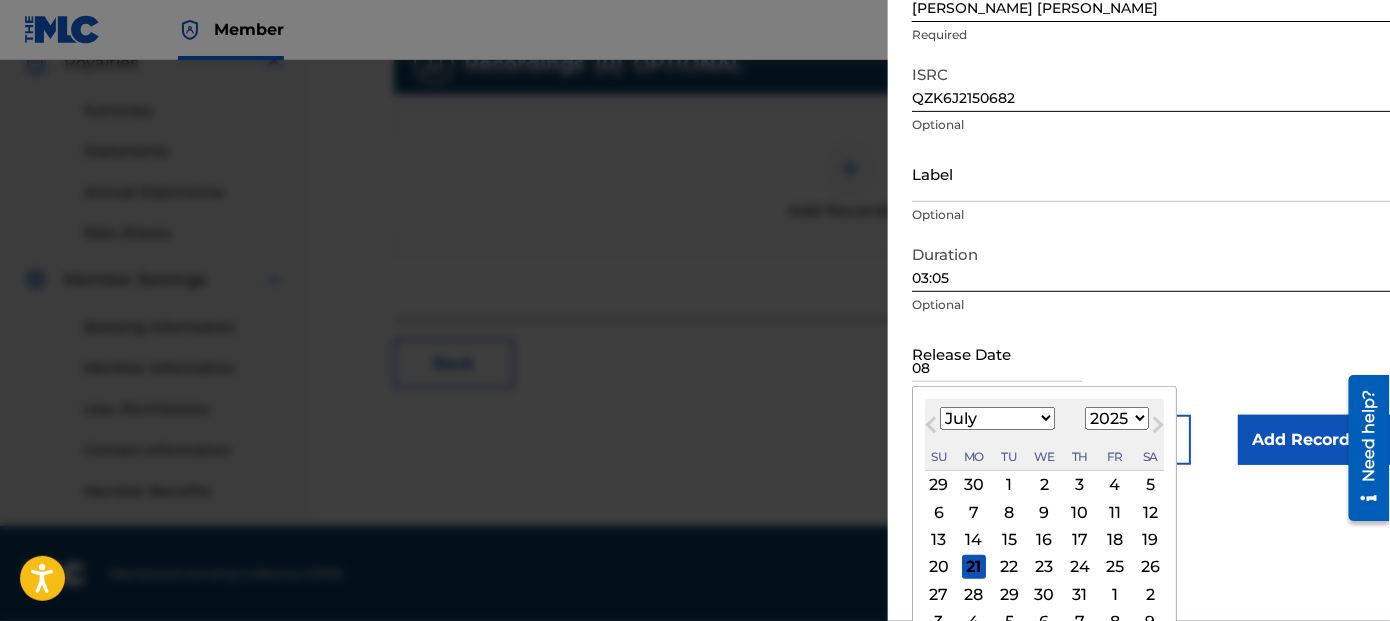 scroll, scrollTop: 268, scrollLeft: 0, axis: vertical 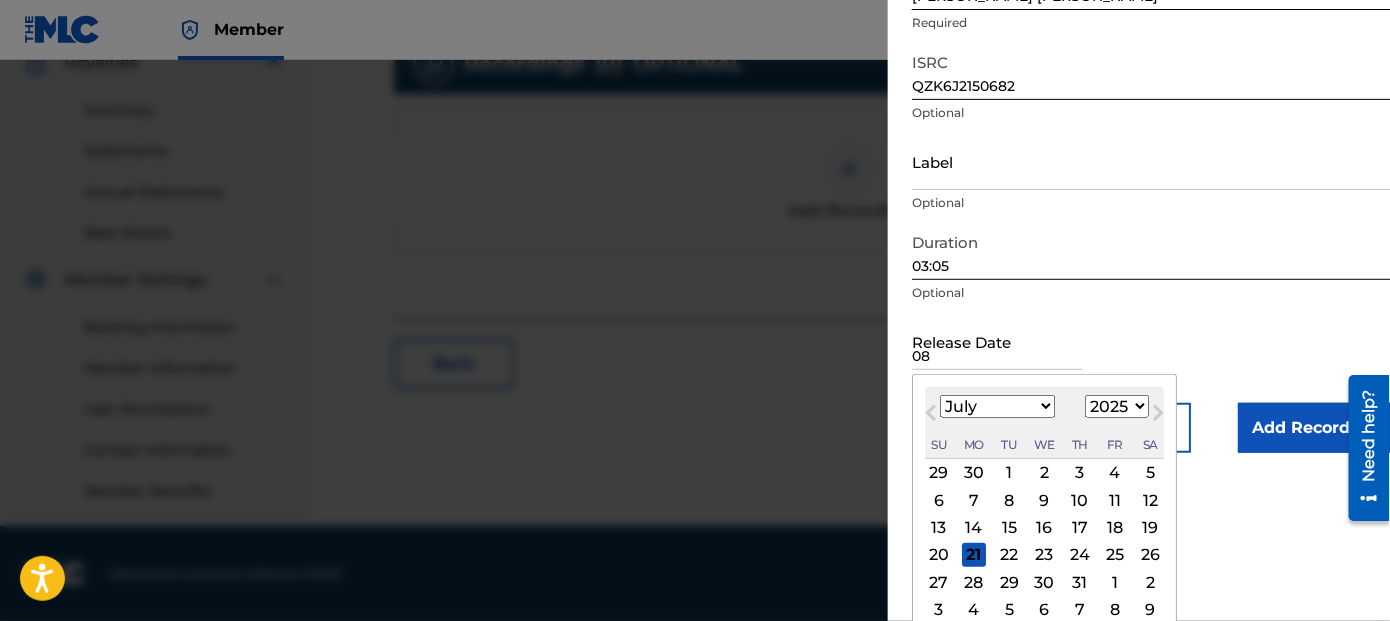 type on "08" 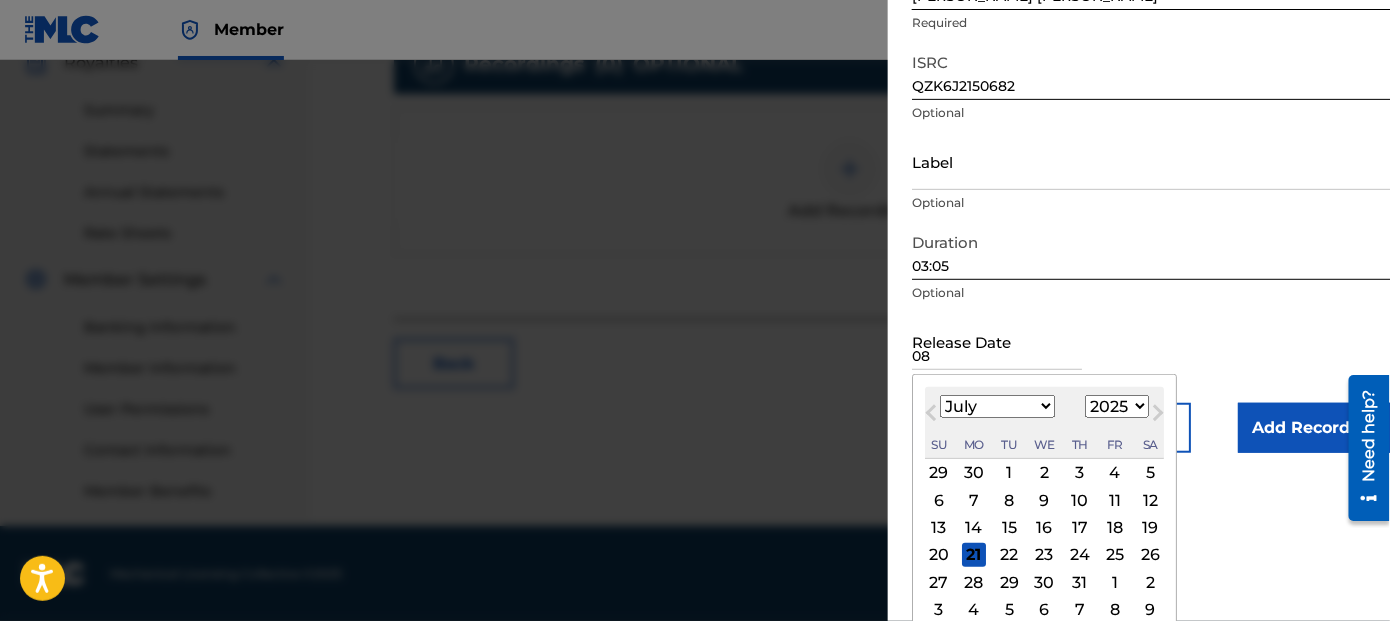 select on "7" 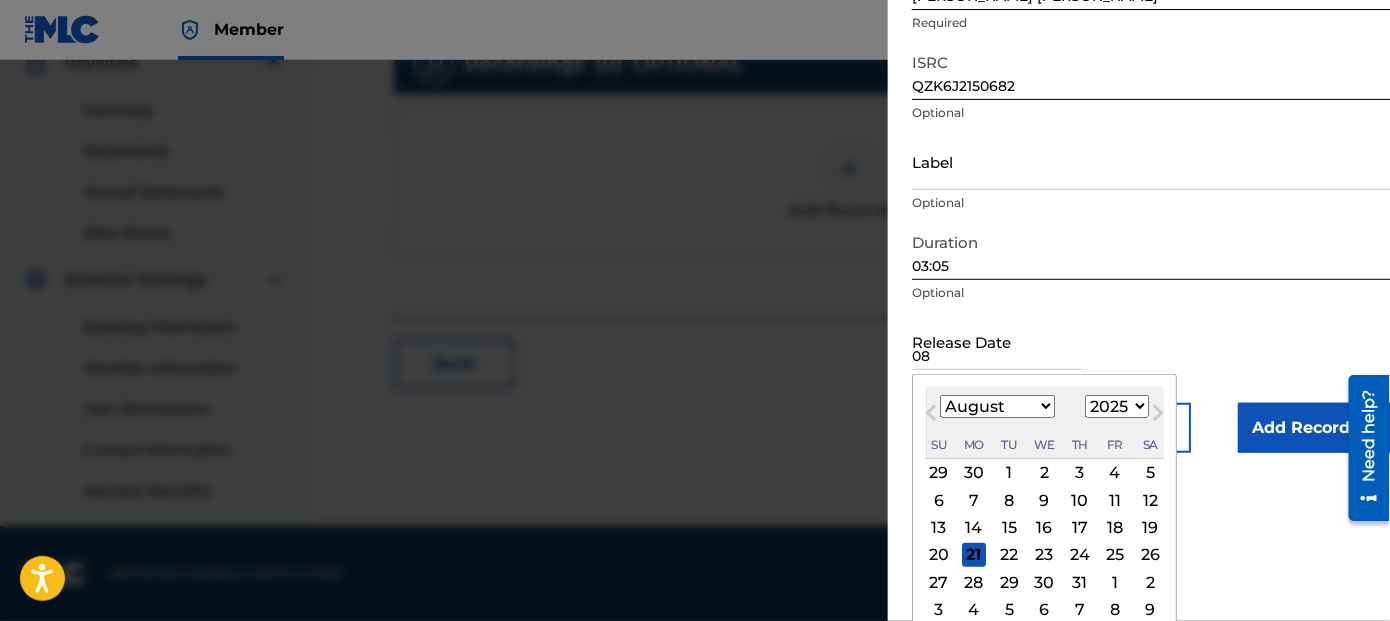 click on "January February March April May June July August September October November December" at bounding box center (997, 406) 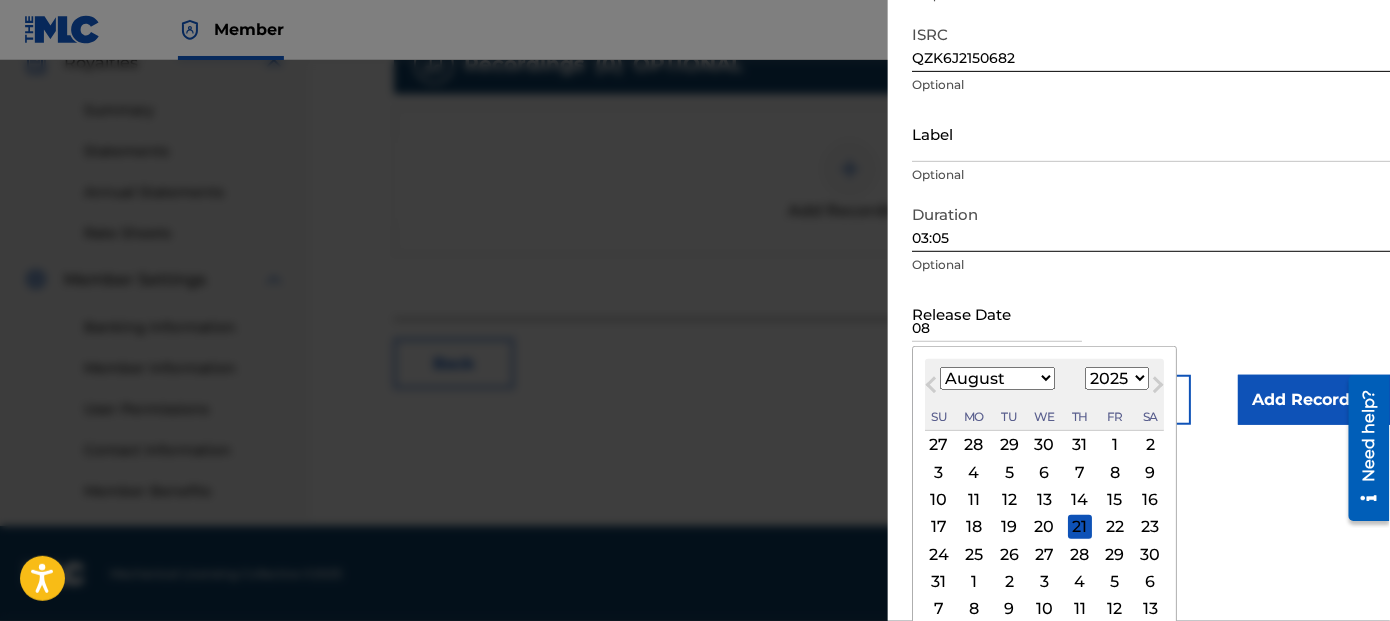 click on "27" at bounding box center [1045, 554] 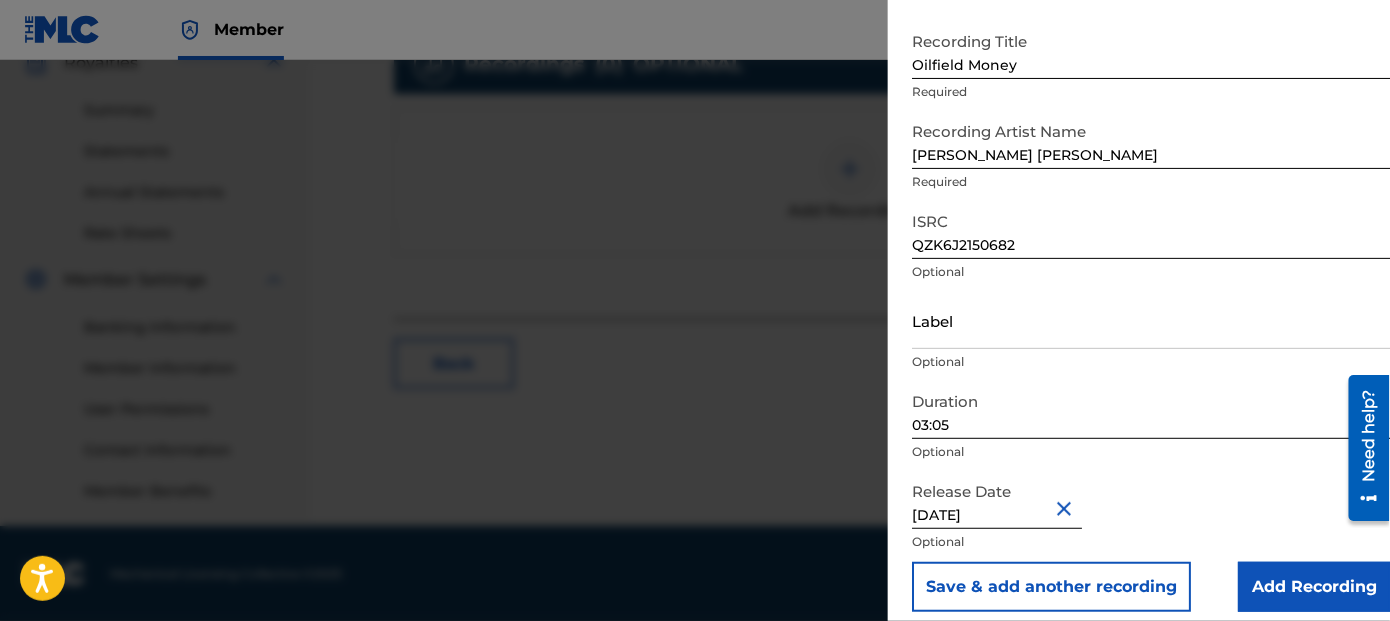 scroll, scrollTop: 109, scrollLeft: 0, axis: vertical 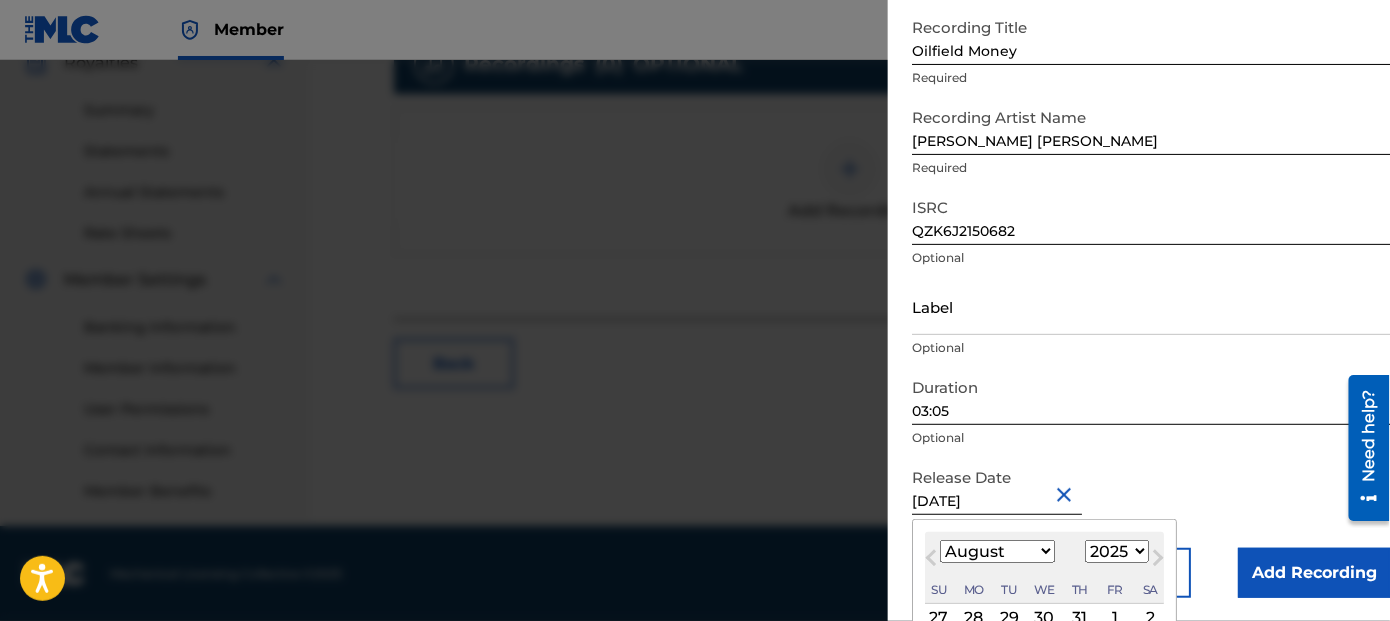 click on "Next Month" at bounding box center [1158, 562] 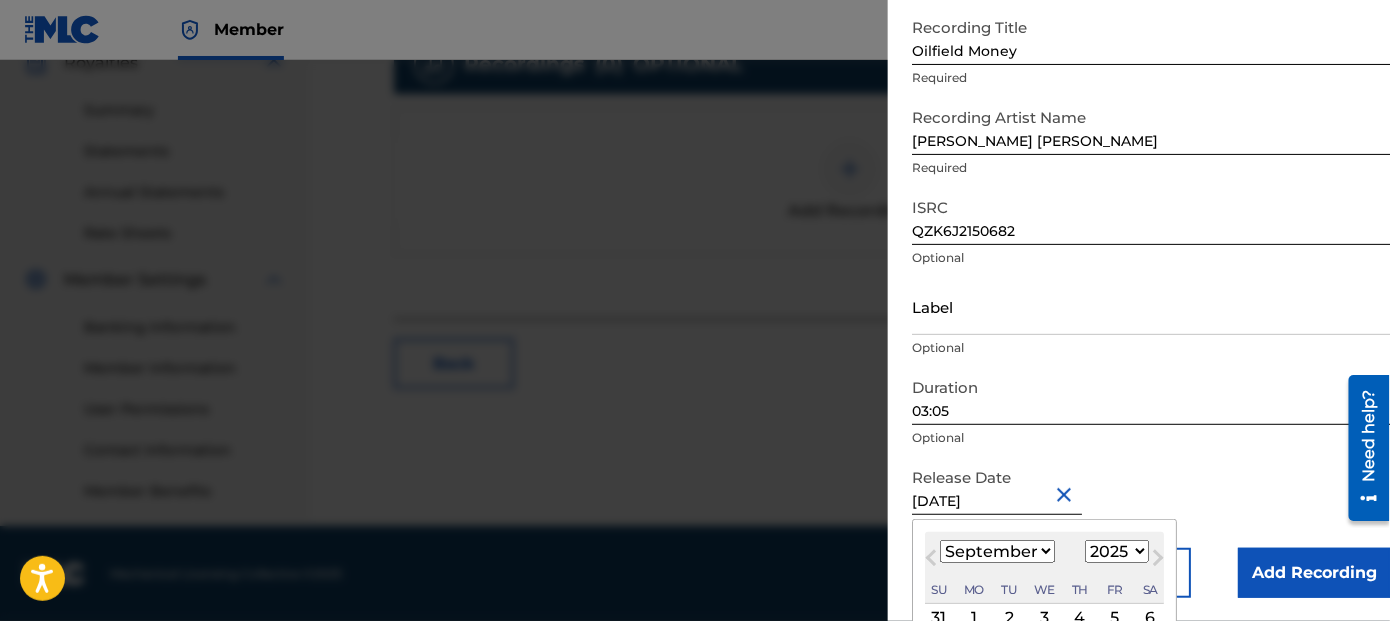 click on "1899 1900 1901 1902 1903 1904 1905 1906 1907 1908 1909 1910 1911 1912 1913 1914 1915 1916 1917 1918 1919 1920 1921 1922 1923 1924 1925 1926 1927 1928 1929 1930 1931 1932 1933 1934 1935 1936 1937 1938 1939 1940 1941 1942 1943 1944 1945 1946 1947 1948 1949 1950 1951 1952 1953 1954 1955 1956 1957 1958 1959 1960 1961 1962 1963 1964 1965 1966 1967 1968 1969 1970 1971 1972 1973 1974 1975 1976 1977 1978 1979 1980 1981 1982 1983 1984 1985 1986 1987 1988 1989 1990 1991 1992 1993 1994 1995 1996 1997 1998 1999 2000 2001 2002 2003 2004 2005 2006 2007 2008 2009 2010 2011 2012 2013 2014 2015 2016 2017 2018 2019 2020 2021 2022 2023 2024 2025 2026 2027 2028 2029 2030 2031 2032 2033 2034 2035 2036 2037 2038 2039 2040 2041 2042 2043 2044 2045 2046 2047 2048 2049 2050 2051 2052 2053 2054 2055 2056 2057 2058 2059 2060 2061 2062 2063 2064 2065 2066 2067 2068 2069 2070 2071 2072 2073 2074 2075 2076 2077 2078 2079 2080 2081 2082 2083 2084 2085 2086 2087 2088 2089 2090 2091 2092 2093 2094 2095 2096 2097 2098 2099 2100" at bounding box center (1117, 551) 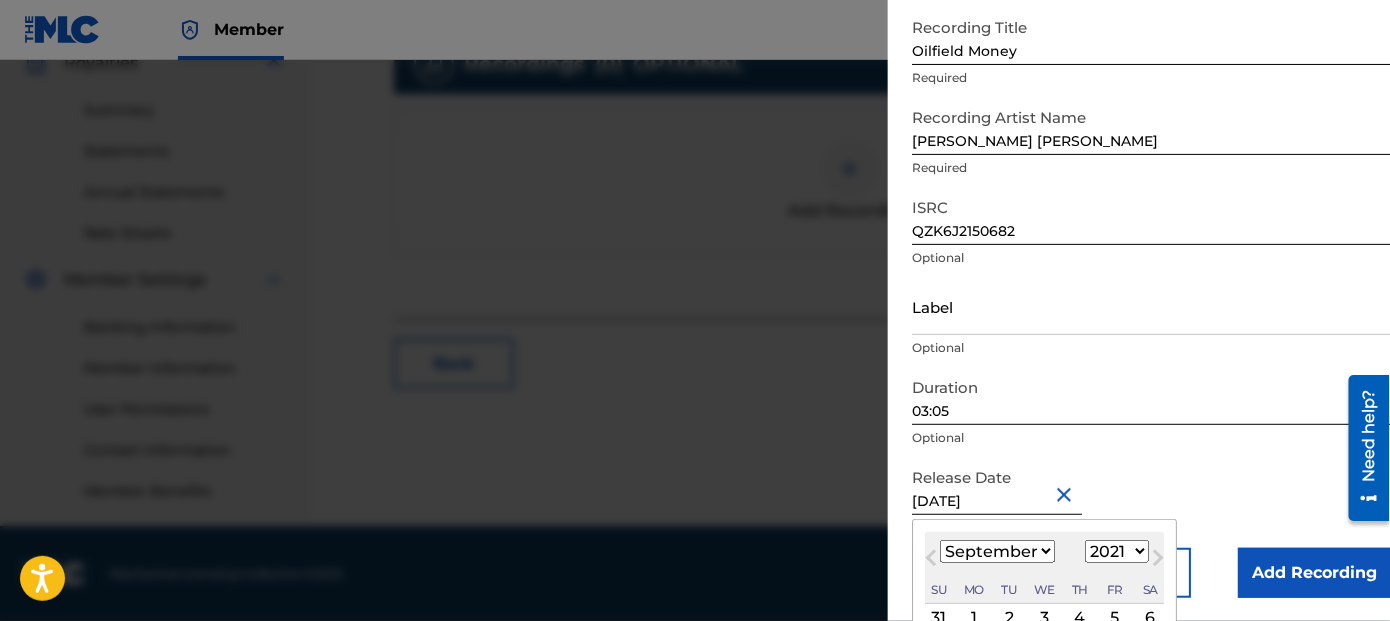 click on "1899 1900 1901 1902 1903 1904 1905 1906 1907 1908 1909 1910 1911 1912 1913 1914 1915 1916 1917 1918 1919 1920 1921 1922 1923 1924 1925 1926 1927 1928 1929 1930 1931 1932 1933 1934 1935 1936 1937 1938 1939 1940 1941 1942 1943 1944 1945 1946 1947 1948 1949 1950 1951 1952 1953 1954 1955 1956 1957 1958 1959 1960 1961 1962 1963 1964 1965 1966 1967 1968 1969 1970 1971 1972 1973 1974 1975 1976 1977 1978 1979 1980 1981 1982 1983 1984 1985 1986 1987 1988 1989 1990 1991 1992 1993 1994 1995 1996 1997 1998 1999 2000 2001 2002 2003 2004 2005 2006 2007 2008 2009 2010 2011 2012 2013 2014 2015 2016 2017 2018 2019 2020 2021 2022 2023 2024 2025 2026 2027 2028 2029 2030 2031 2032 2033 2034 2035 2036 2037 2038 2039 2040 2041 2042 2043 2044 2045 2046 2047 2048 2049 2050 2051 2052 2053 2054 2055 2056 2057 2058 2059 2060 2061 2062 2063 2064 2065 2066 2067 2068 2069 2070 2071 2072 2073 2074 2075 2076 2077 2078 2079 2080 2081 2082 2083 2084 2085 2086 2087 2088 2089 2090 2091 2092 2093 2094 2095 2096 2097 2098 2099 2100" at bounding box center [1117, 551] 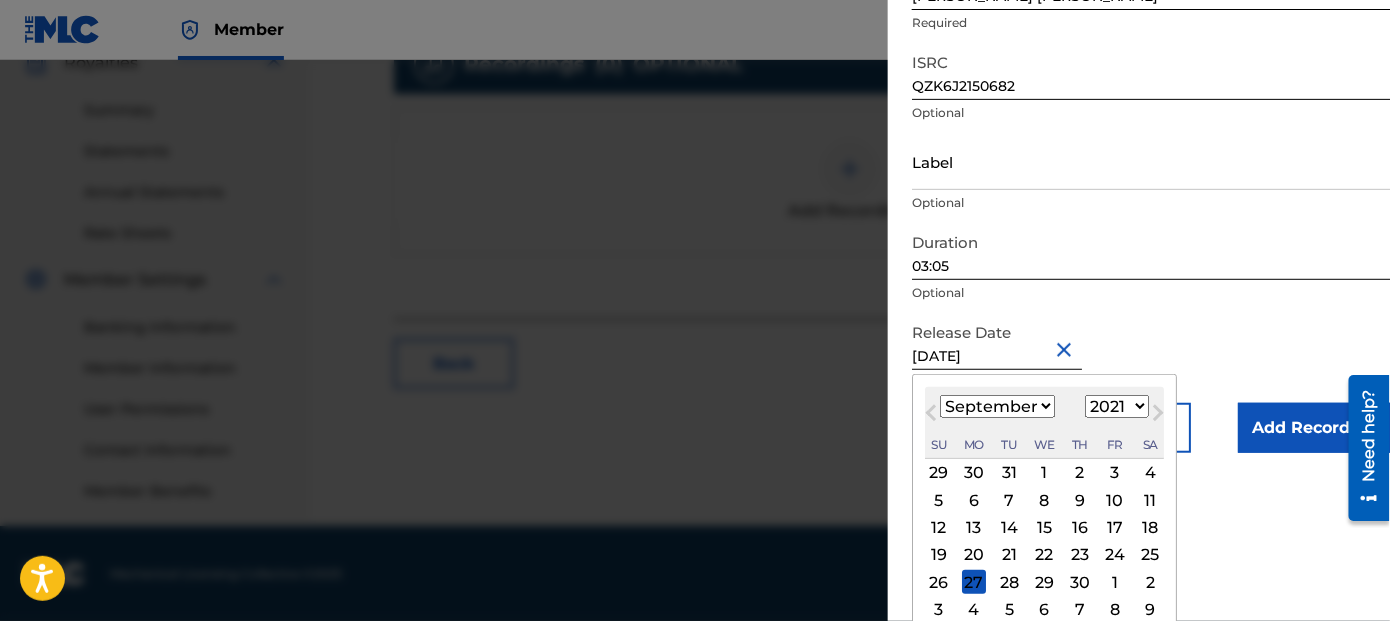 scroll, scrollTop: 268, scrollLeft: 0, axis: vertical 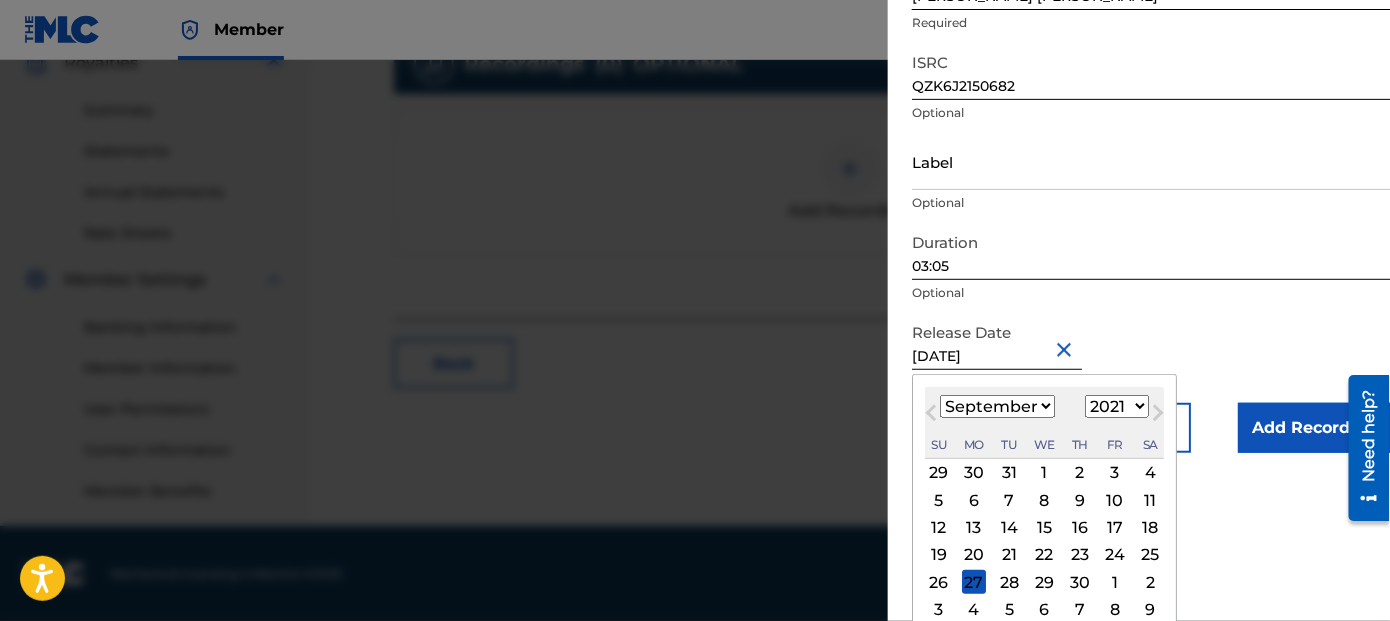 click on "January February March April May June July August September October November December" at bounding box center (997, 406) 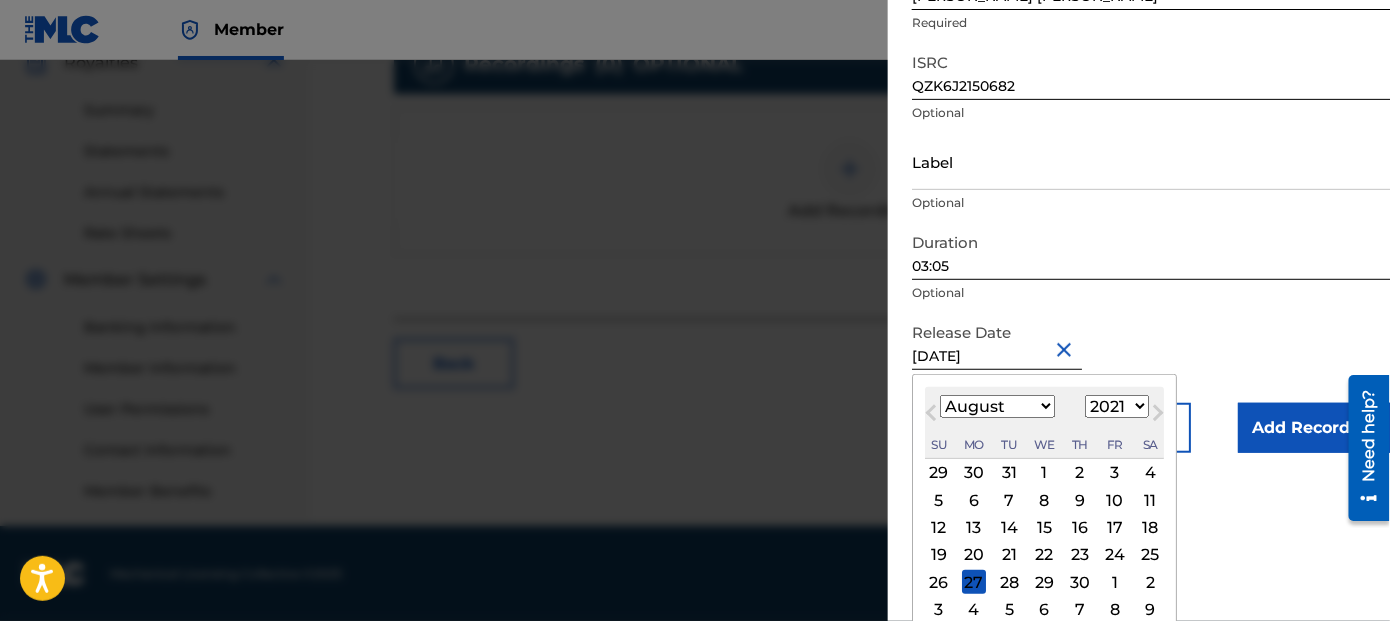 click on "January February March April May June July August September October November December" at bounding box center [997, 406] 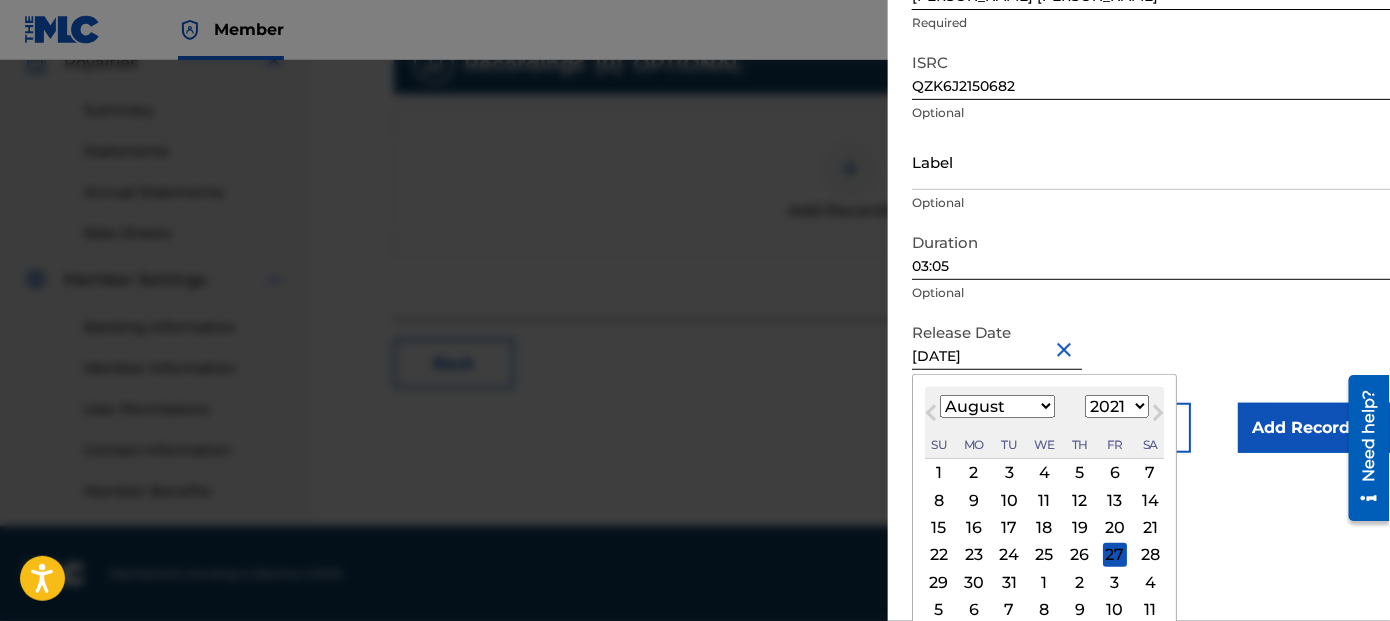 click on "27" at bounding box center (1115, 555) 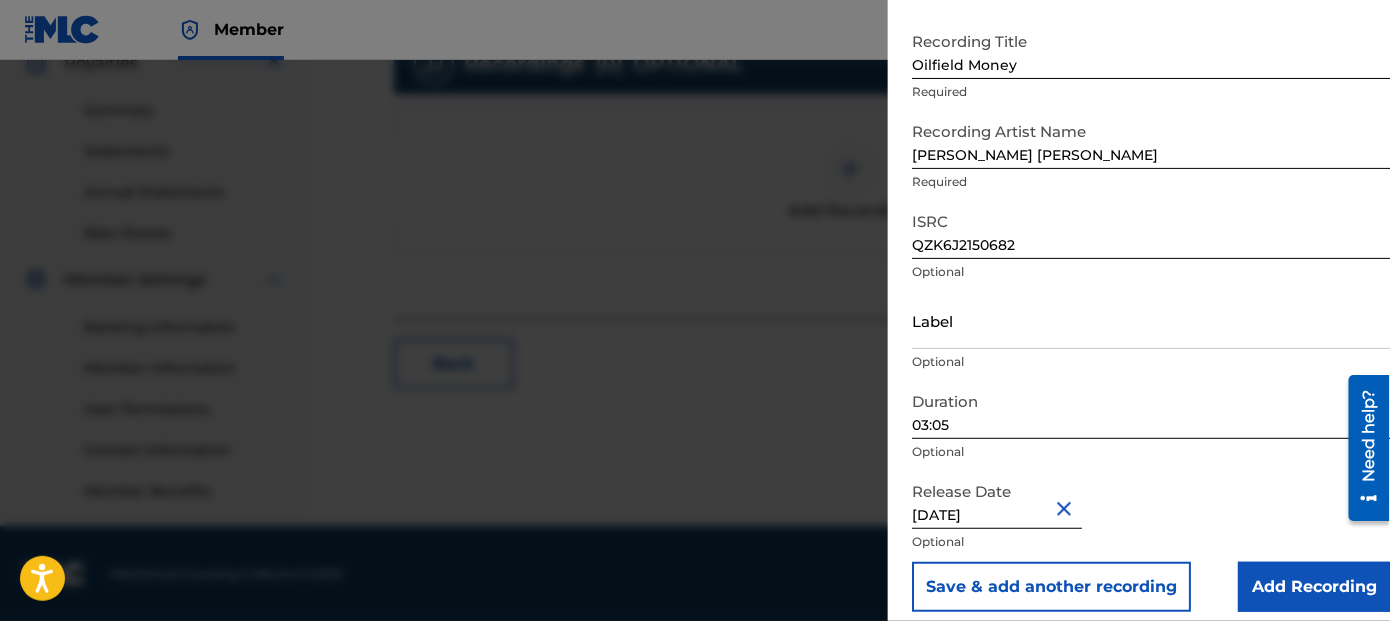 click on "Release Date August 27 2021 Optional" at bounding box center [1151, 517] 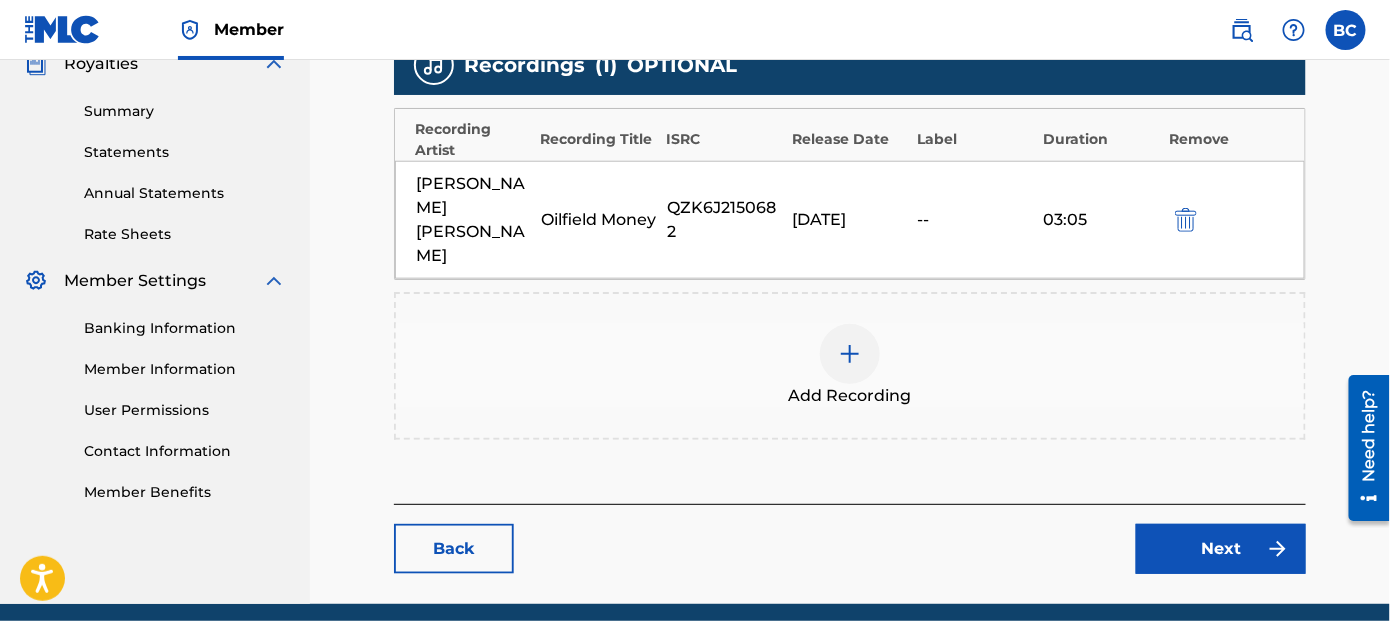 scroll, scrollTop: 618, scrollLeft: 0, axis: vertical 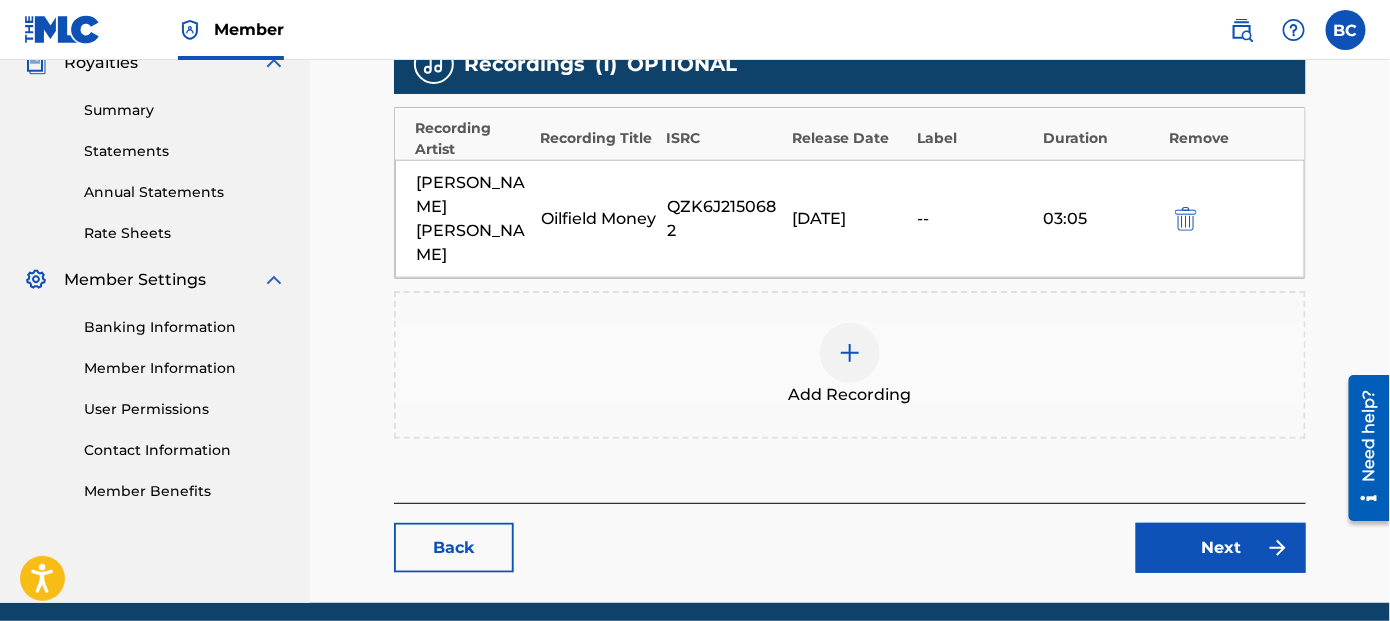 click on "Next" at bounding box center (1221, 548) 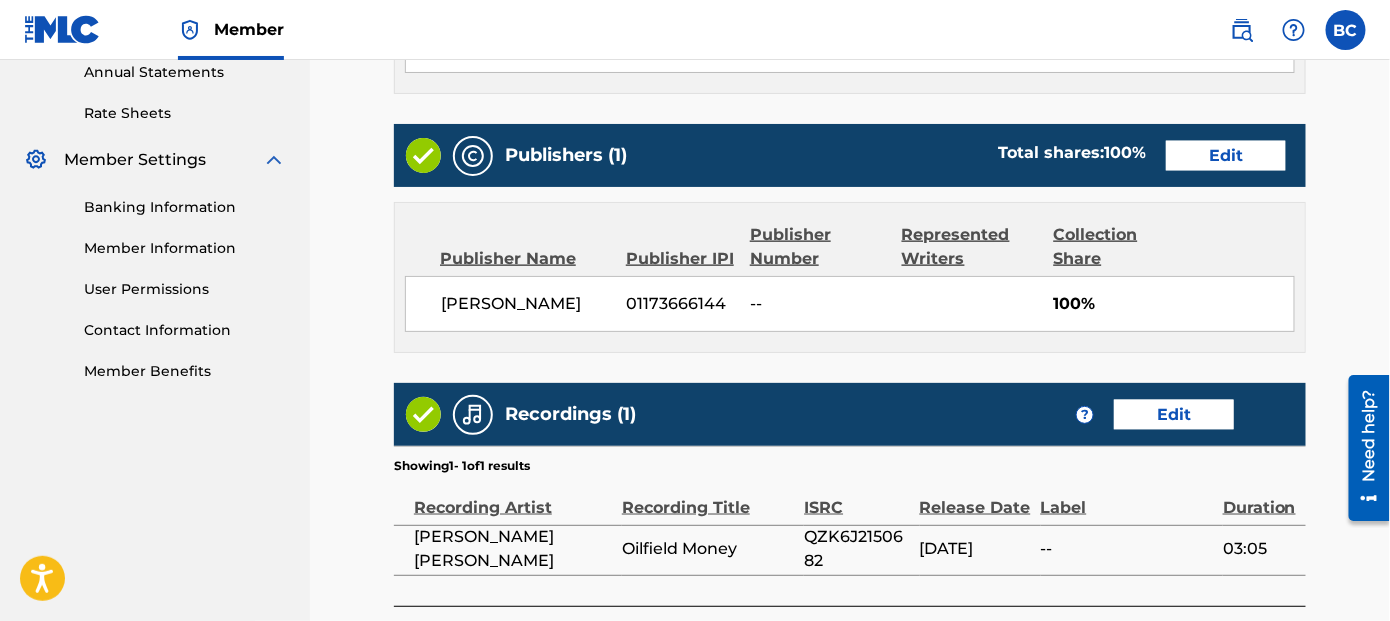 scroll, scrollTop: 700, scrollLeft: 0, axis: vertical 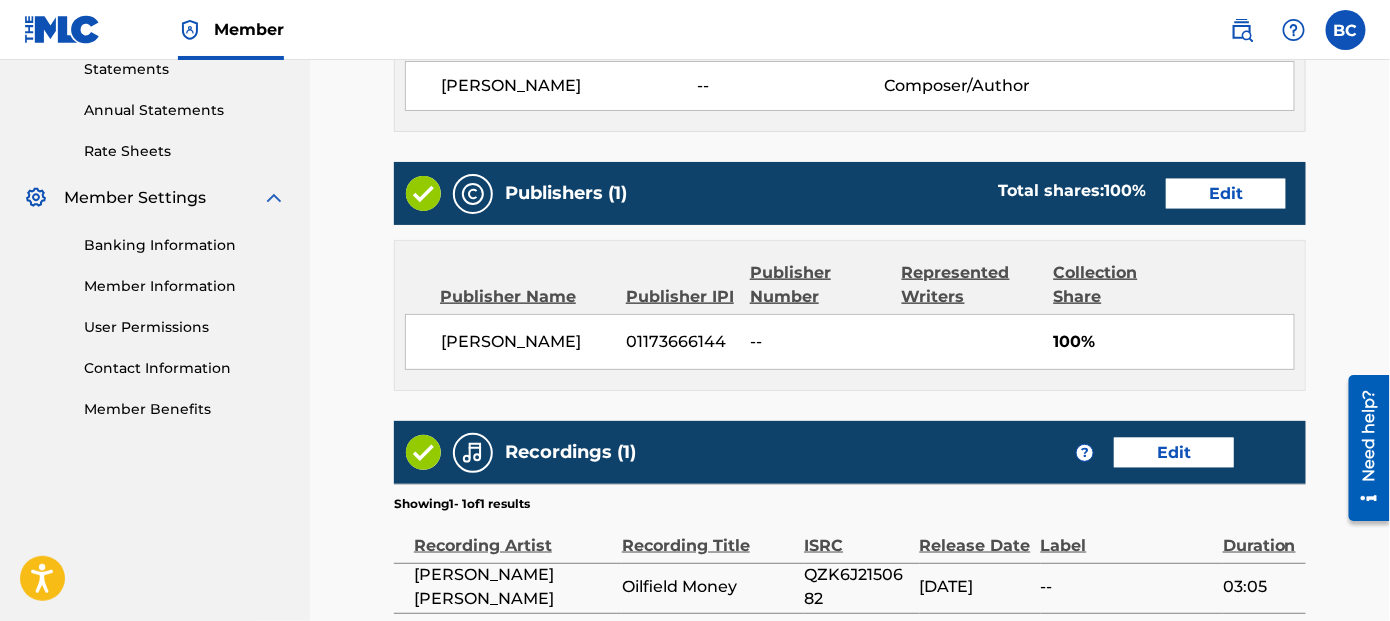 click on "Edit" at bounding box center (1226, 194) 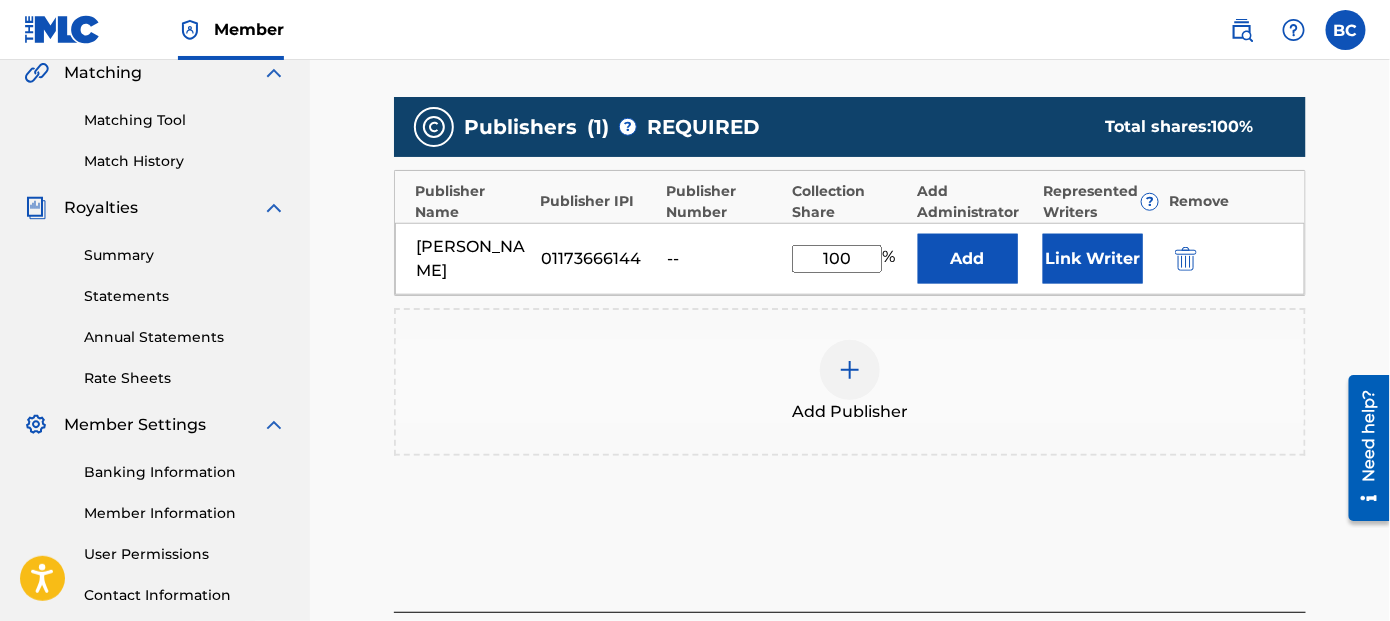 scroll, scrollTop: 500, scrollLeft: 0, axis: vertical 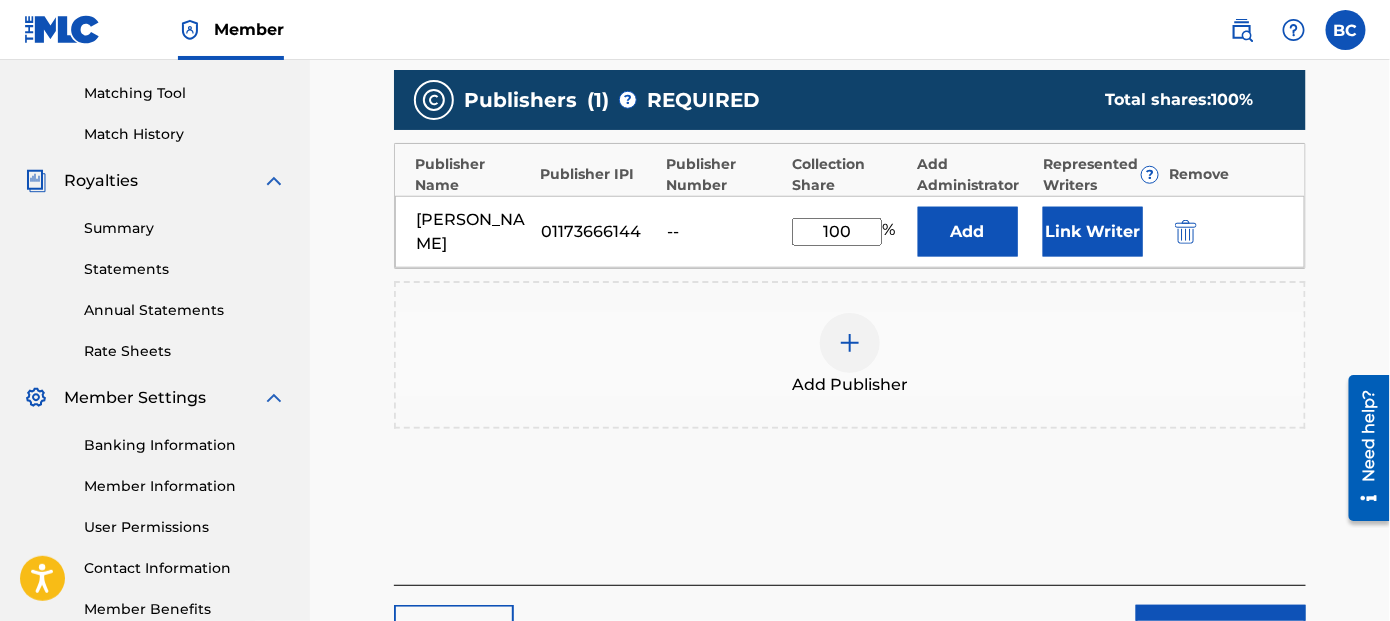 click at bounding box center (850, 343) 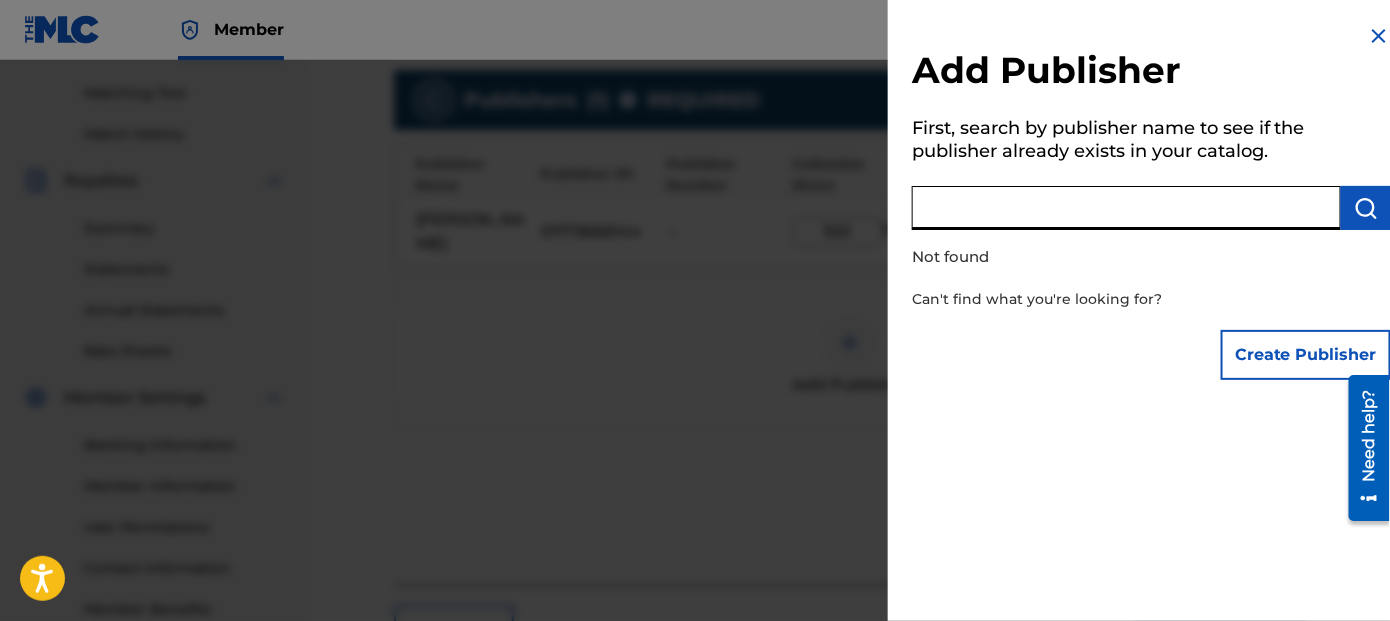 click at bounding box center [1126, 208] 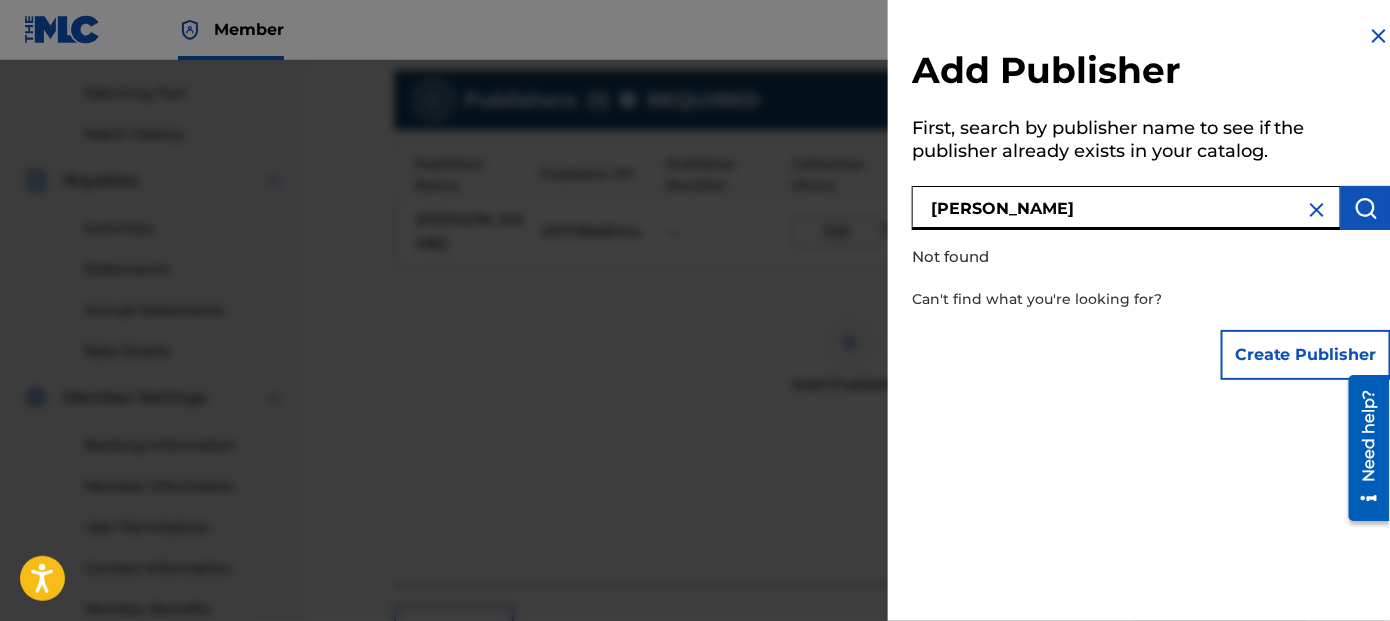 type on "Ben Curry" 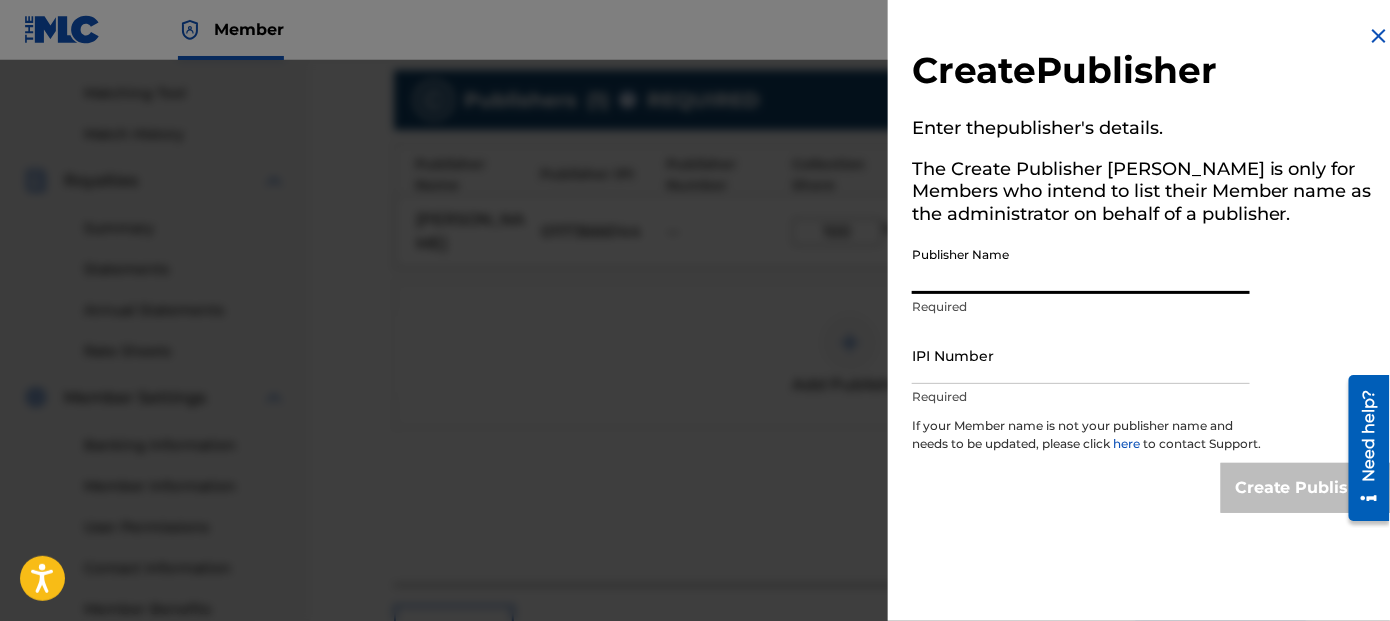 click on "Publisher Name" at bounding box center [1081, 265] 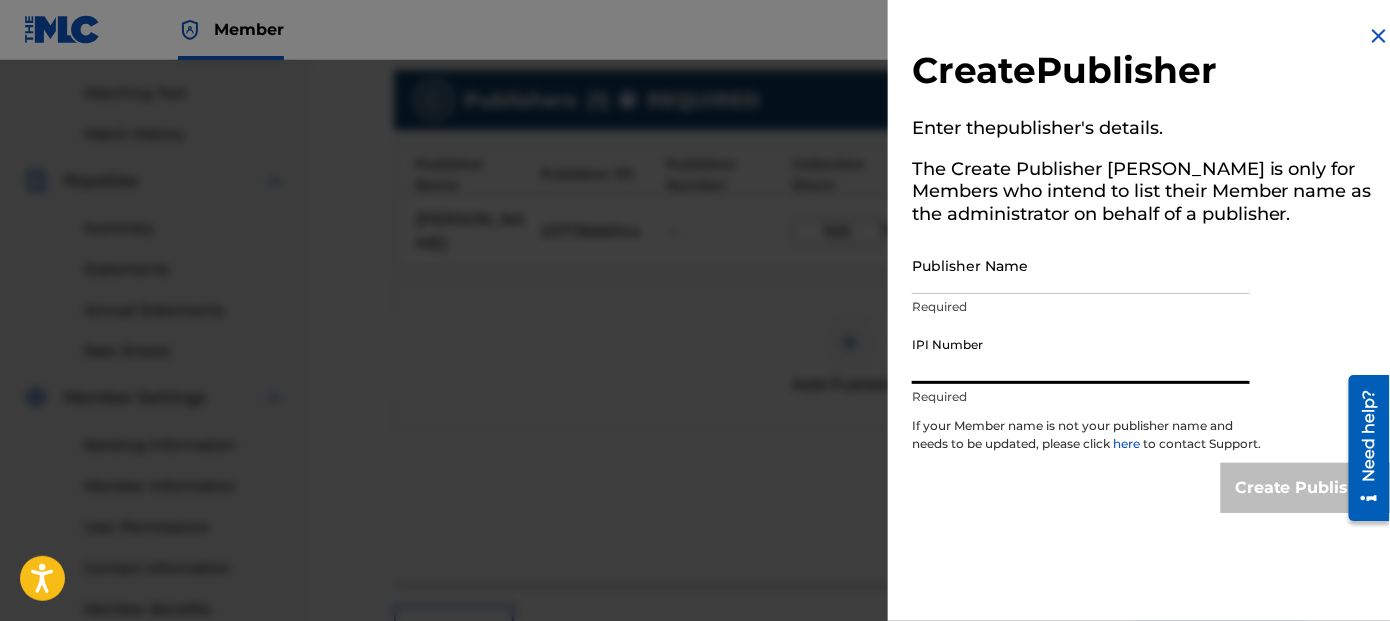click on "IPI Number" at bounding box center [1081, 355] 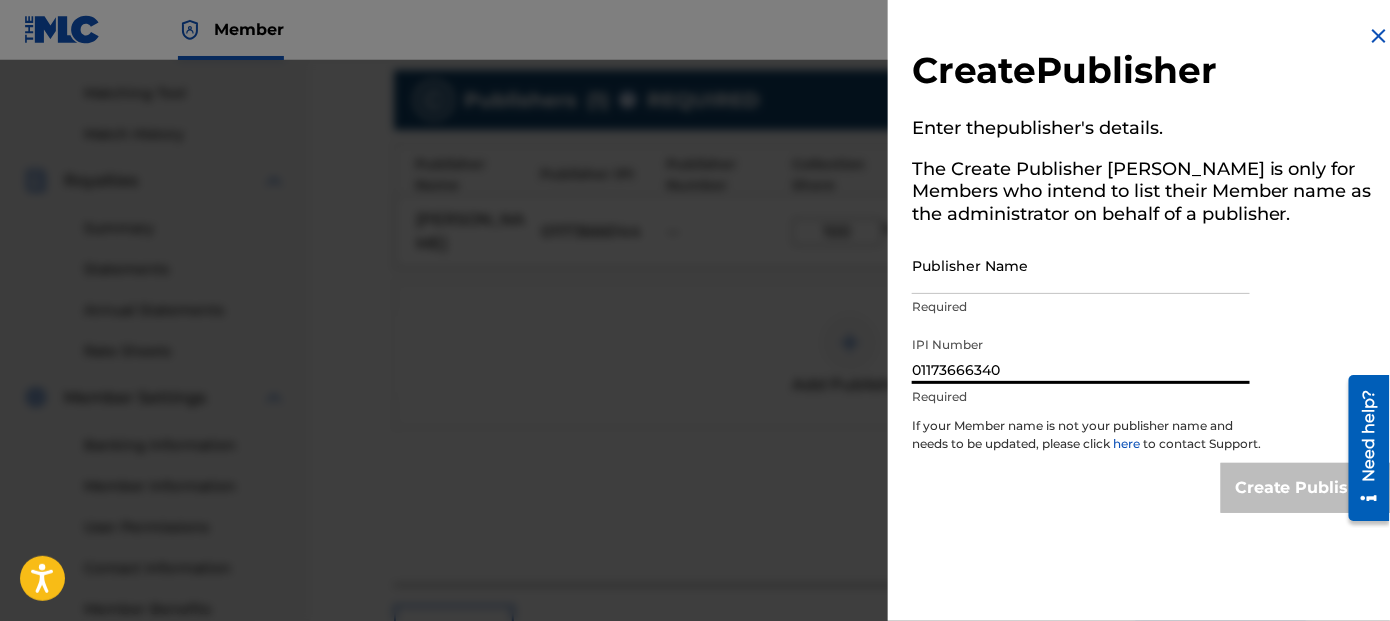 type on "01173666340" 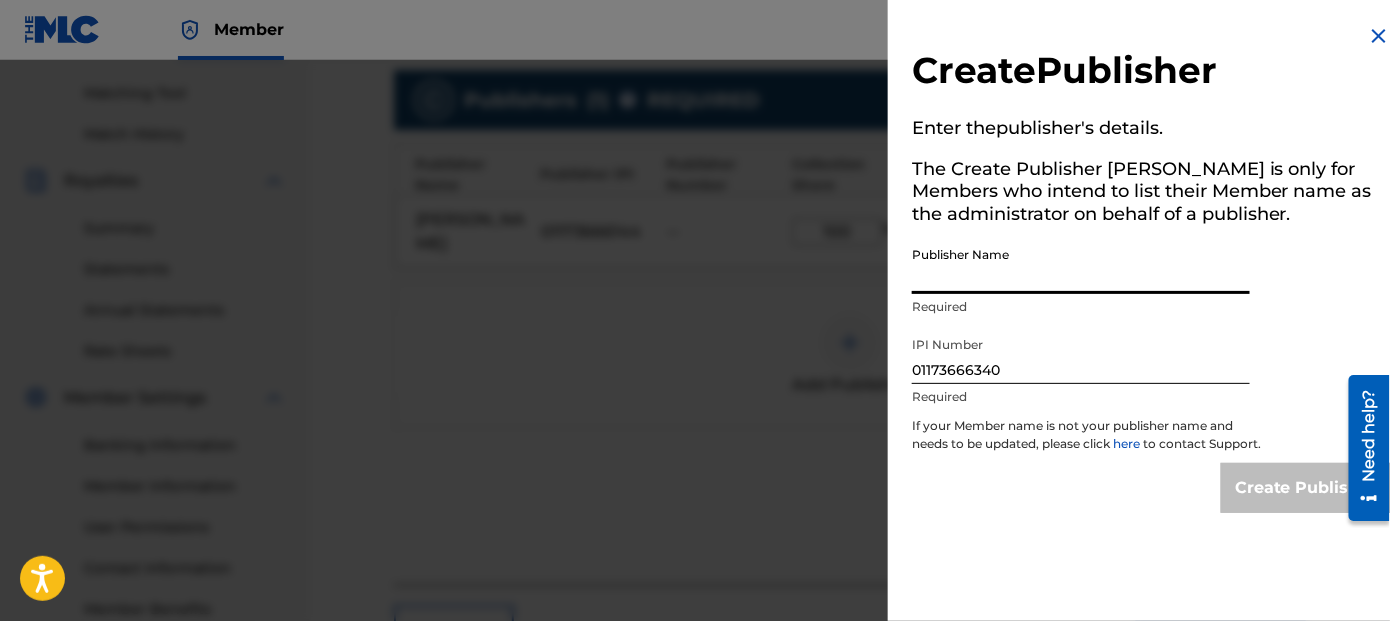 click on "Publisher Name" at bounding box center (1081, 265) 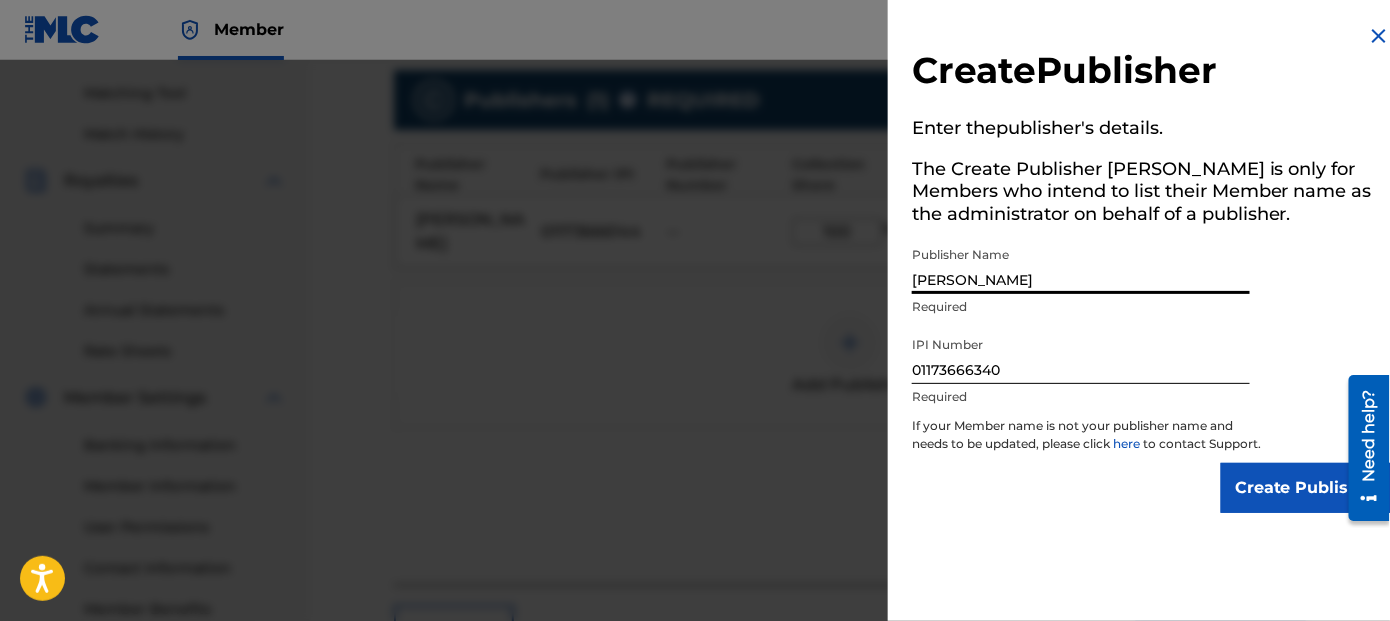 type on "Ben Curry" 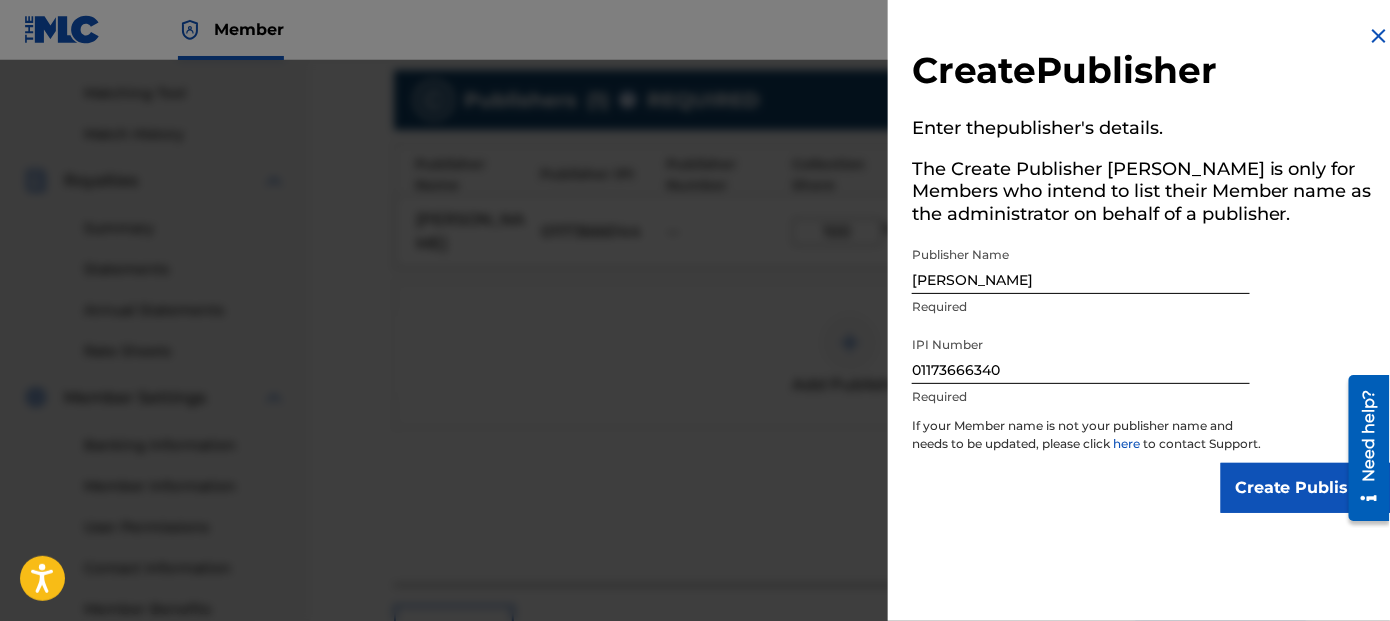 click on "Create Publisher" at bounding box center [1306, 488] 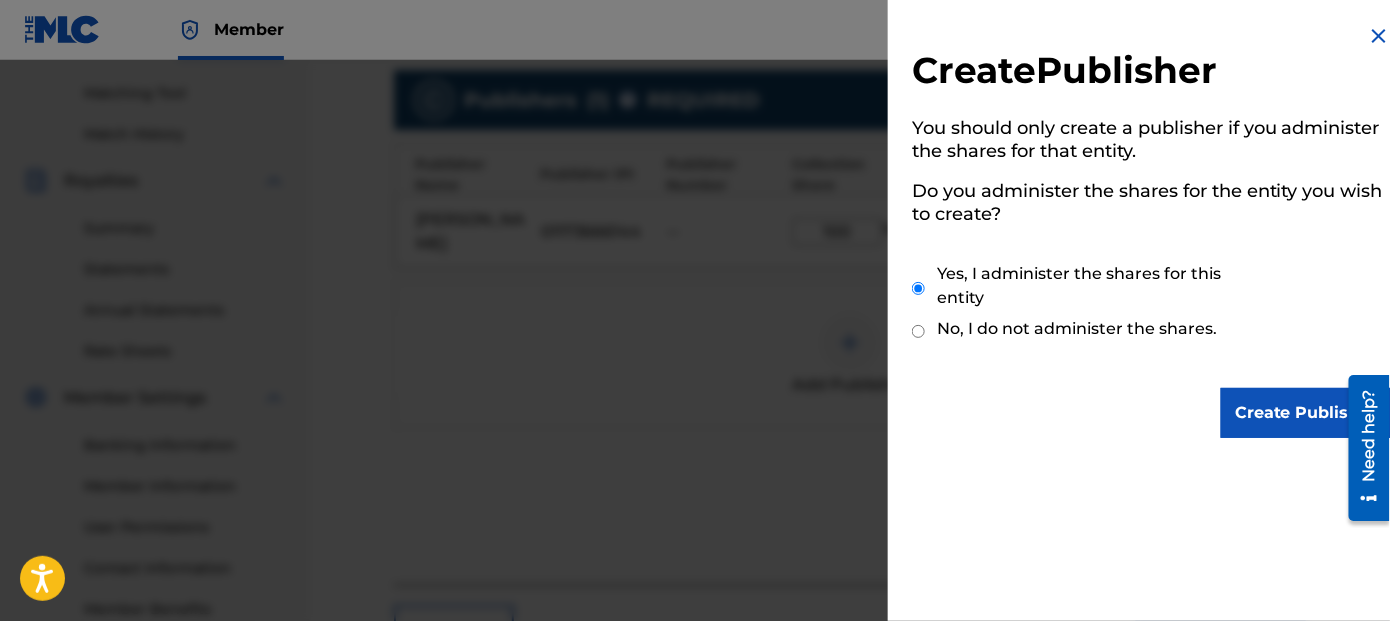 click on "Create Publisher" at bounding box center [1306, 413] 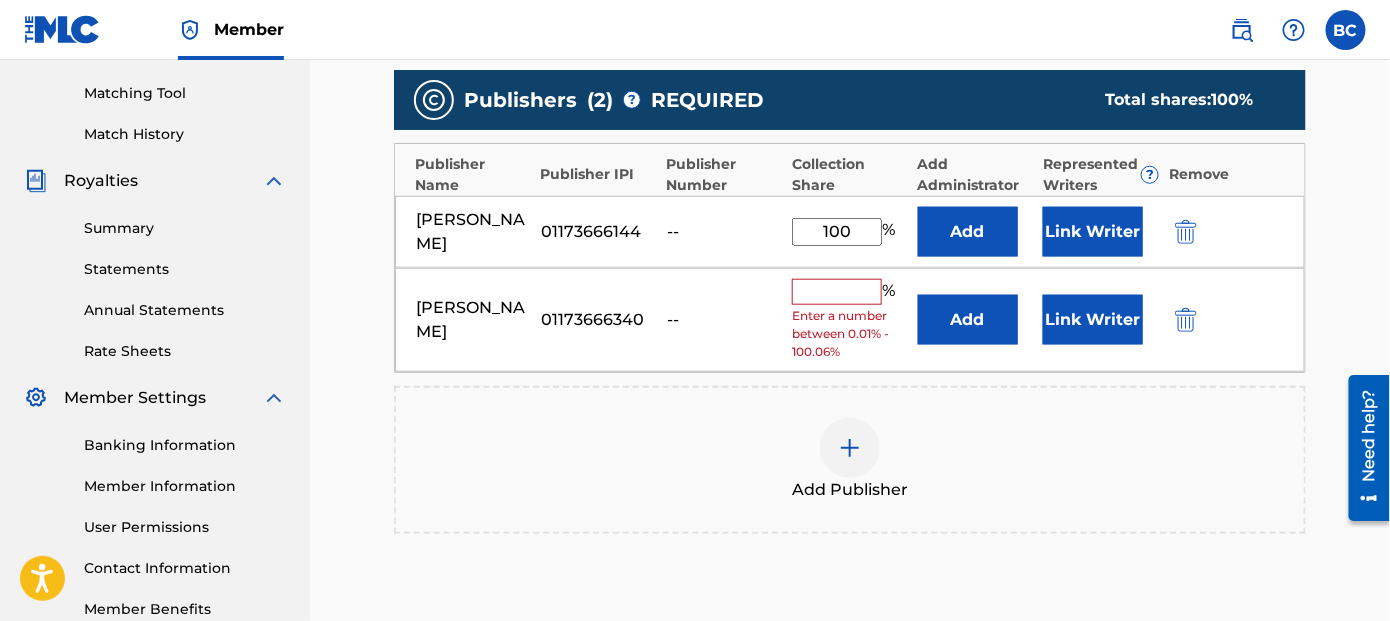 click at bounding box center [837, 292] 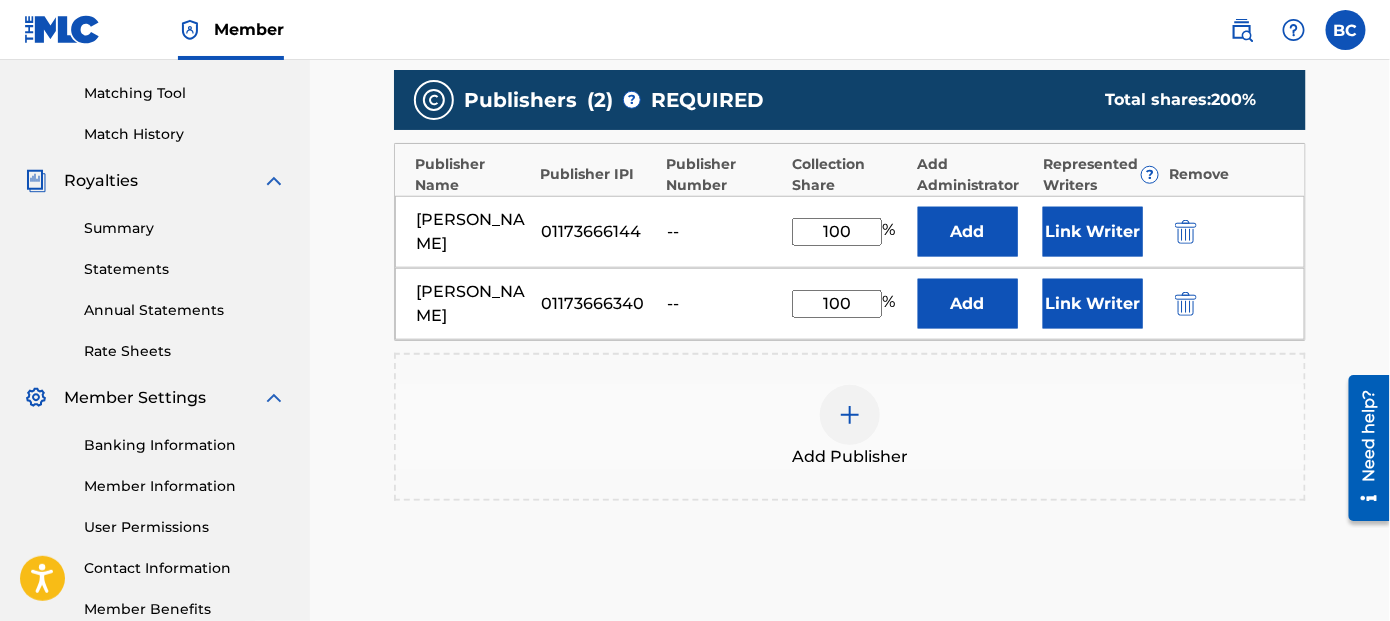 type on "100" 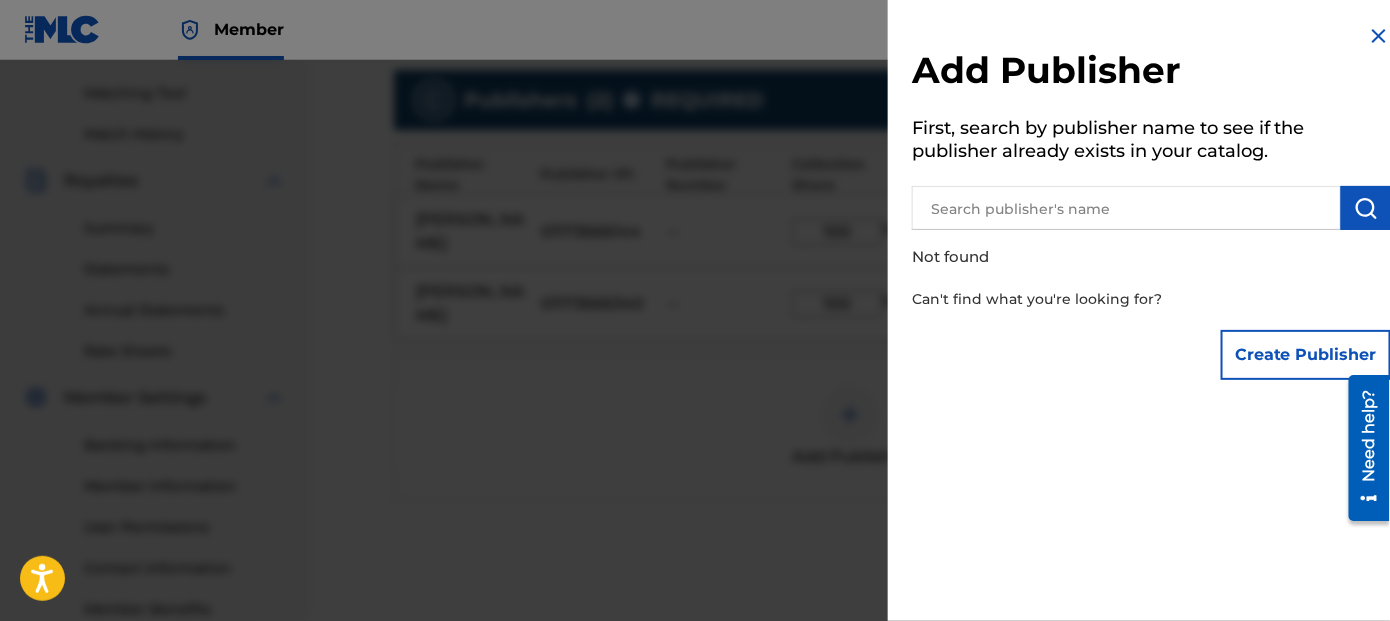 click at bounding box center (1379, 36) 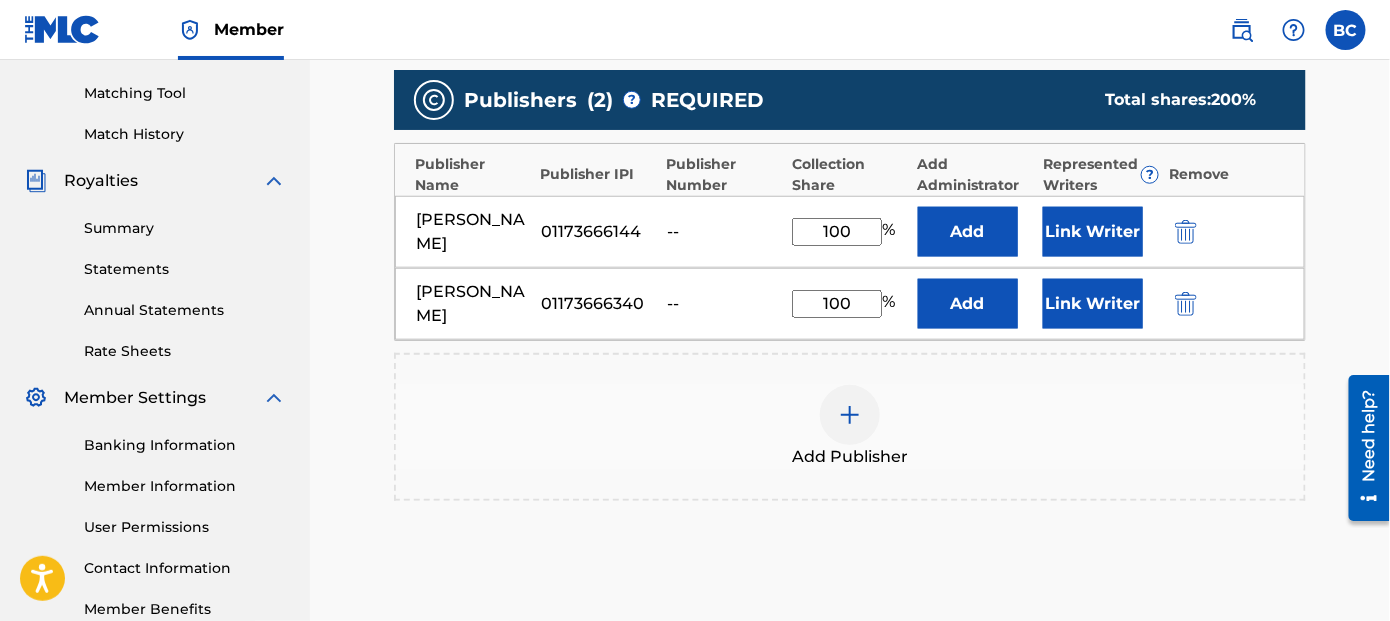 click at bounding box center [850, 415] 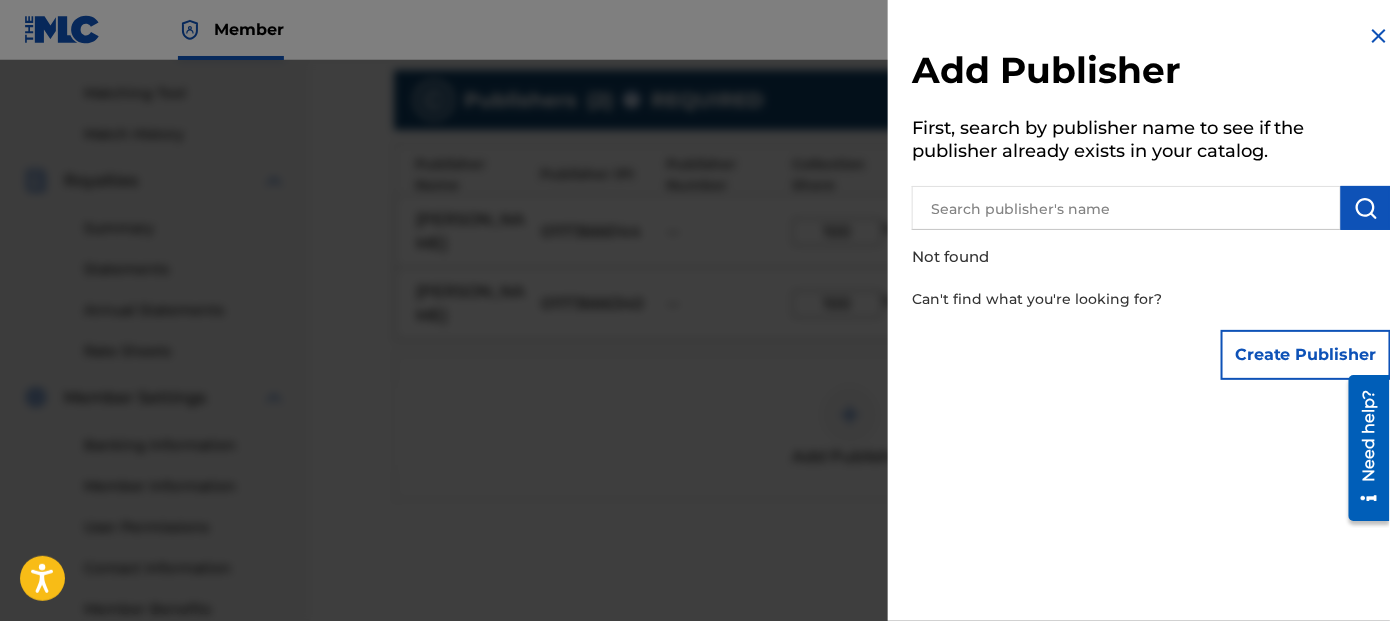 click at bounding box center (1126, 208) 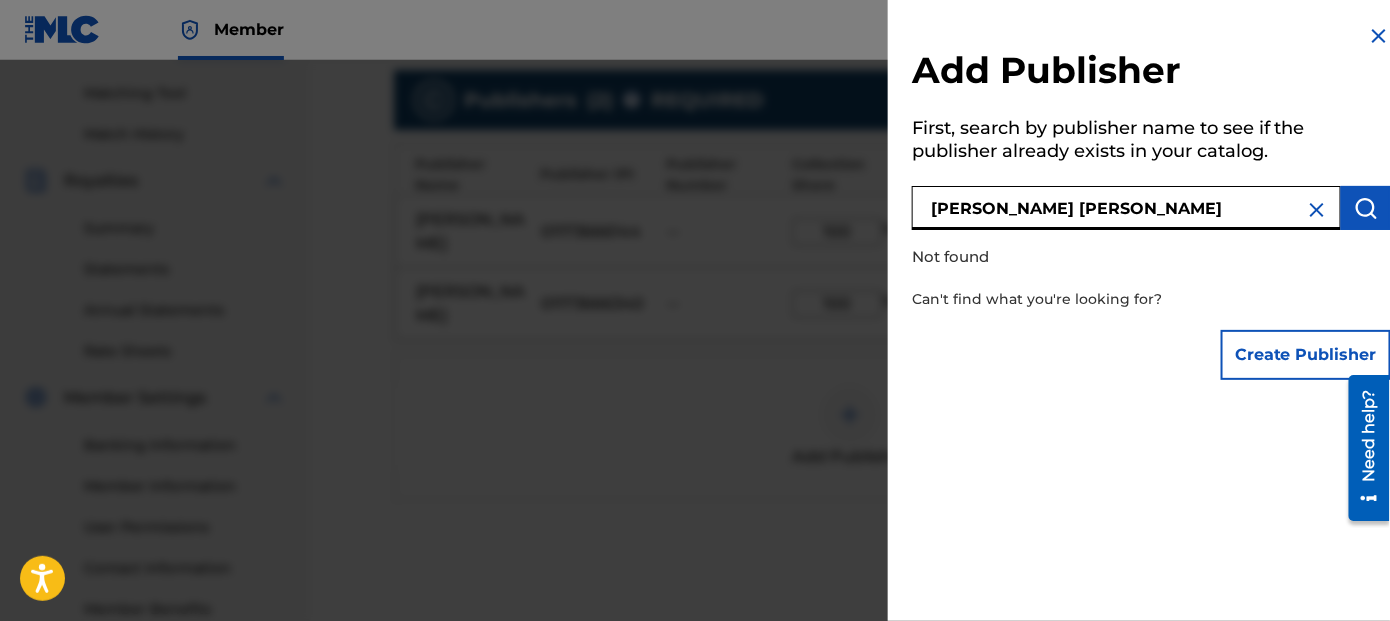 type on "Ben Allen Curry" 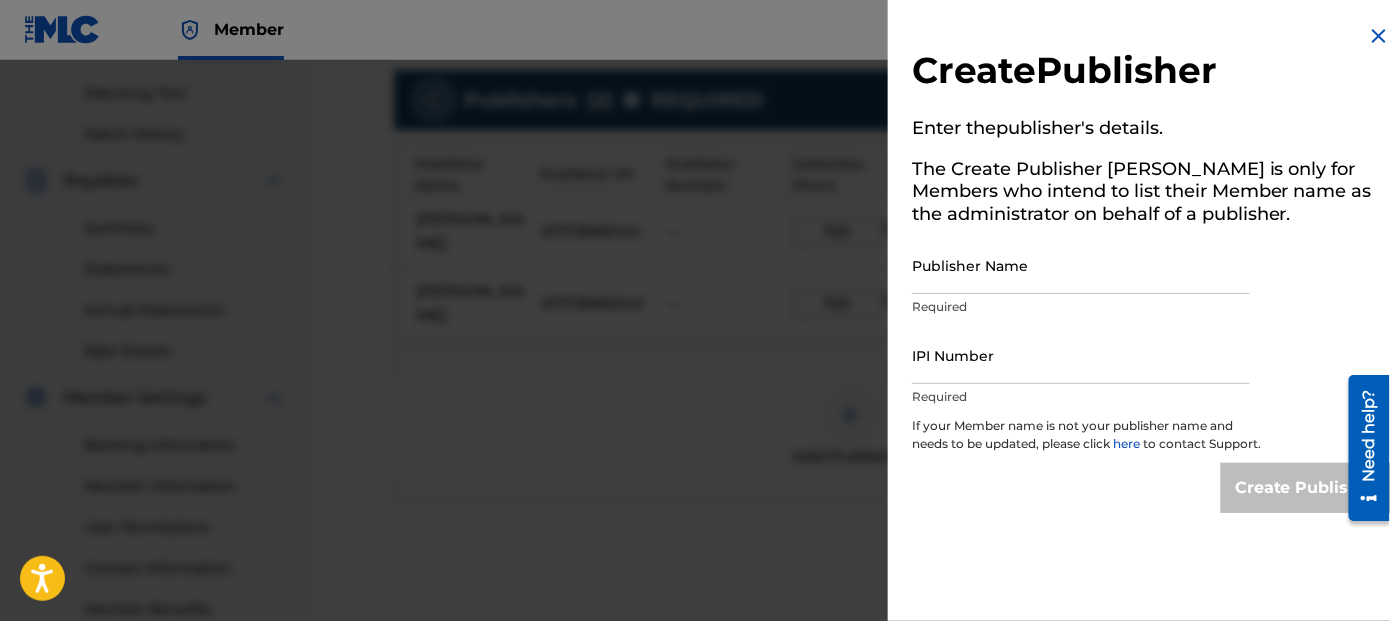 click on "Publisher Name" at bounding box center (1081, 265) 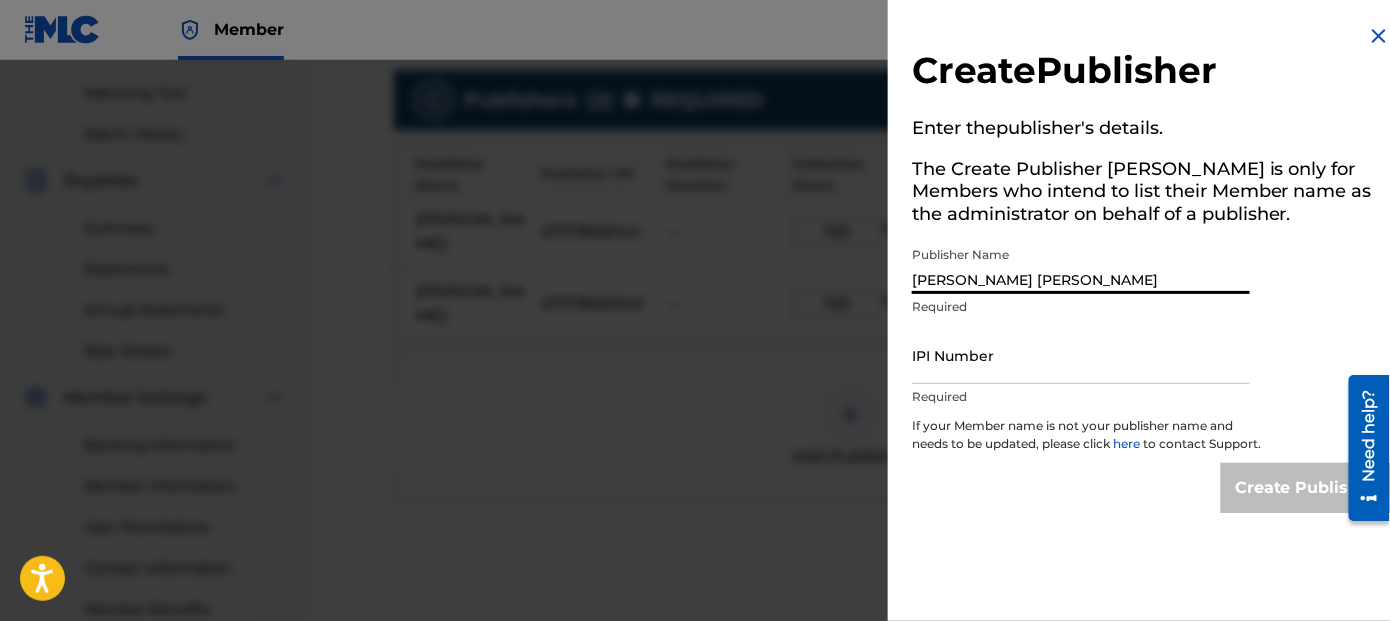 type on "Ben Allen Curry" 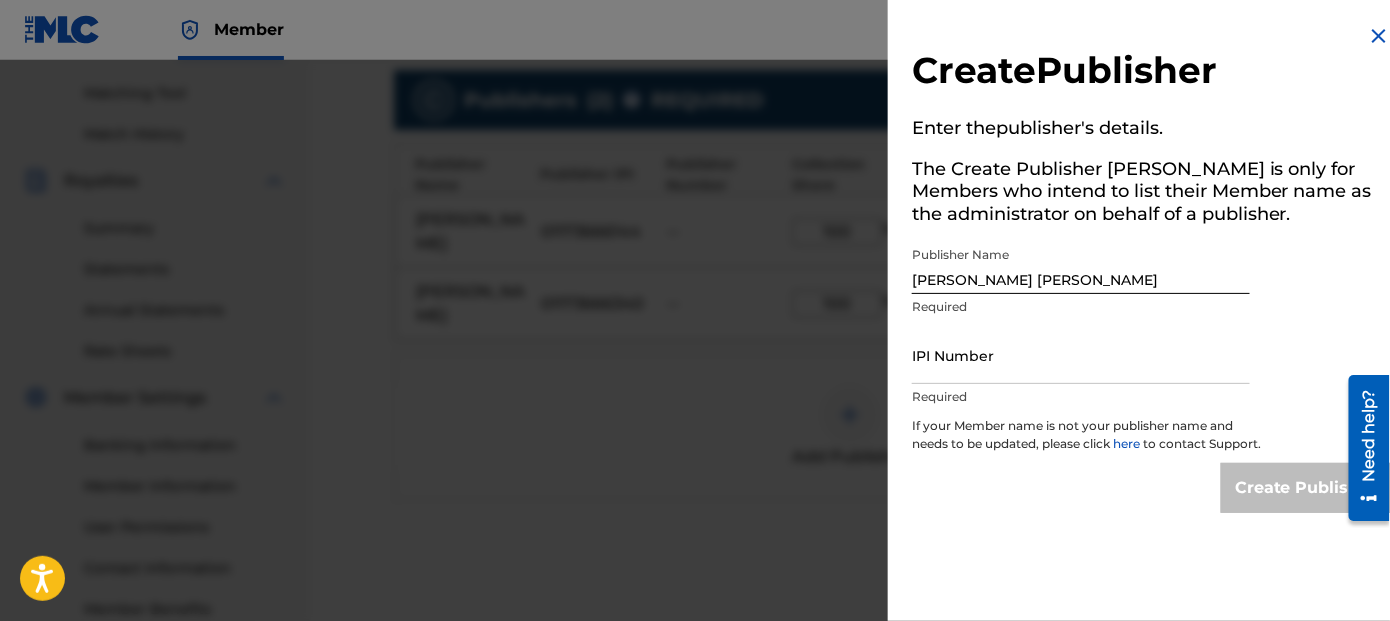 click on "IPI Number" at bounding box center [1081, 355] 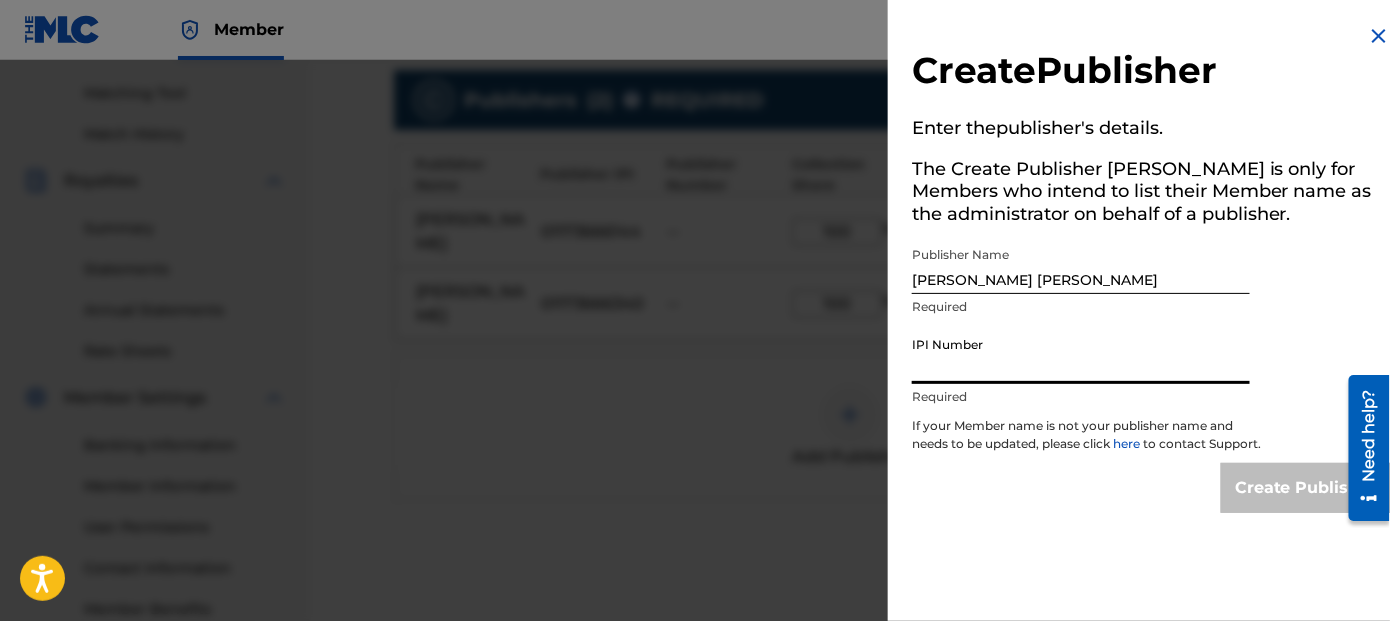 paste on "01173666242" 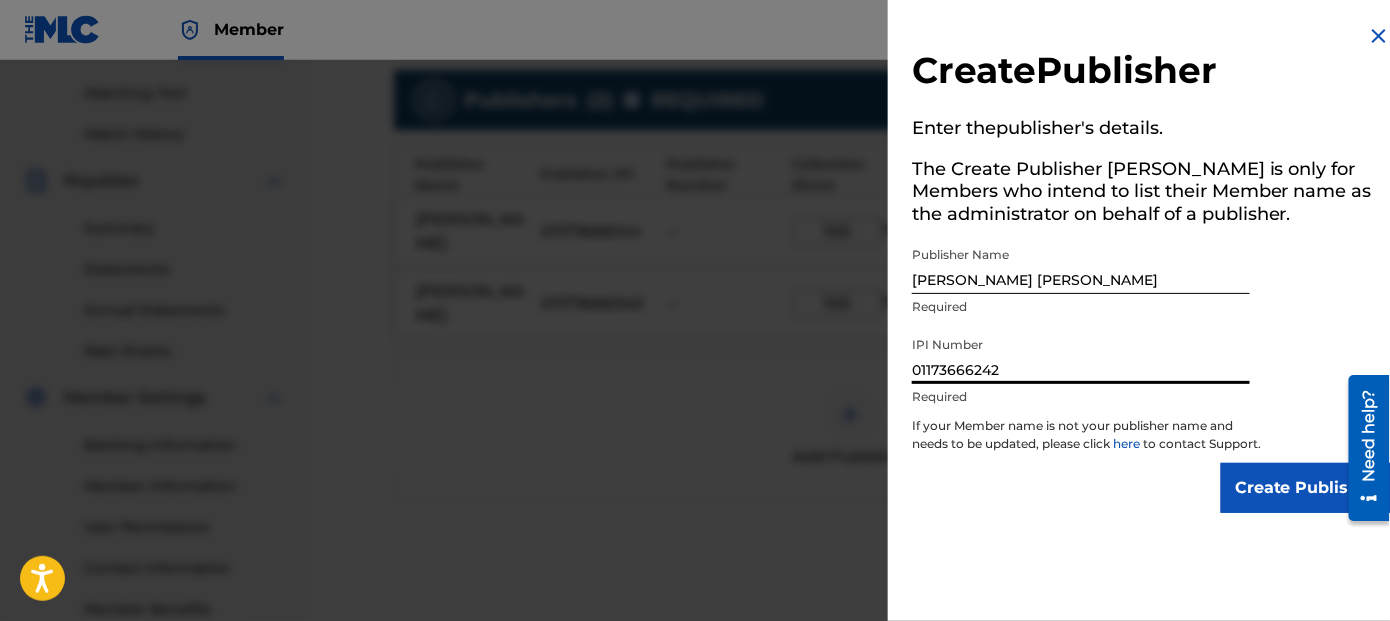 type on "01173666242" 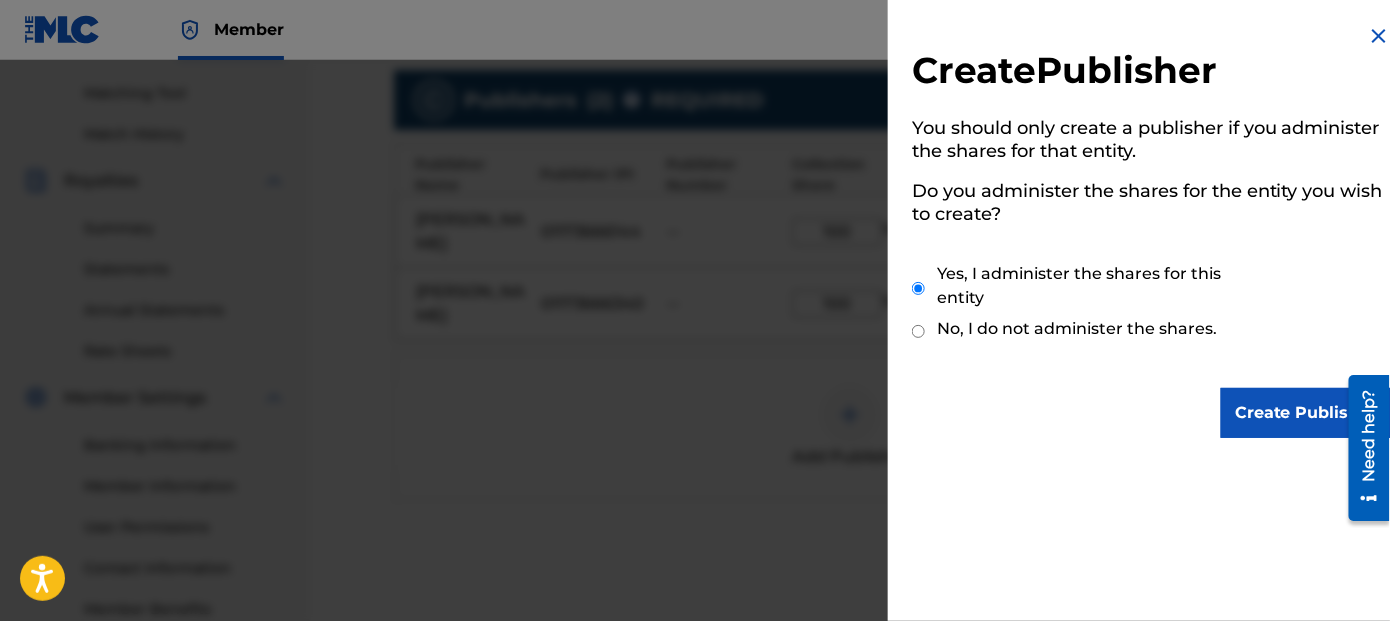 click on "Create Publisher" at bounding box center (1306, 413) 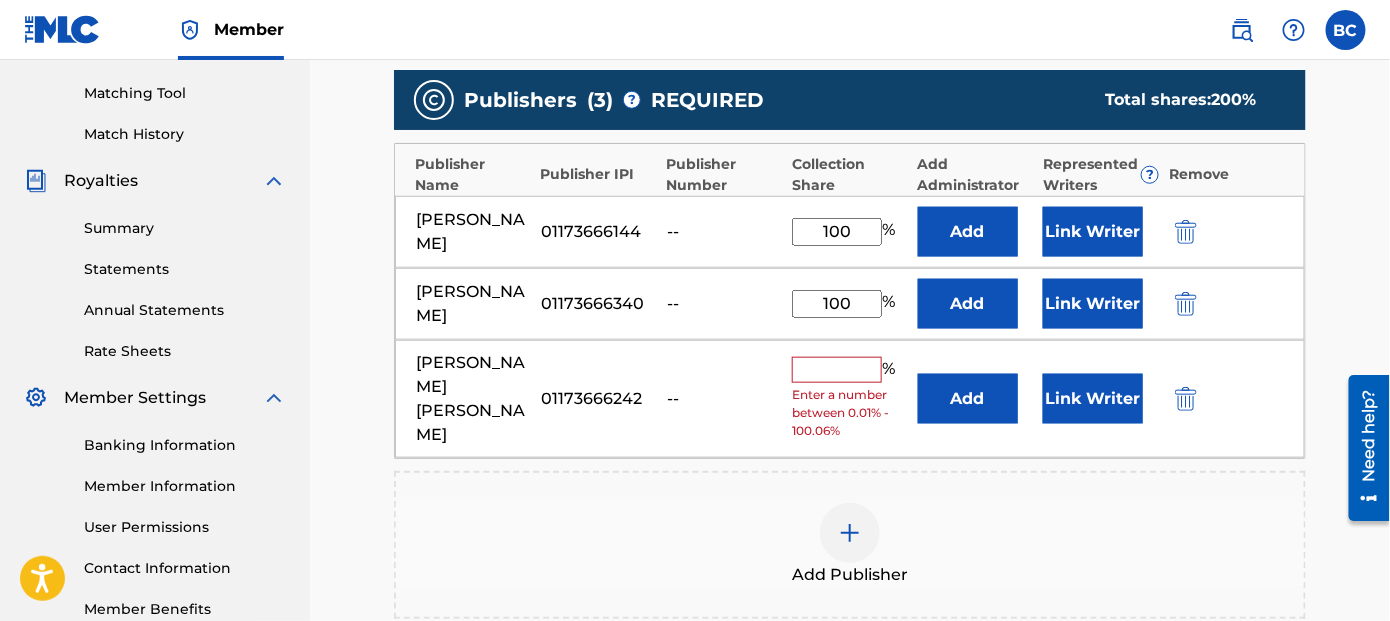 click at bounding box center (837, 370) 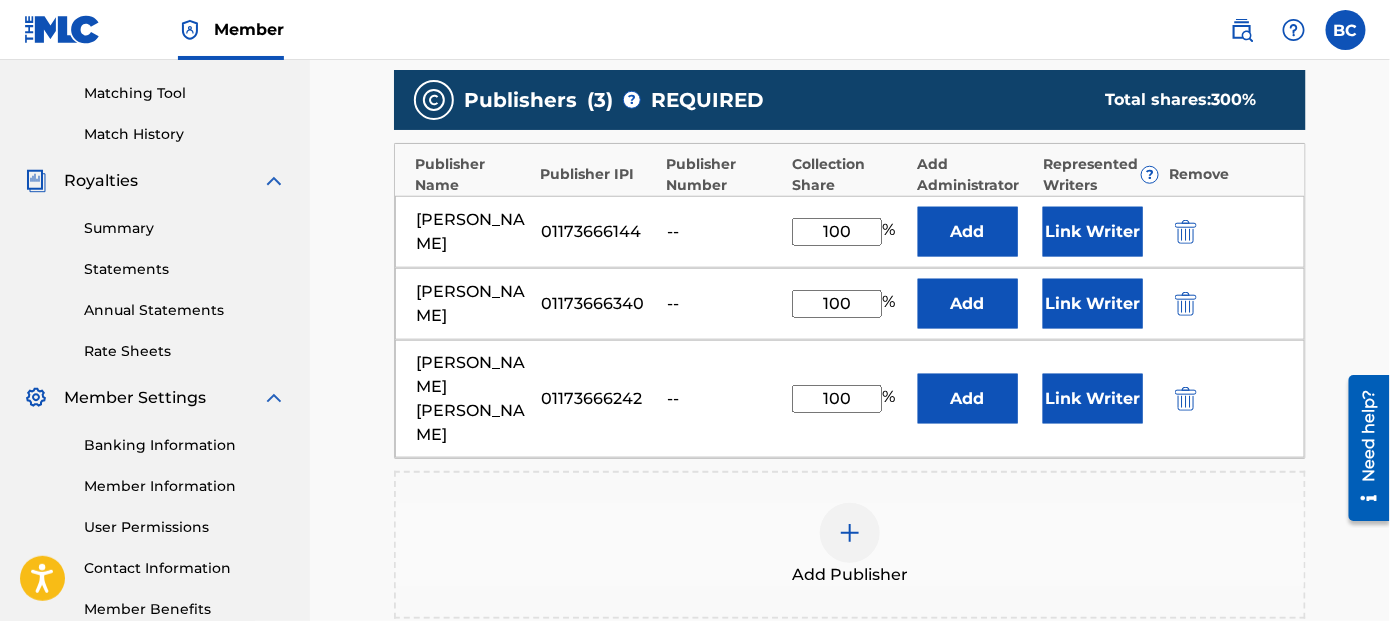 type on "100" 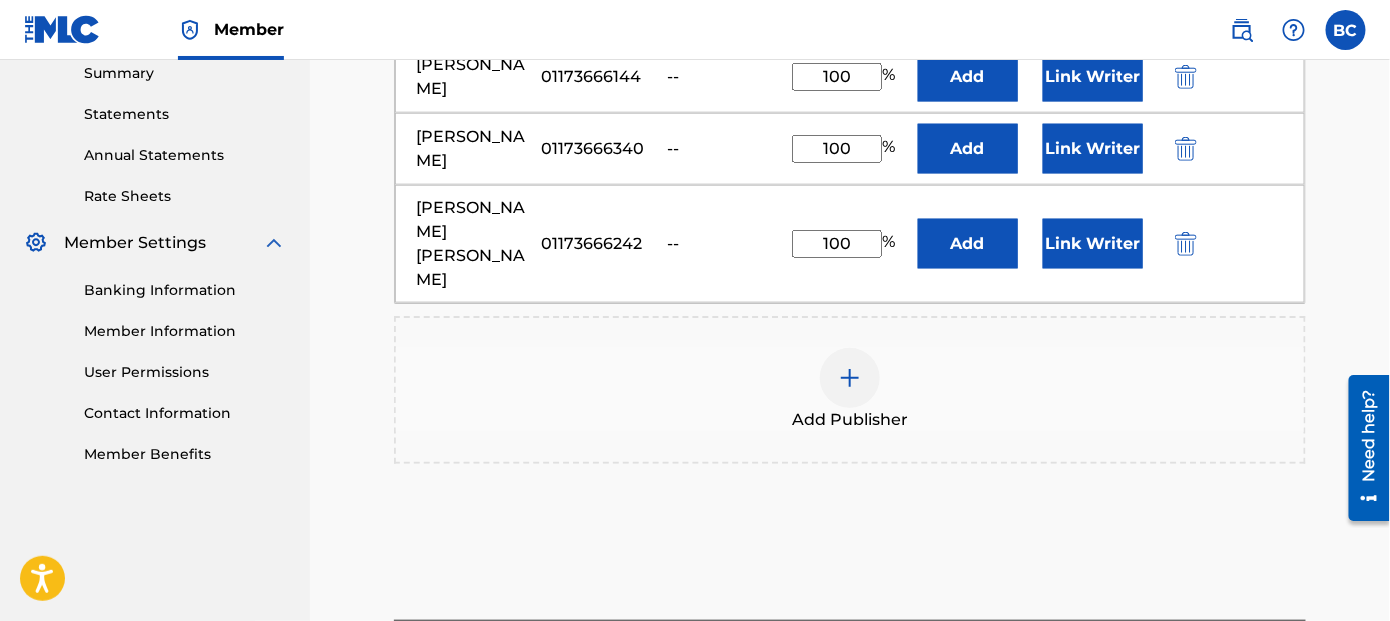 scroll, scrollTop: 400, scrollLeft: 0, axis: vertical 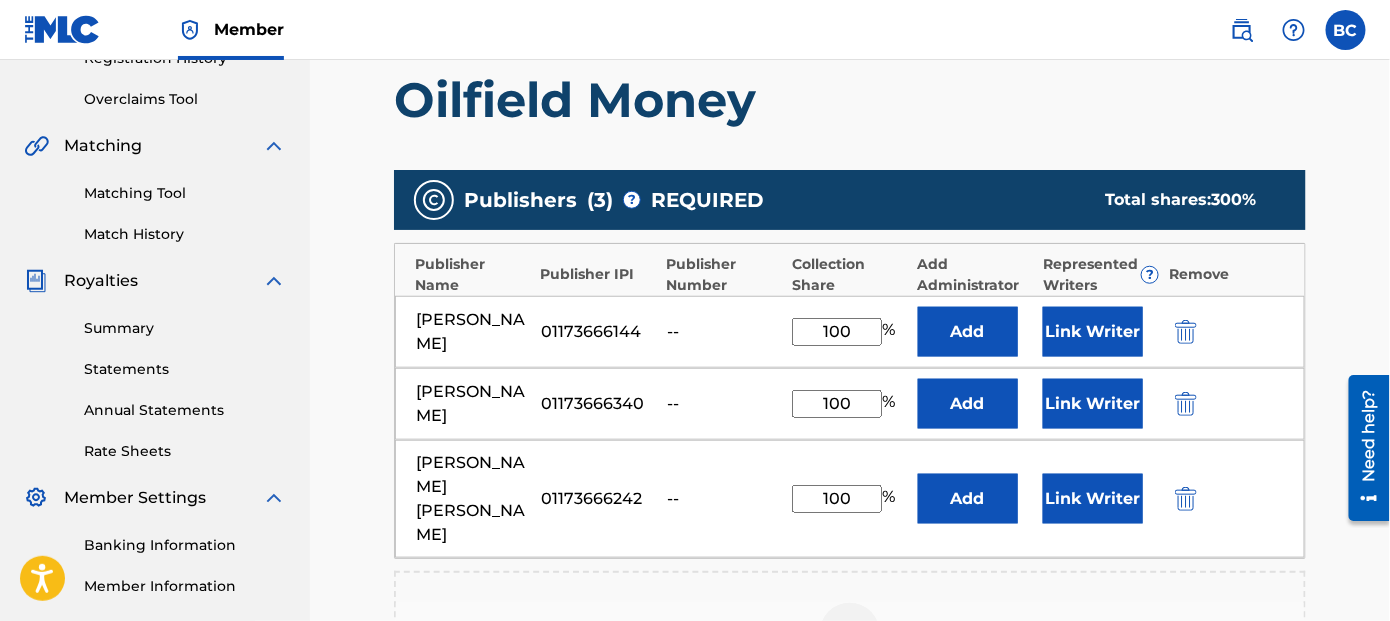 click at bounding box center [1186, 404] 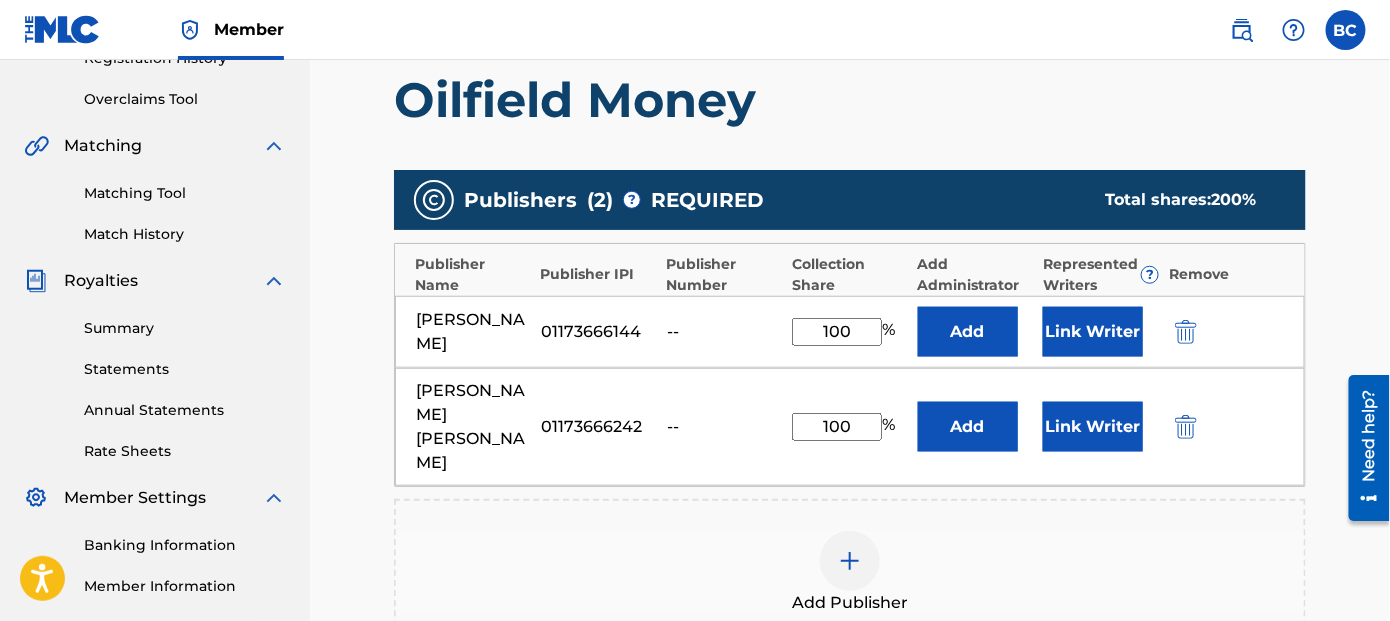 click at bounding box center [1186, 427] 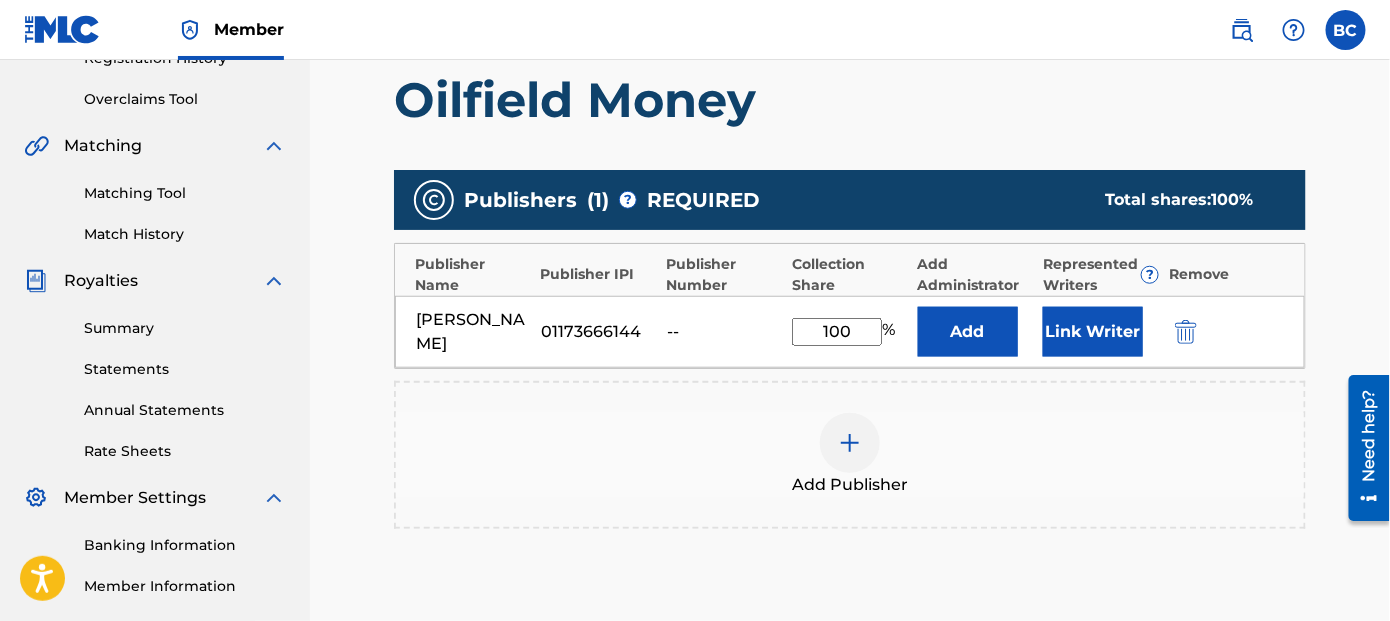 click on "Catalog Enter Work Details Add Writers Add Publishers & Shares Add Recording Review Add Publishers & Shares Enter your publisher(s)/administrator(s). Oilfield Money Publishers ( 1 ) ? REQUIRED Total shares:  100 % Publisher Name Publisher IPI Publisher Number Collection Share Add Administrator Represented Writers ? Remove Benjamin Allen Curry 01173666144 -- 100 % Add Link Writer Add Publisher Back Next" at bounding box center (850, 247) 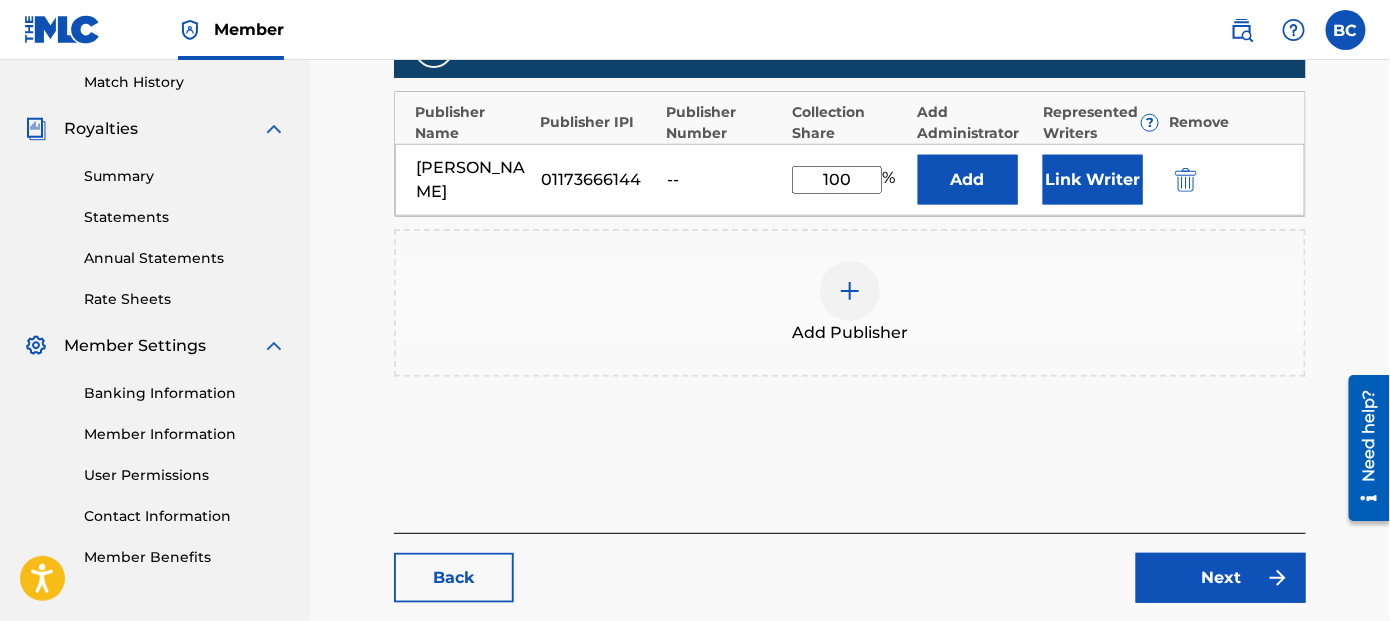 scroll, scrollTop: 657, scrollLeft: 0, axis: vertical 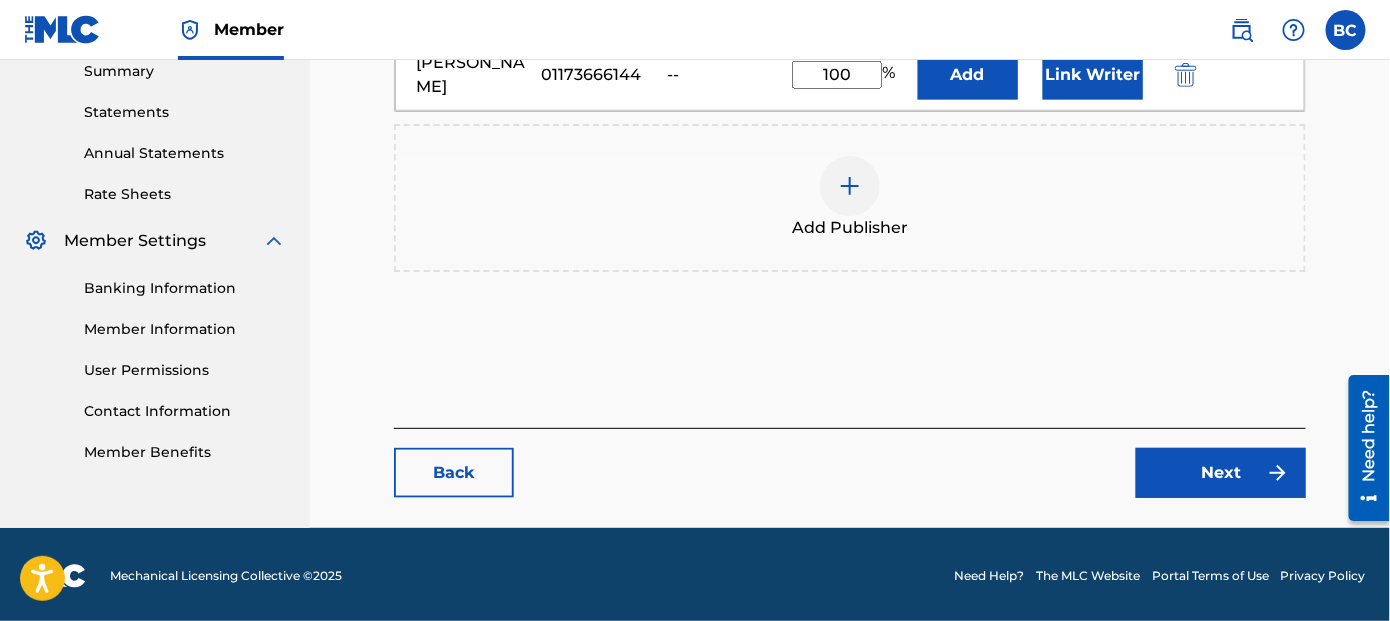 click on "Next" at bounding box center [1221, 473] 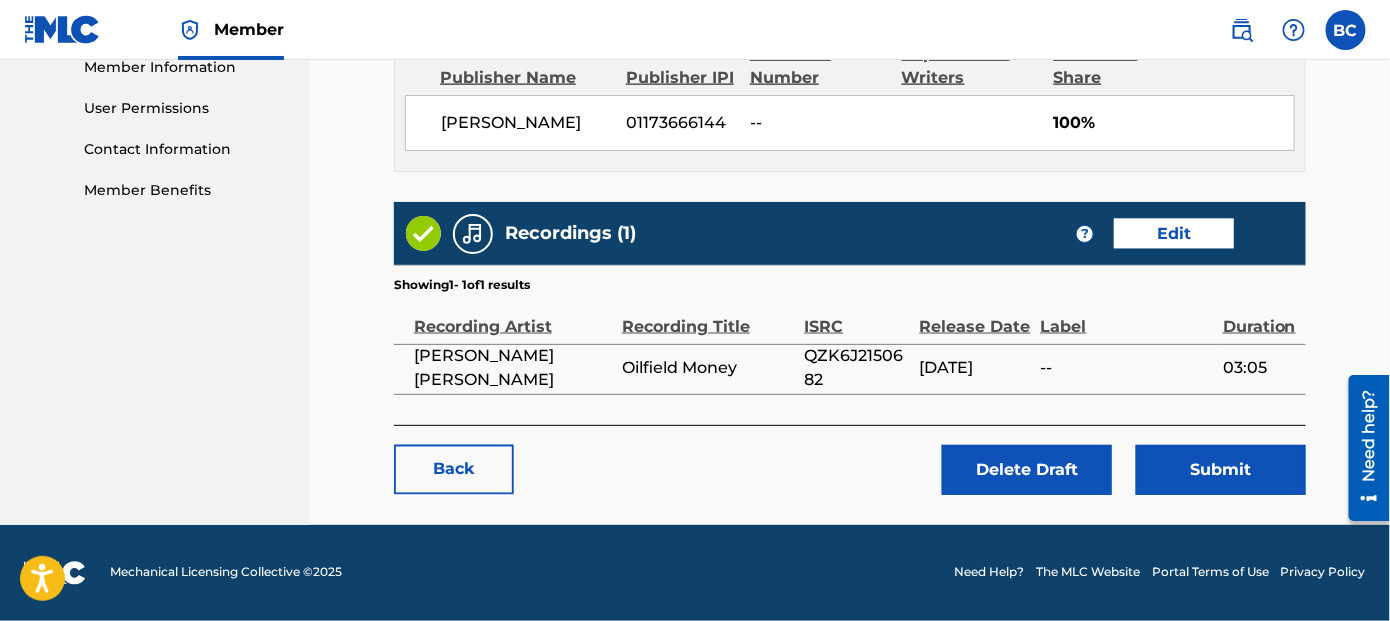 scroll, scrollTop: 940, scrollLeft: 0, axis: vertical 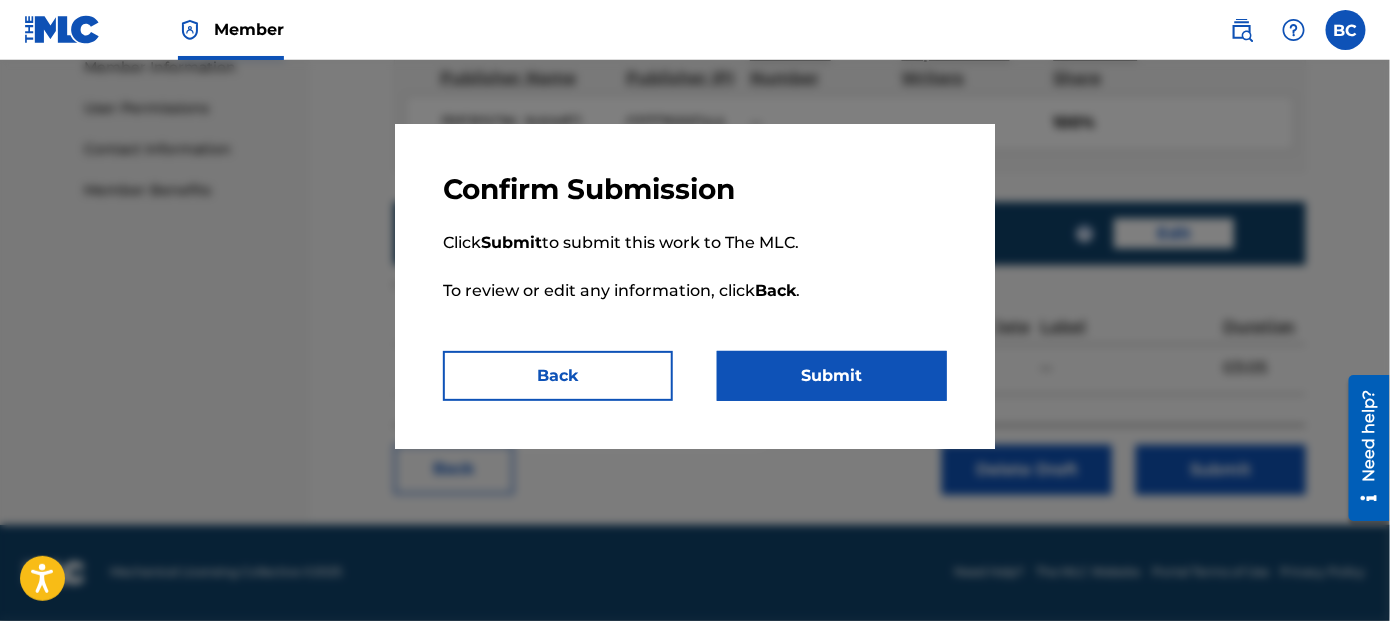 click on "Submit" at bounding box center [832, 376] 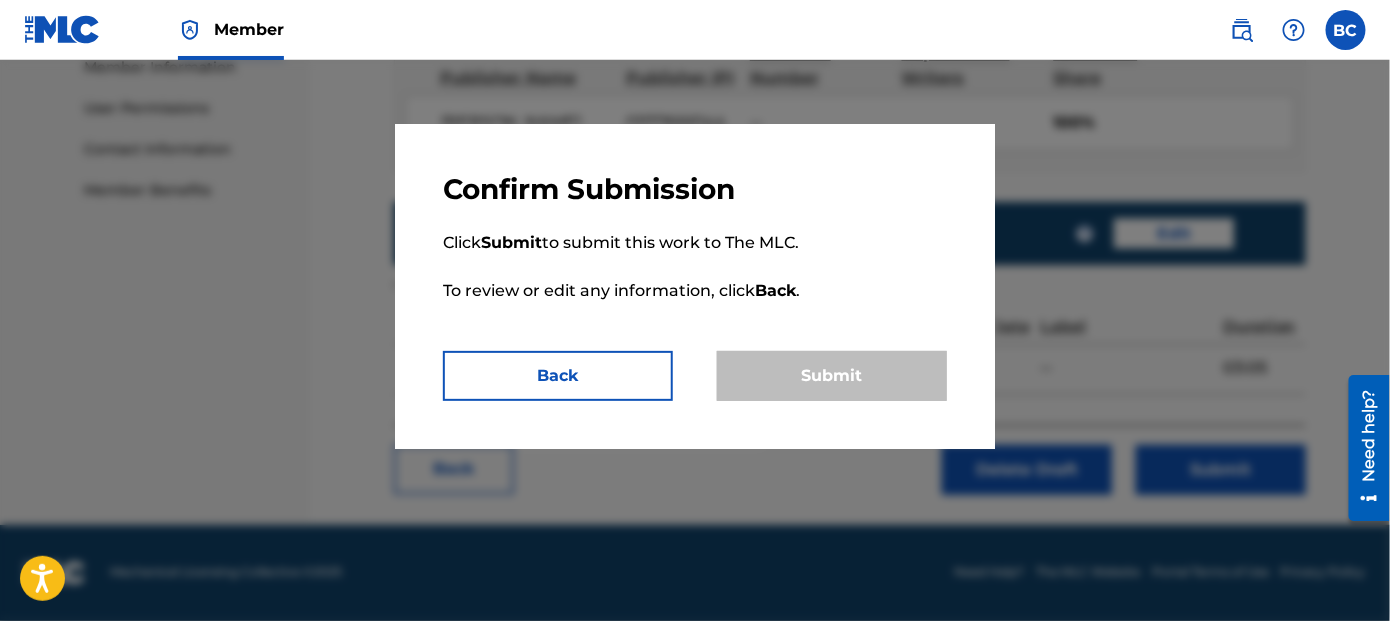 scroll, scrollTop: 0, scrollLeft: 0, axis: both 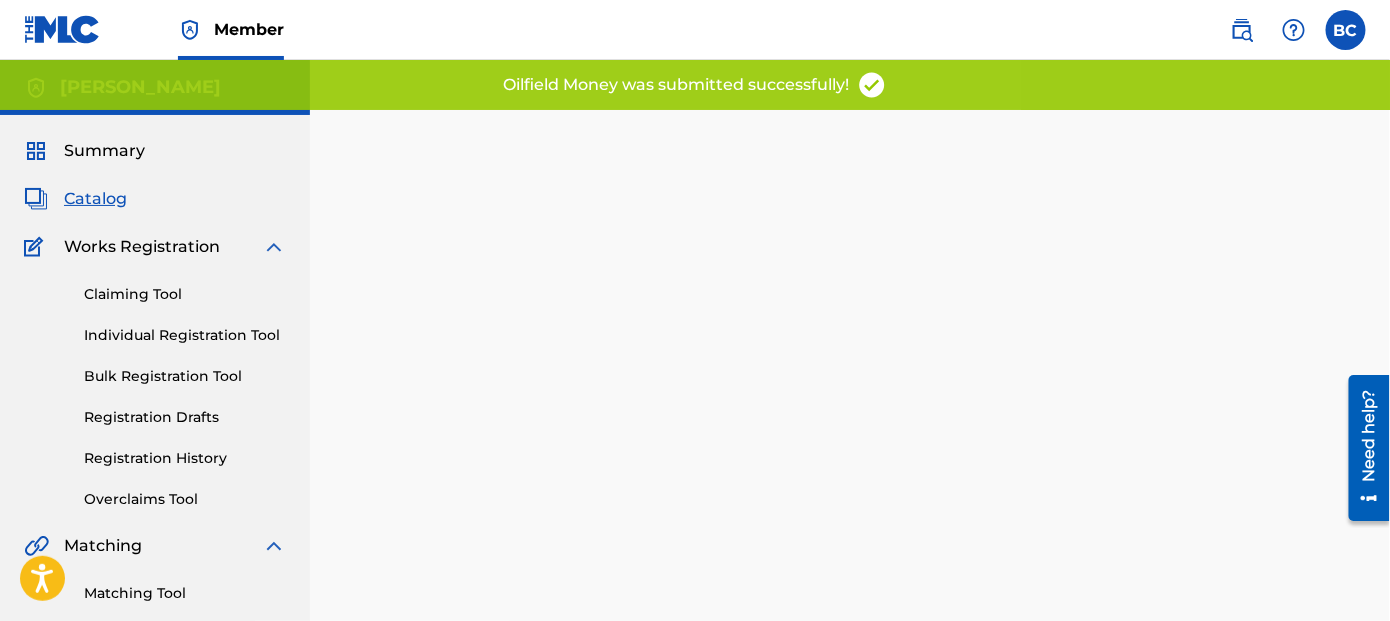 click at bounding box center (1242, 30) 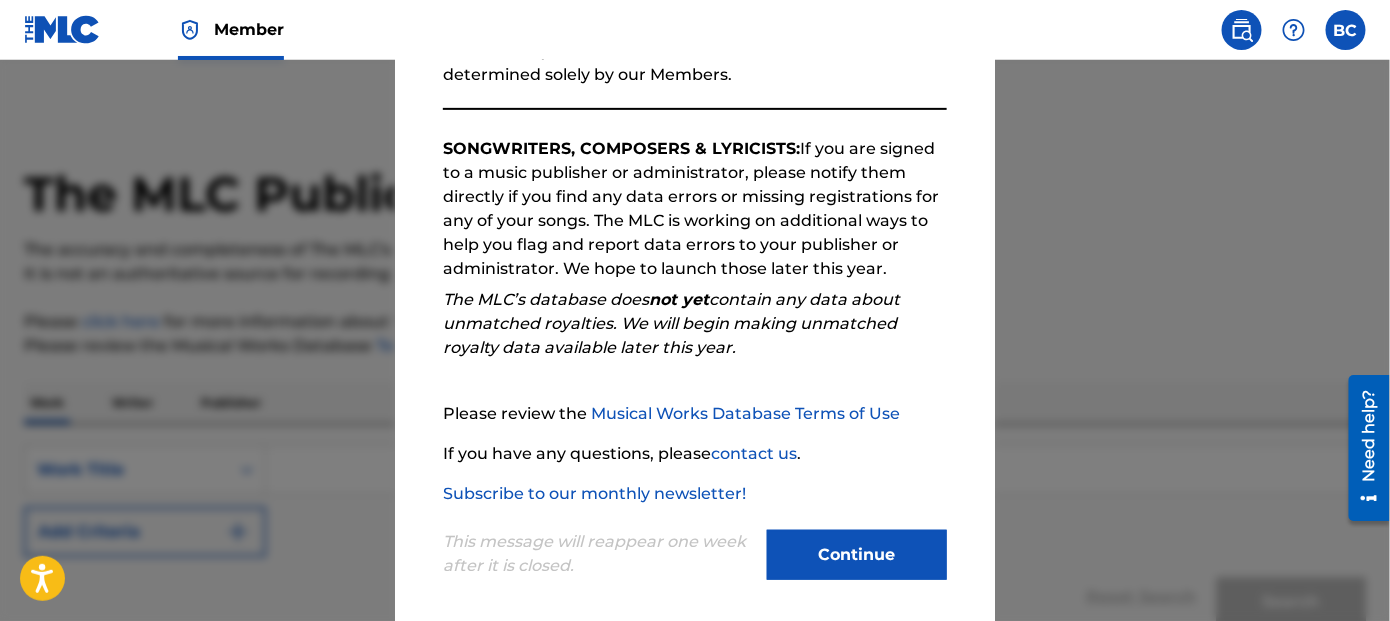 scroll, scrollTop: 293, scrollLeft: 0, axis: vertical 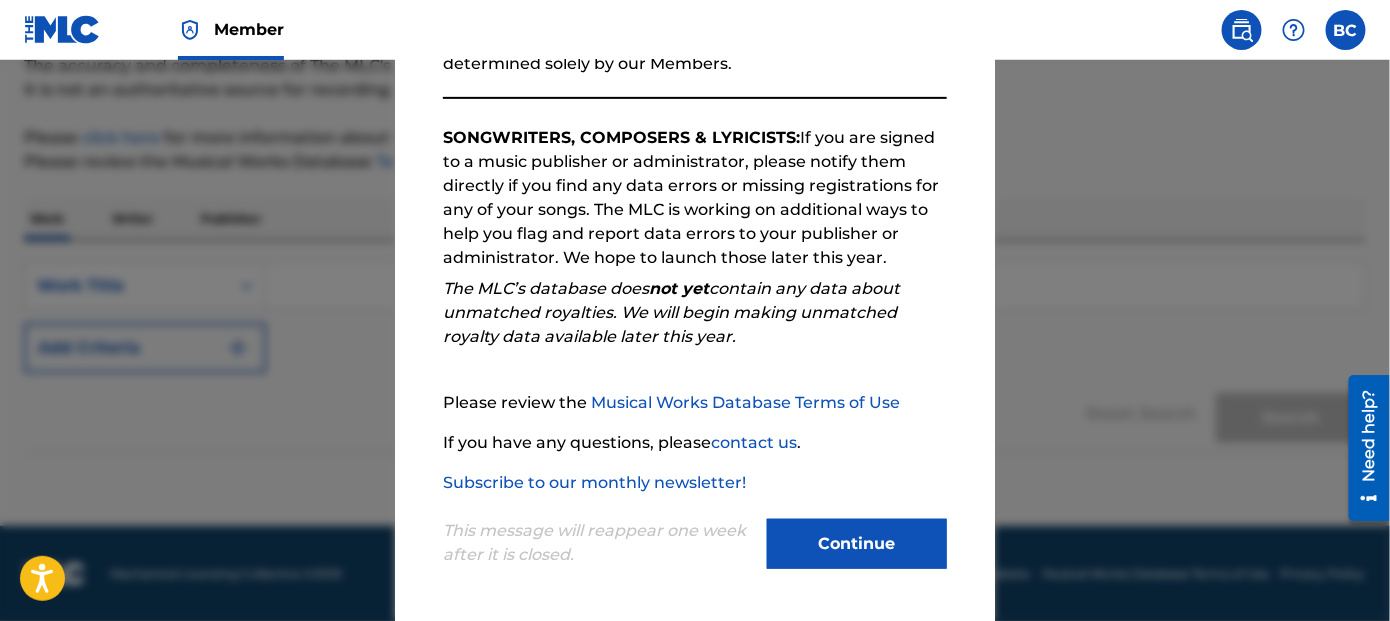 click on "Continue" at bounding box center [857, 544] 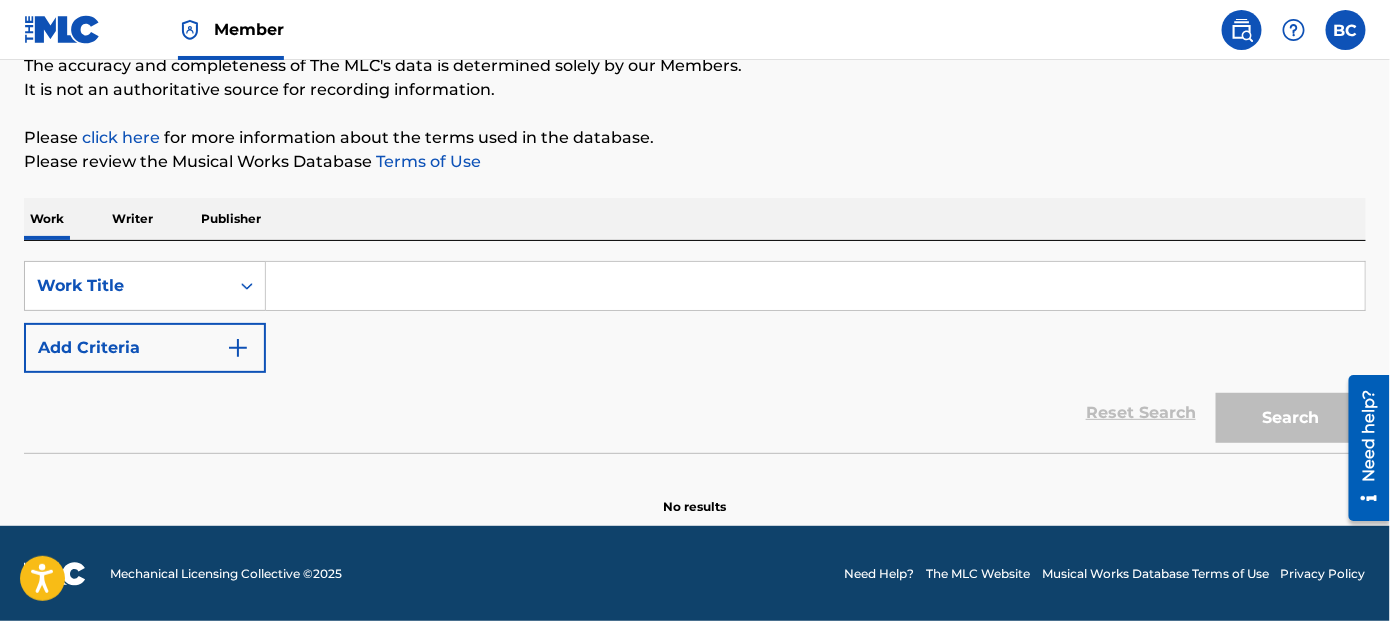 click at bounding box center [815, 286] 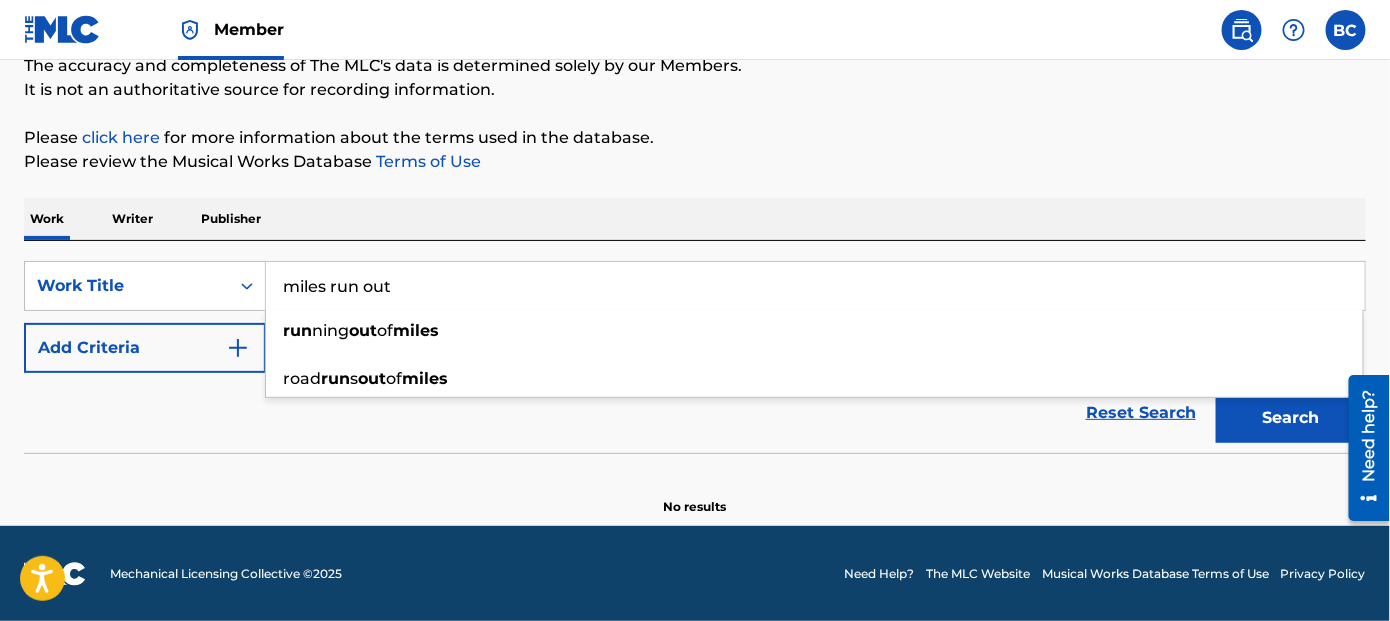 type on "miles run out" 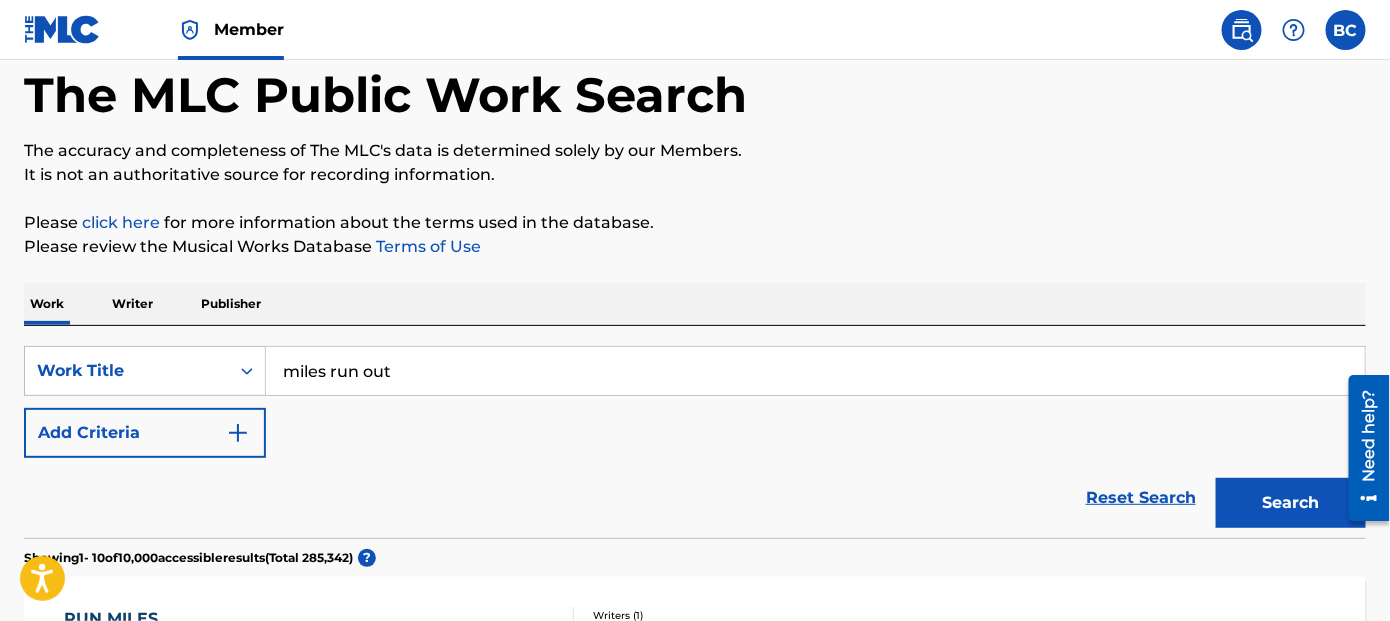 scroll, scrollTop: 100, scrollLeft: 0, axis: vertical 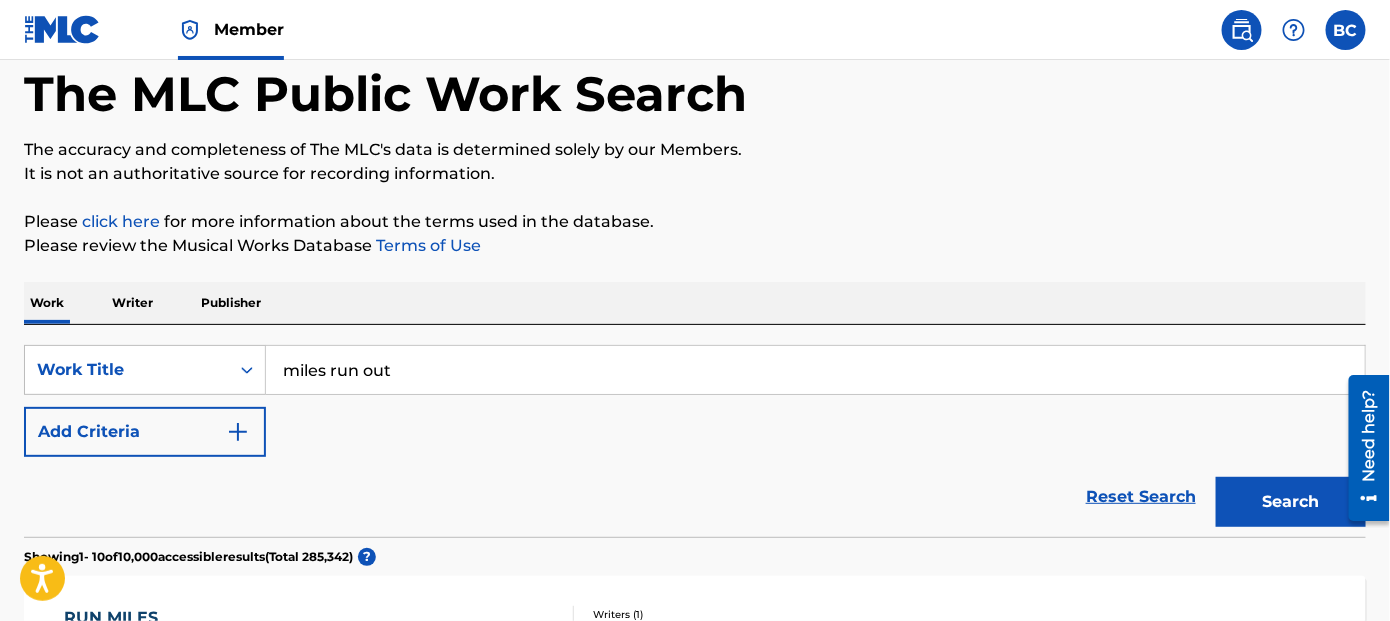 click on "Add Criteria" at bounding box center (145, 432) 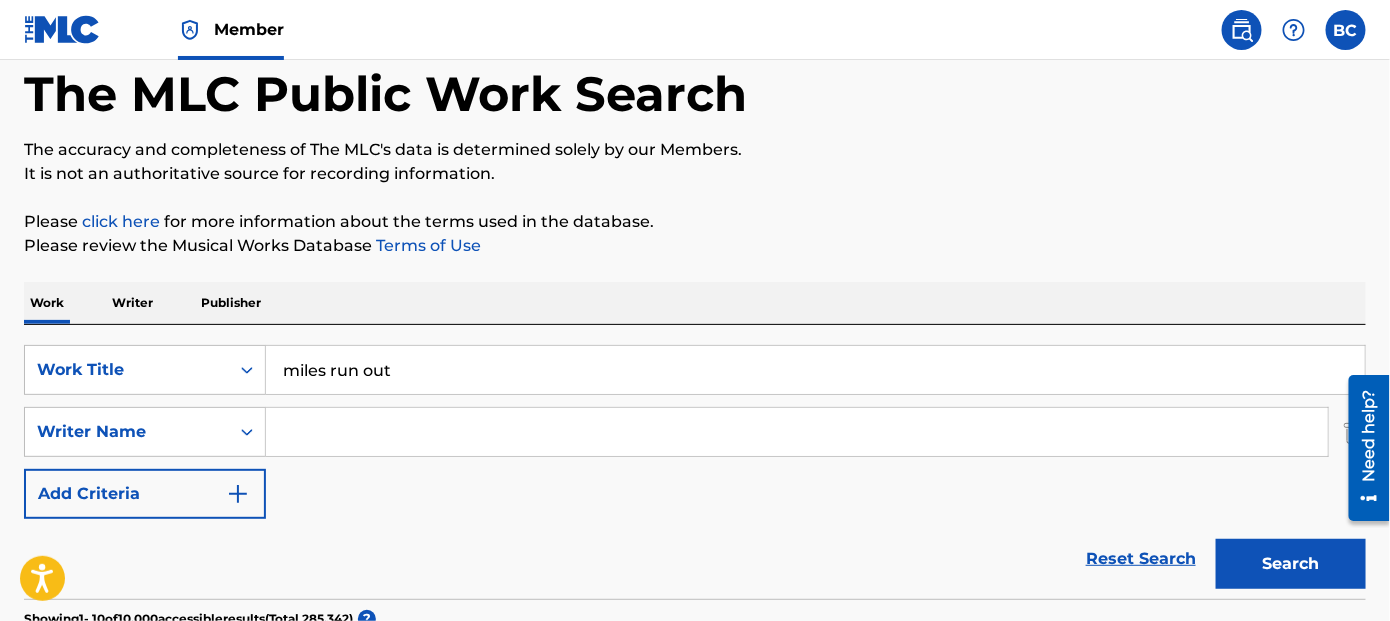 click at bounding box center [797, 432] 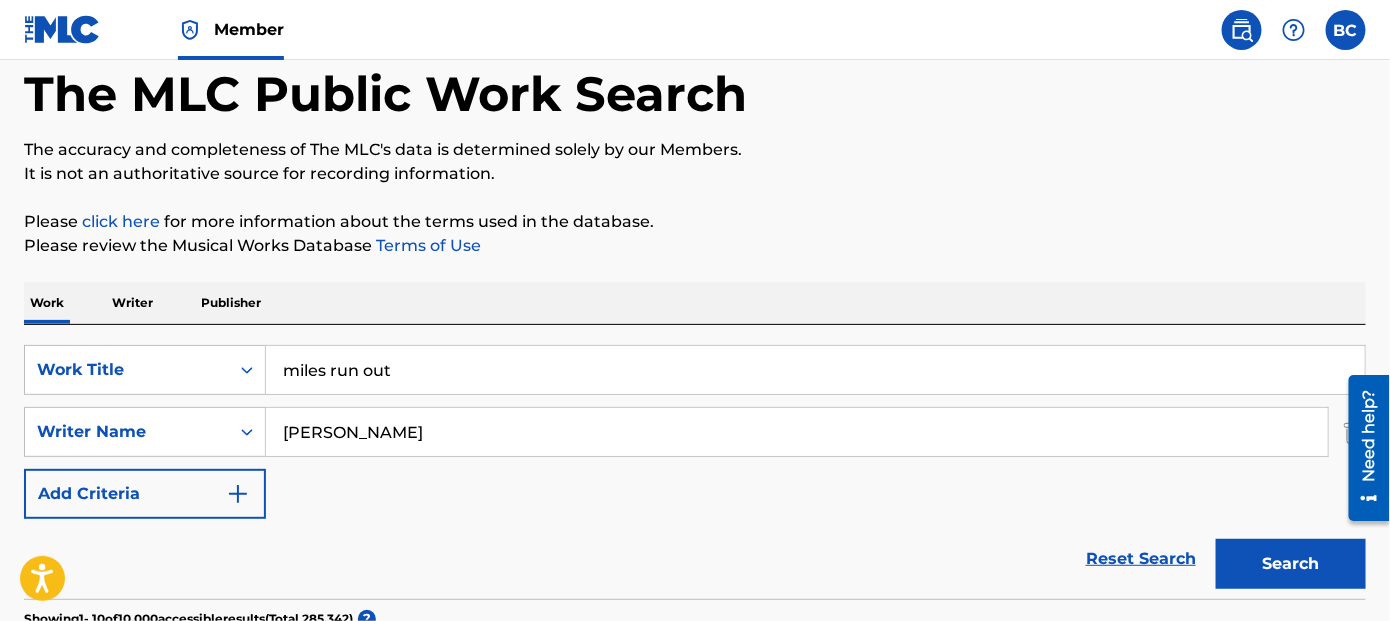 type on "zebb rogers" 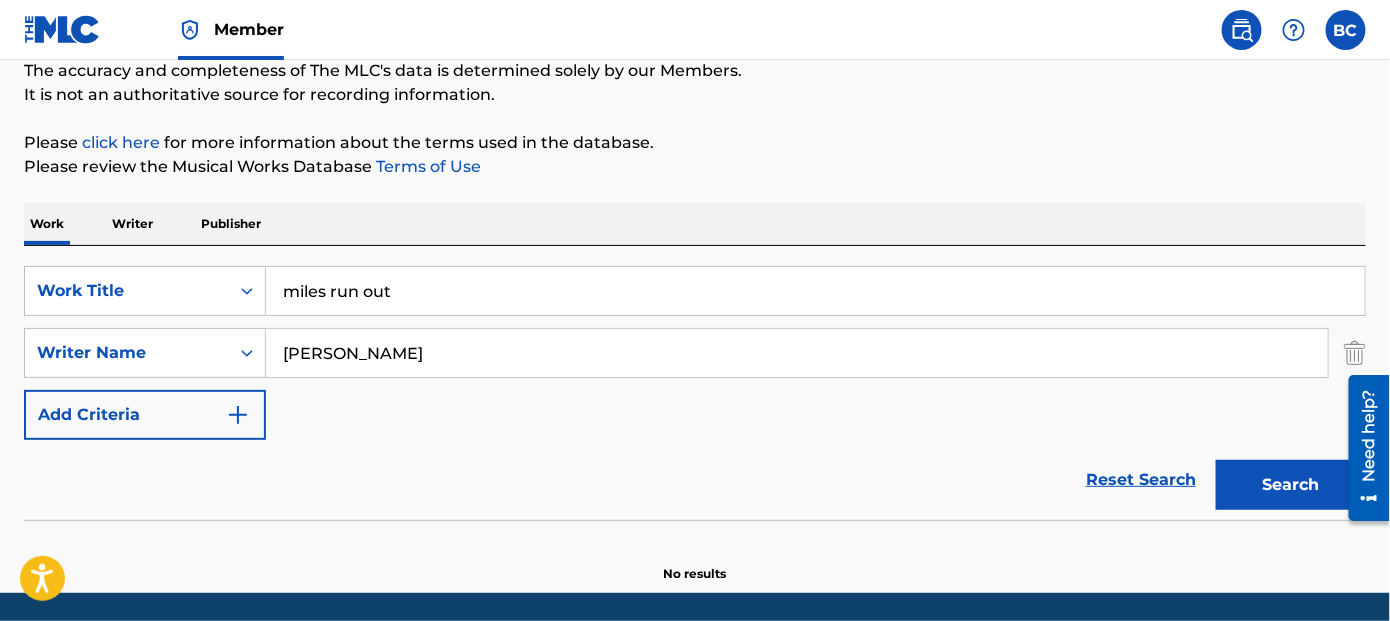 scroll, scrollTop: 246, scrollLeft: 0, axis: vertical 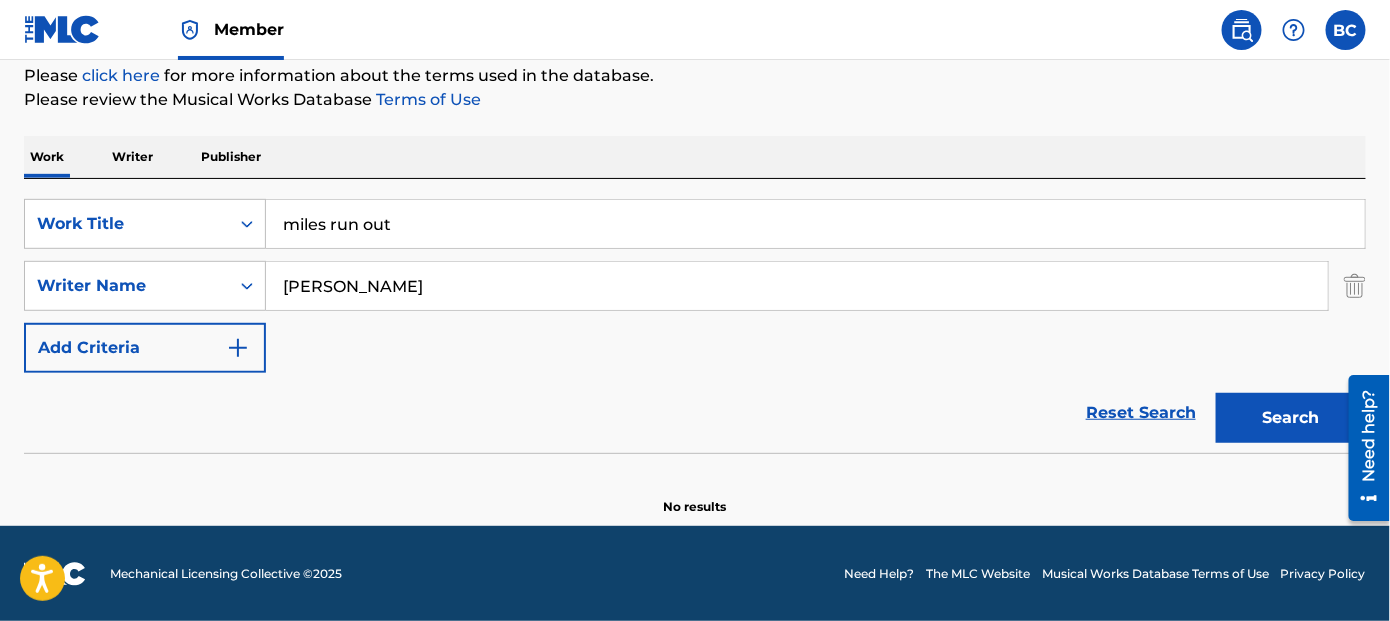 drag, startPoint x: 1274, startPoint y: 404, endPoint x: 1250, endPoint y: 399, distance: 24.5153 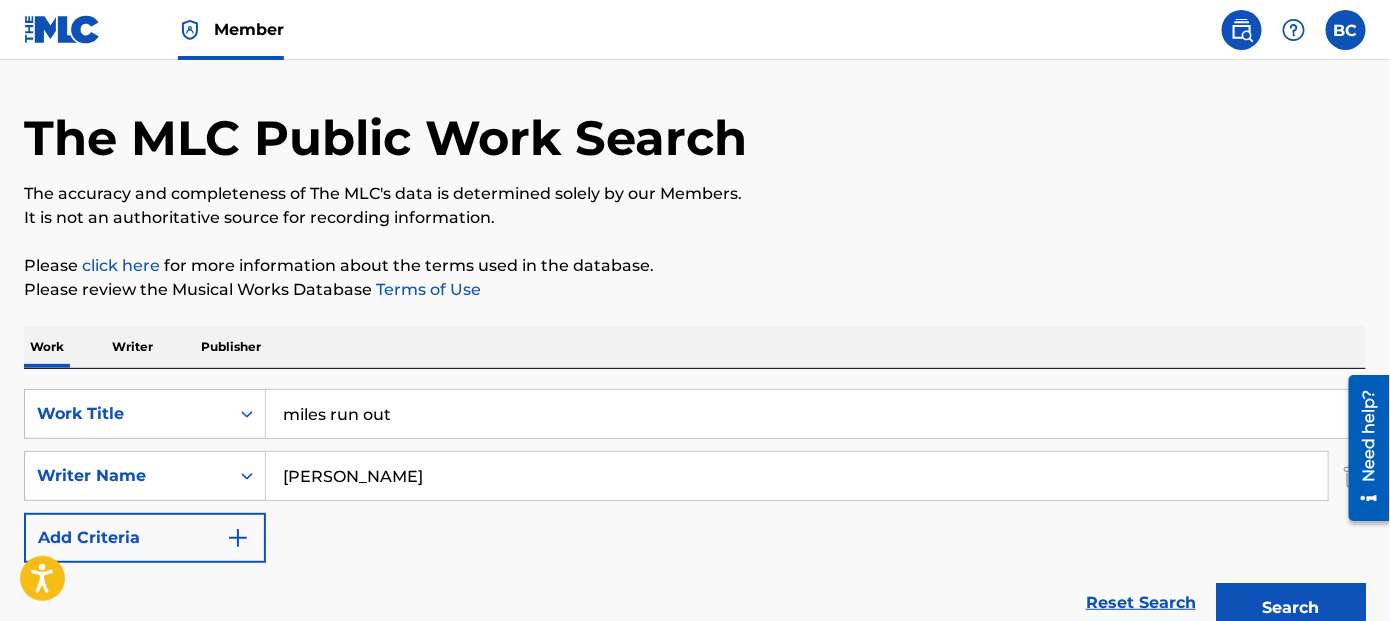 scroll, scrollTop: 0, scrollLeft: 0, axis: both 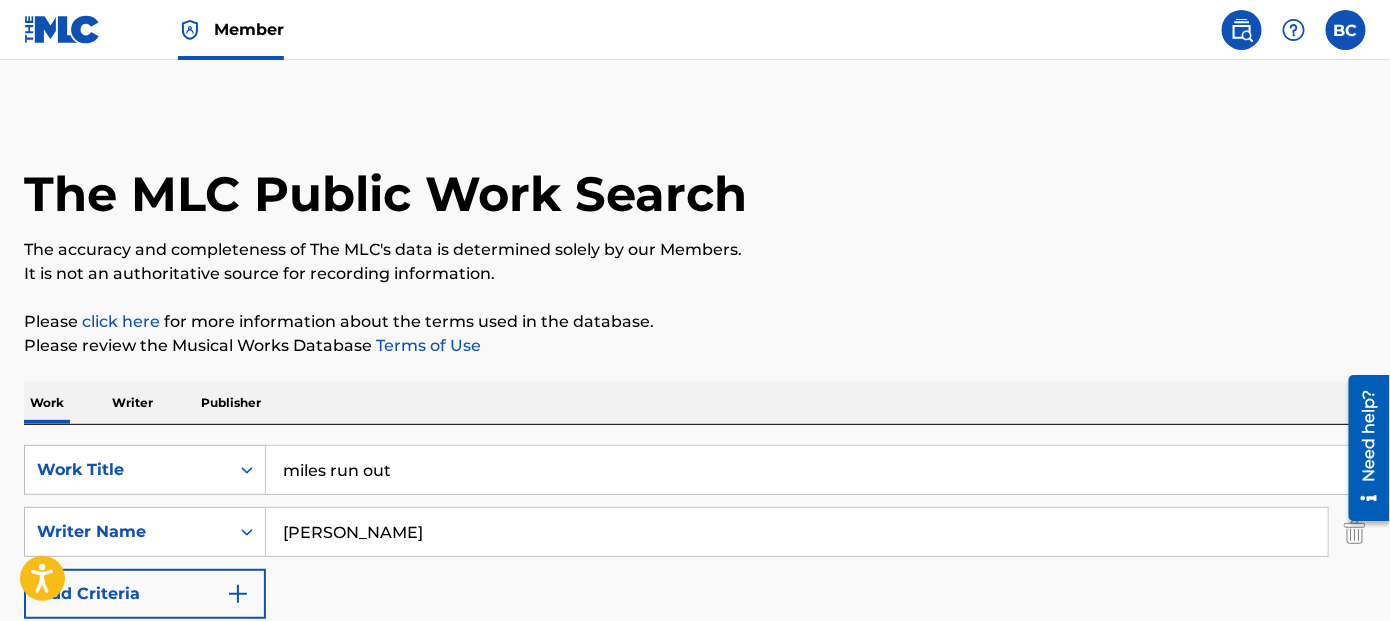 click at bounding box center [1346, 30] 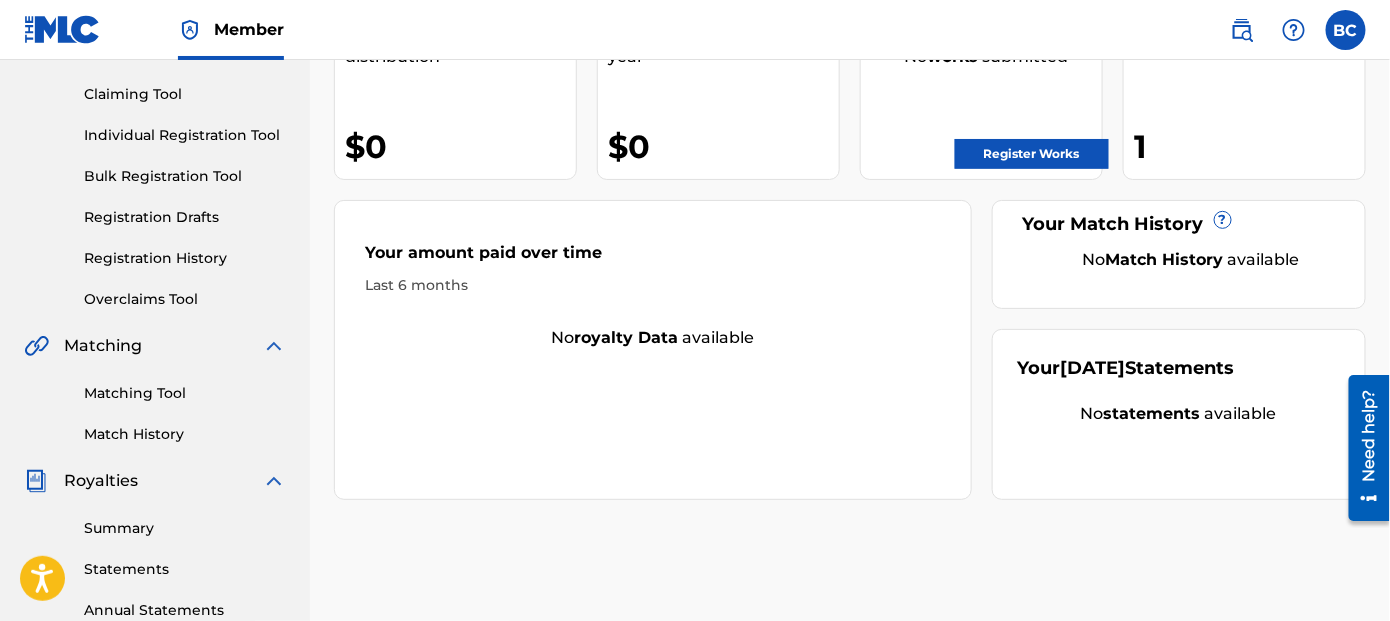 scroll, scrollTop: 100, scrollLeft: 0, axis: vertical 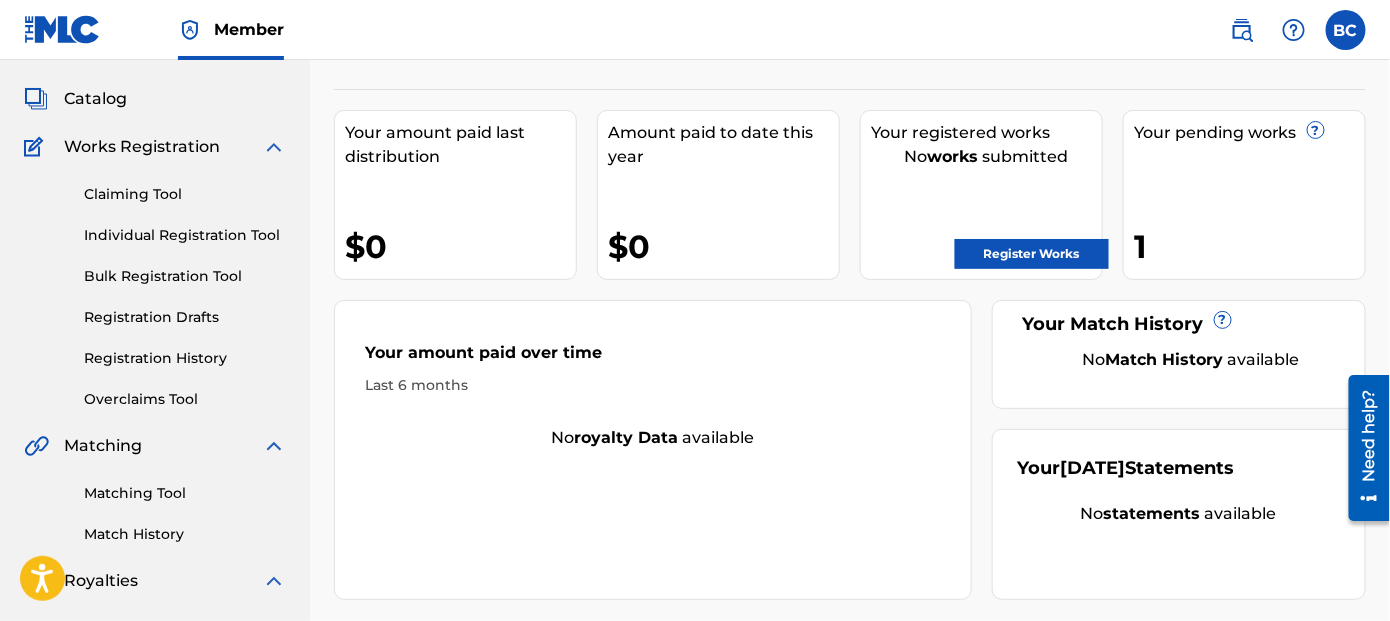 click on "Bulk Registration Tool" at bounding box center (185, 276) 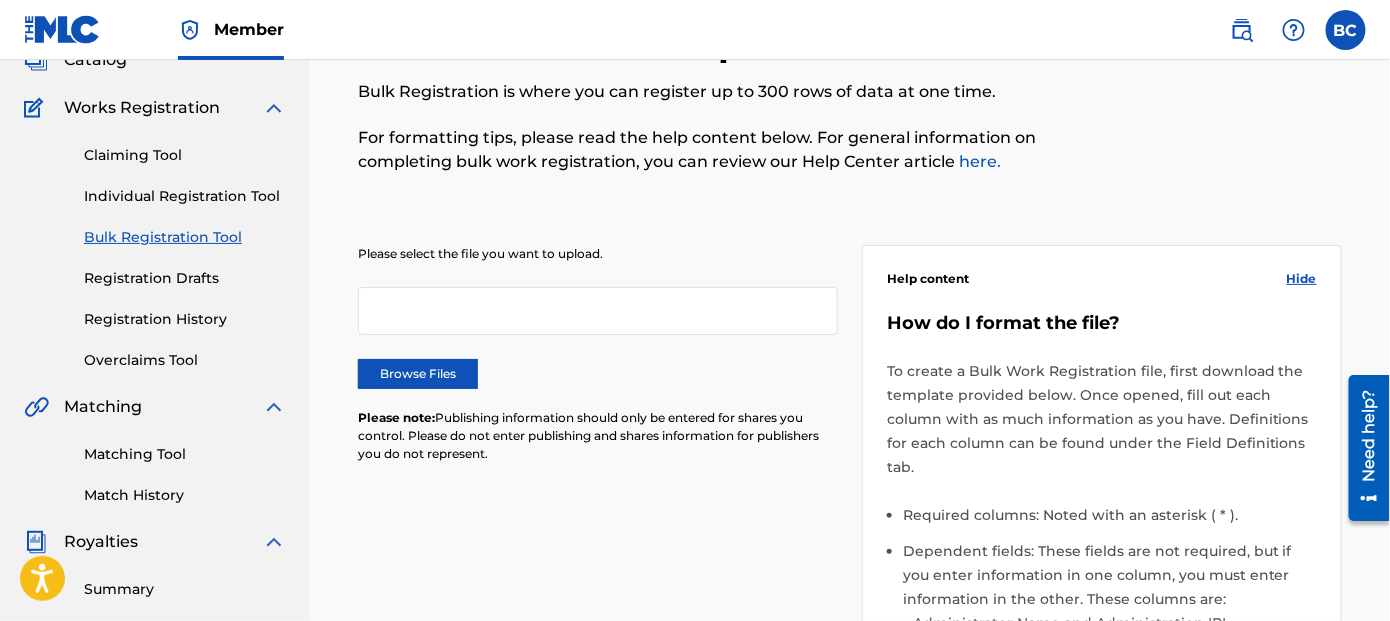 scroll, scrollTop: 100, scrollLeft: 0, axis: vertical 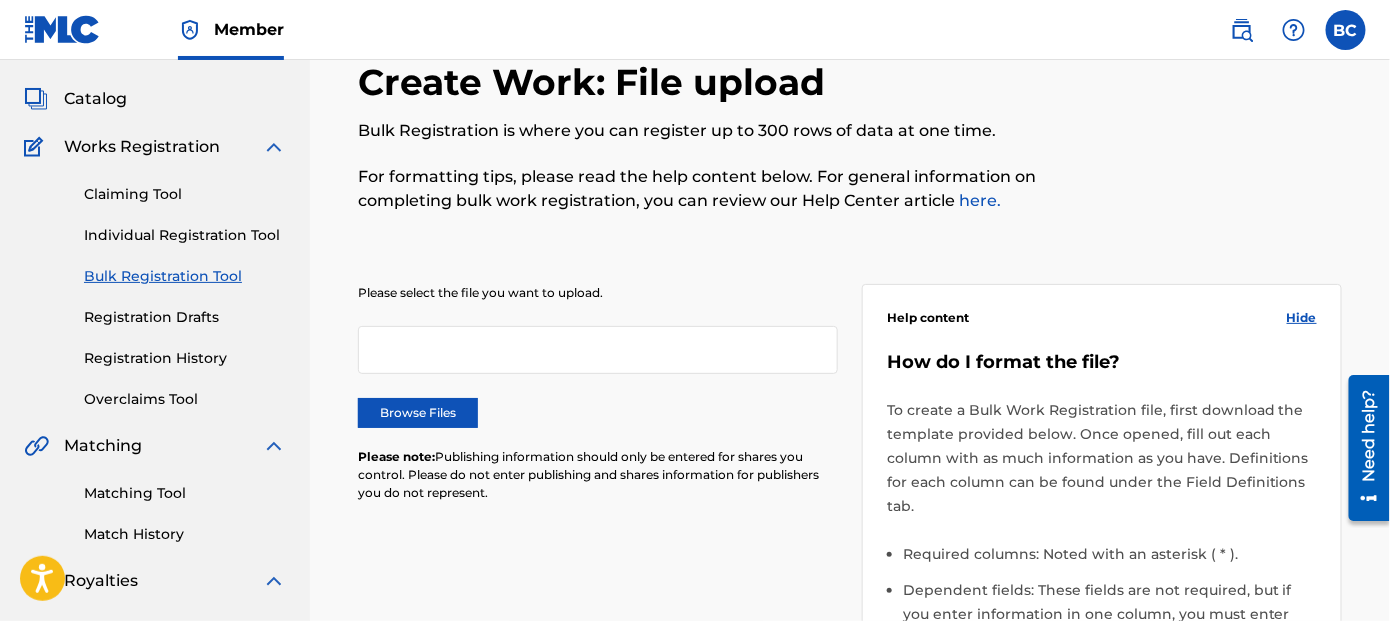 click on "Bulk Registration Tool" at bounding box center (185, 276) 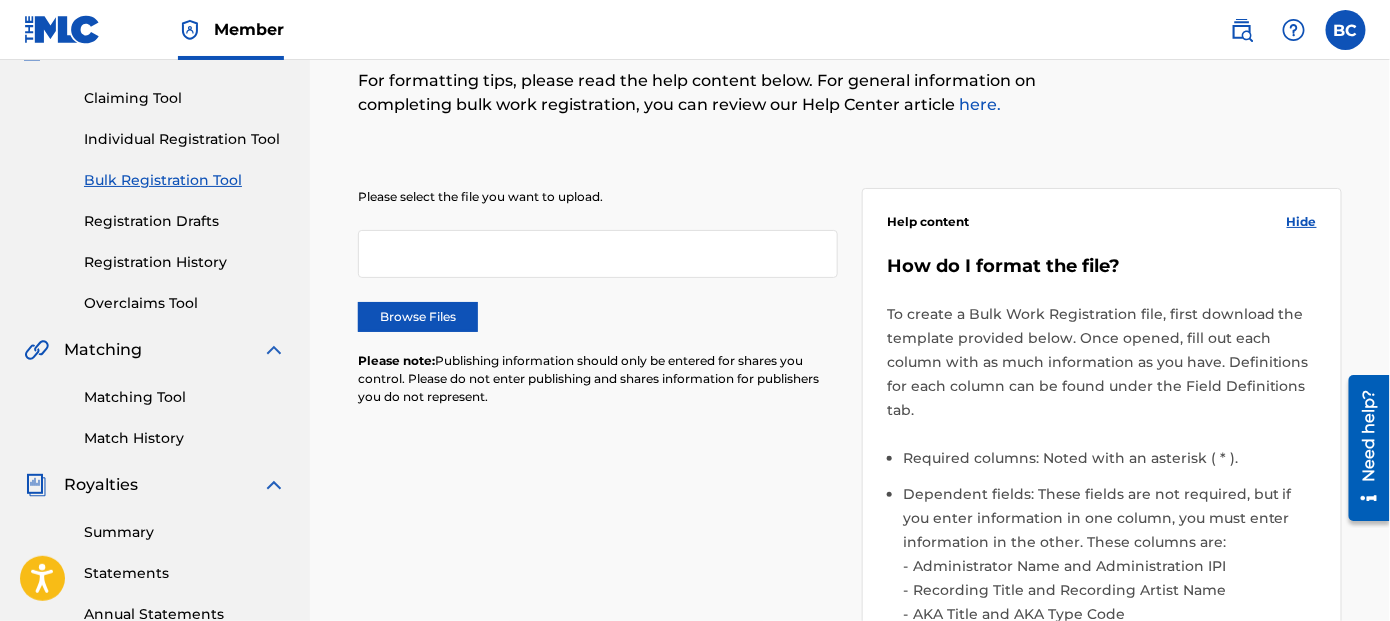 scroll, scrollTop: 200, scrollLeft: 0, axis: vertical 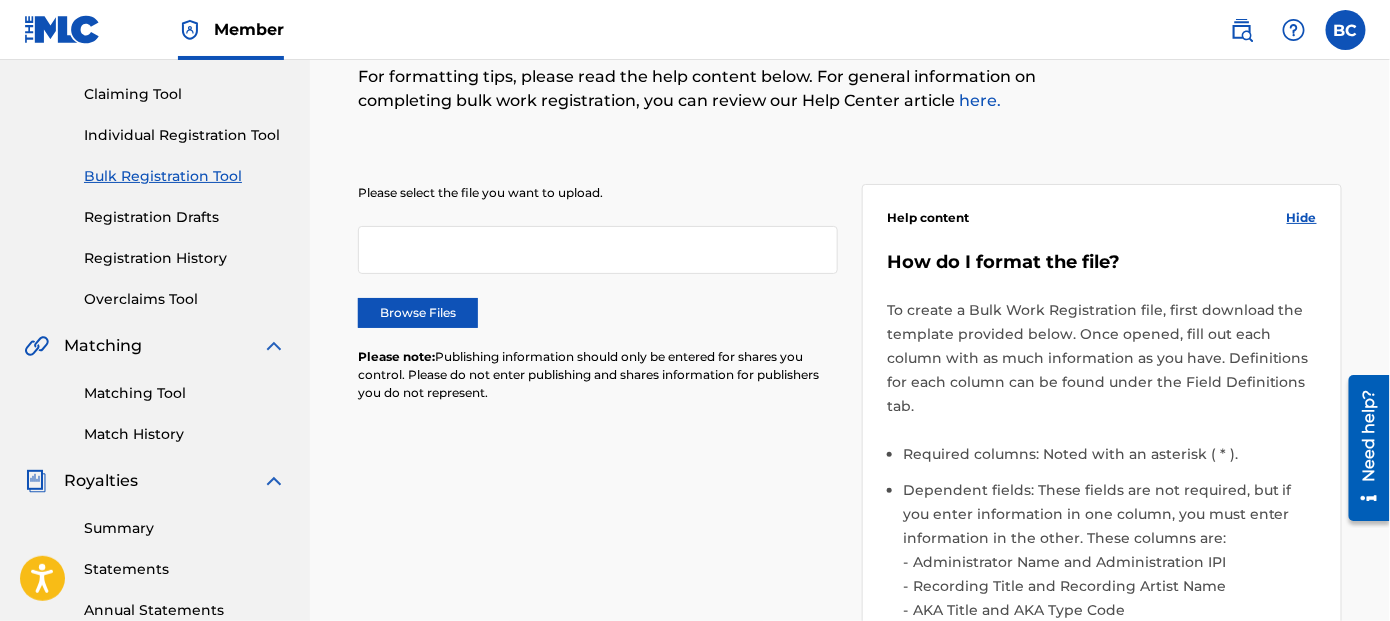 click on "Browse Files" at bounding box center [418, 313] 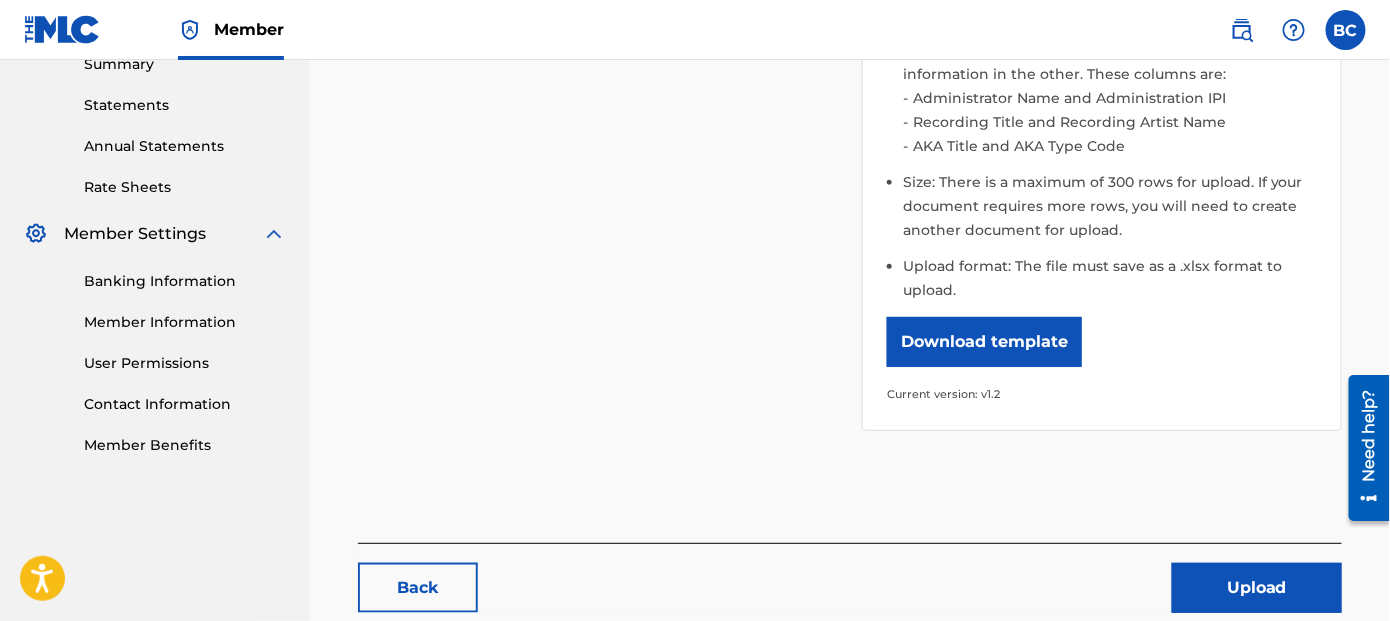 scroll, scrollTop: 746, scrollLeft: 0, axis: vertical 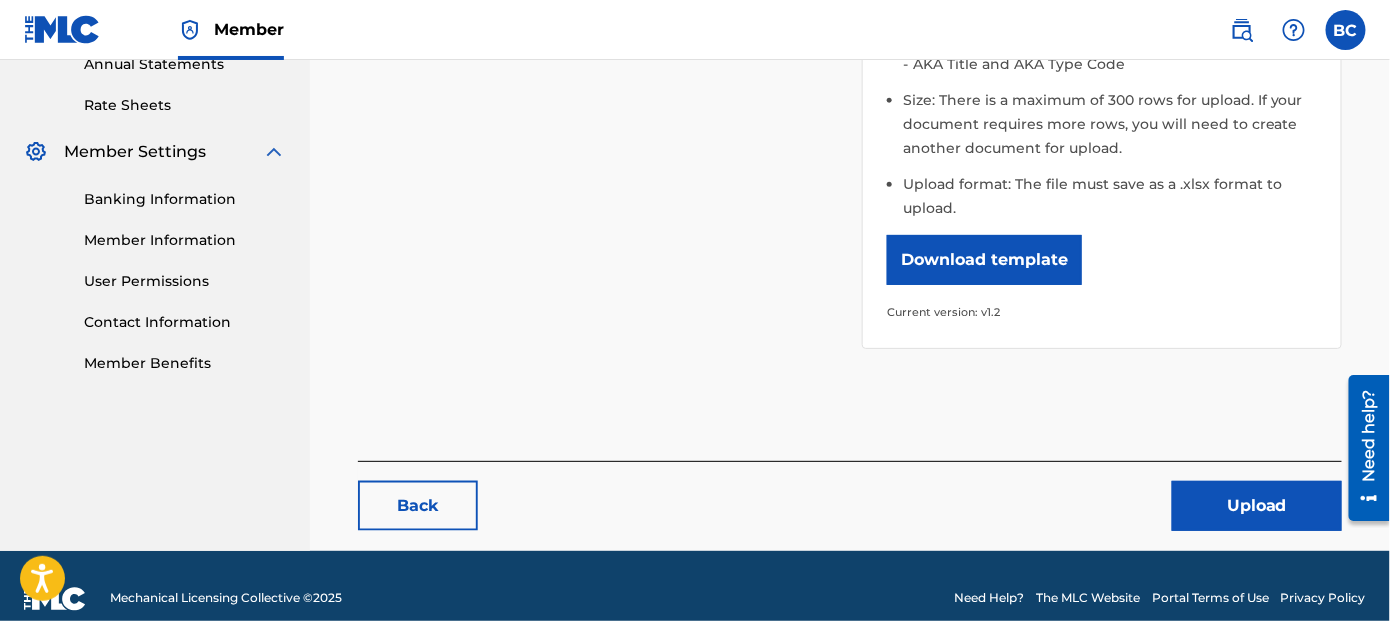 click on "Upload" at bounding box center (1257, 506) 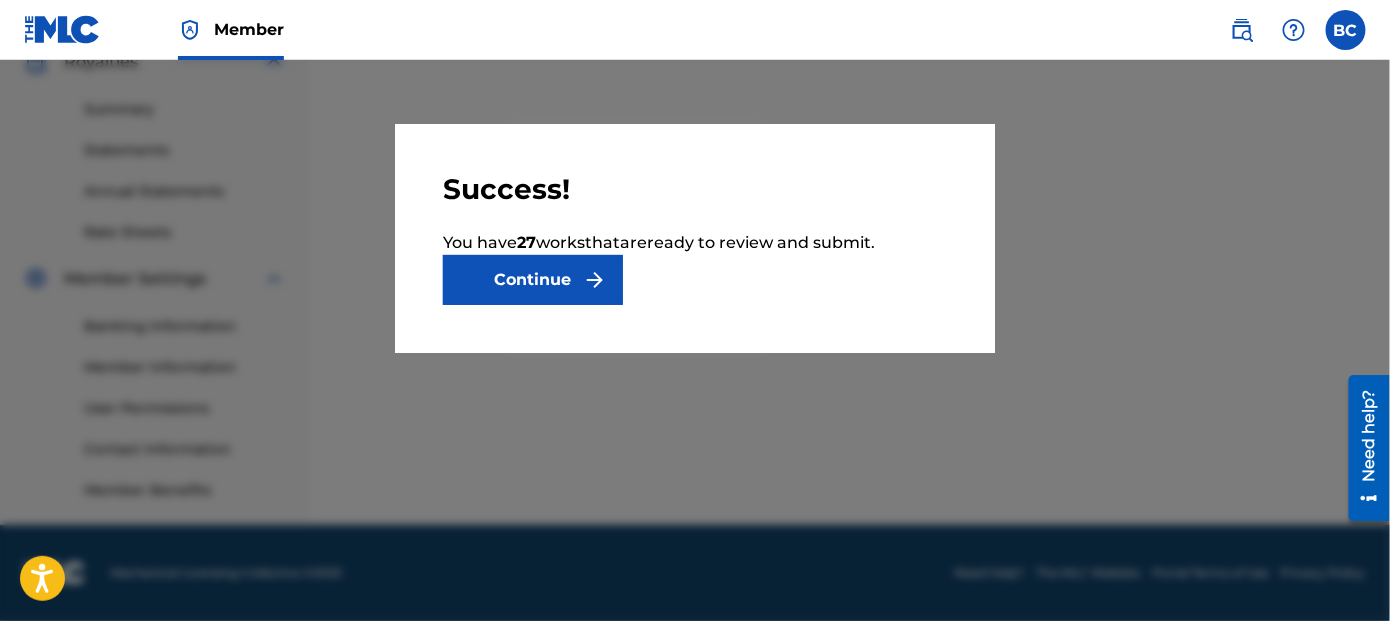 scroll, scrollTop: 0, scrollLeft: 0, axis: both 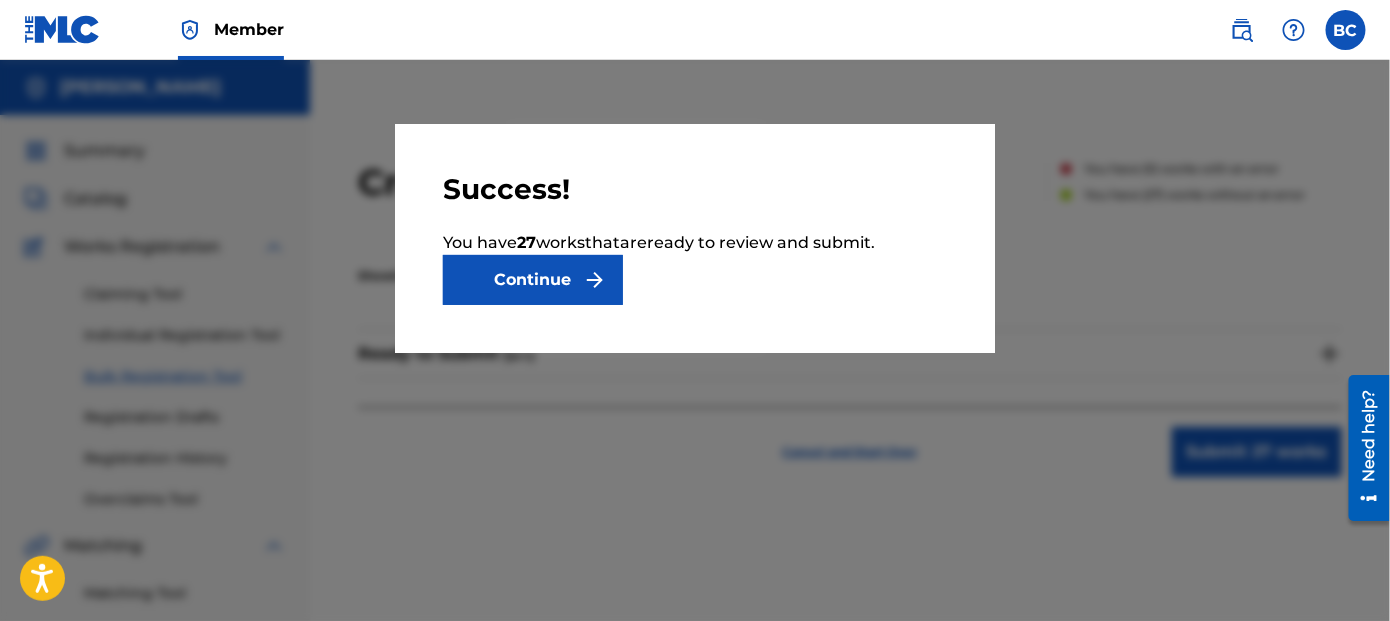 click on "Continue" at bounding box center (533, 280) 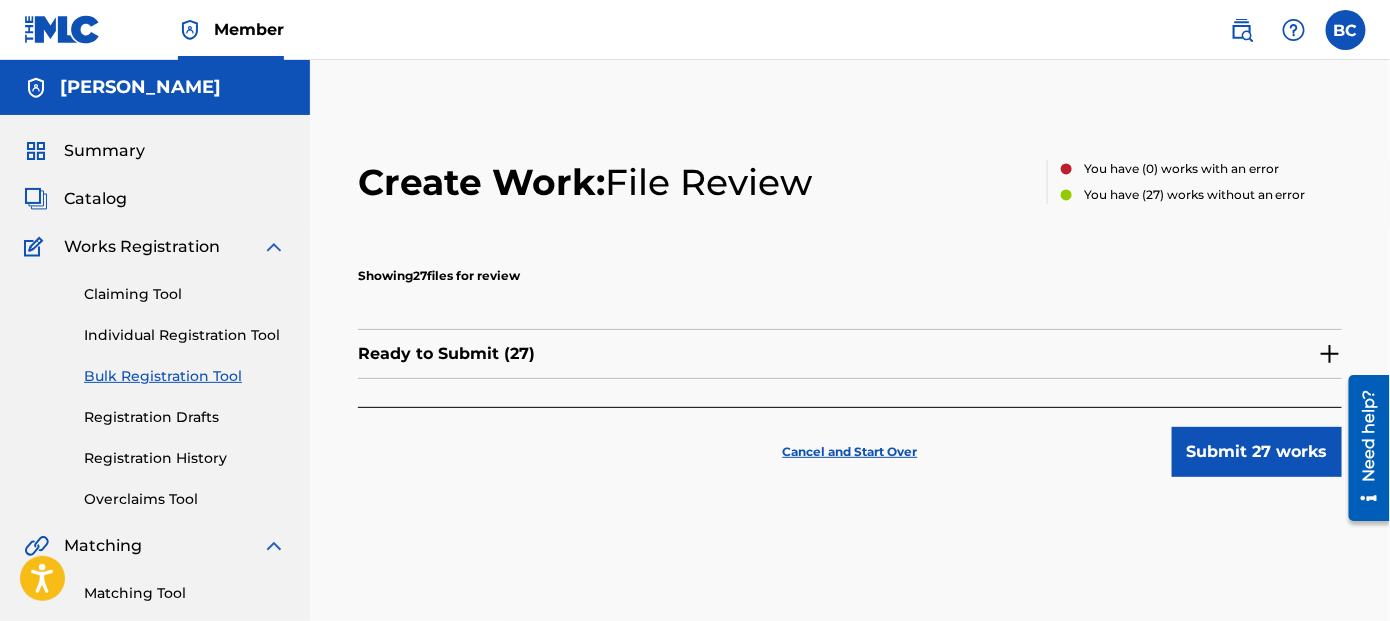 click on "Submit 27 works" at bounding box center (1257, 452) 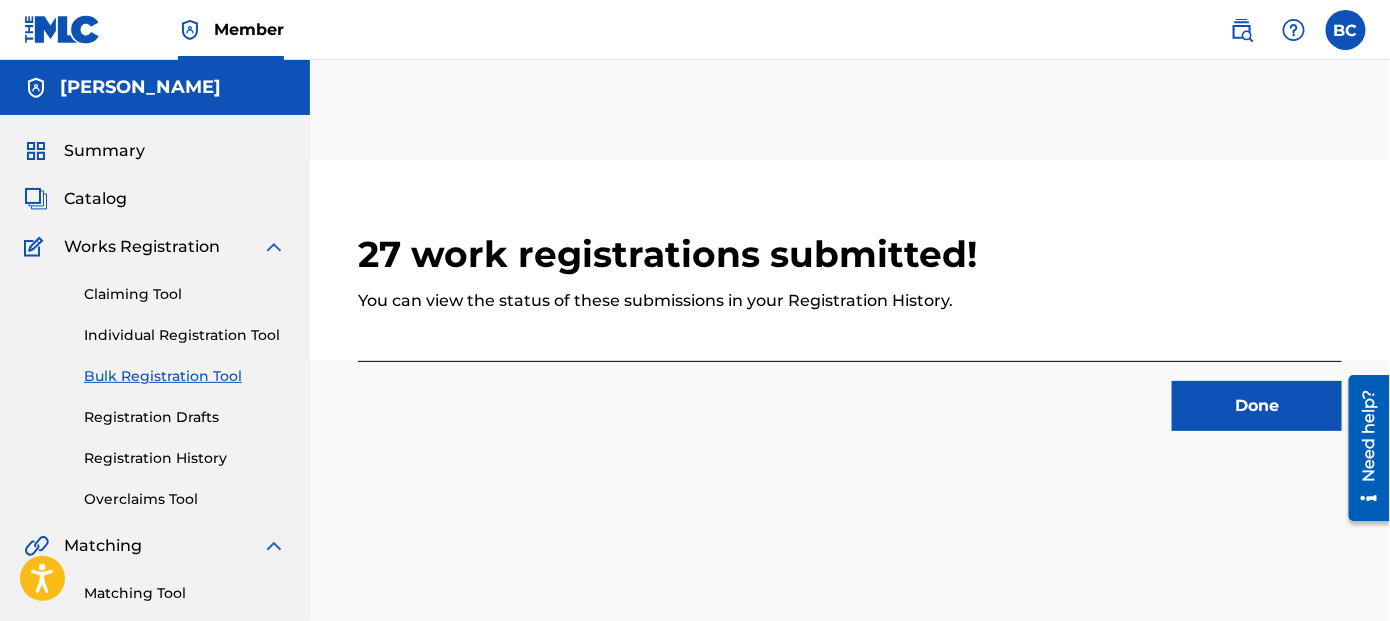 click on "Done" at bounding box center (1257, 406) 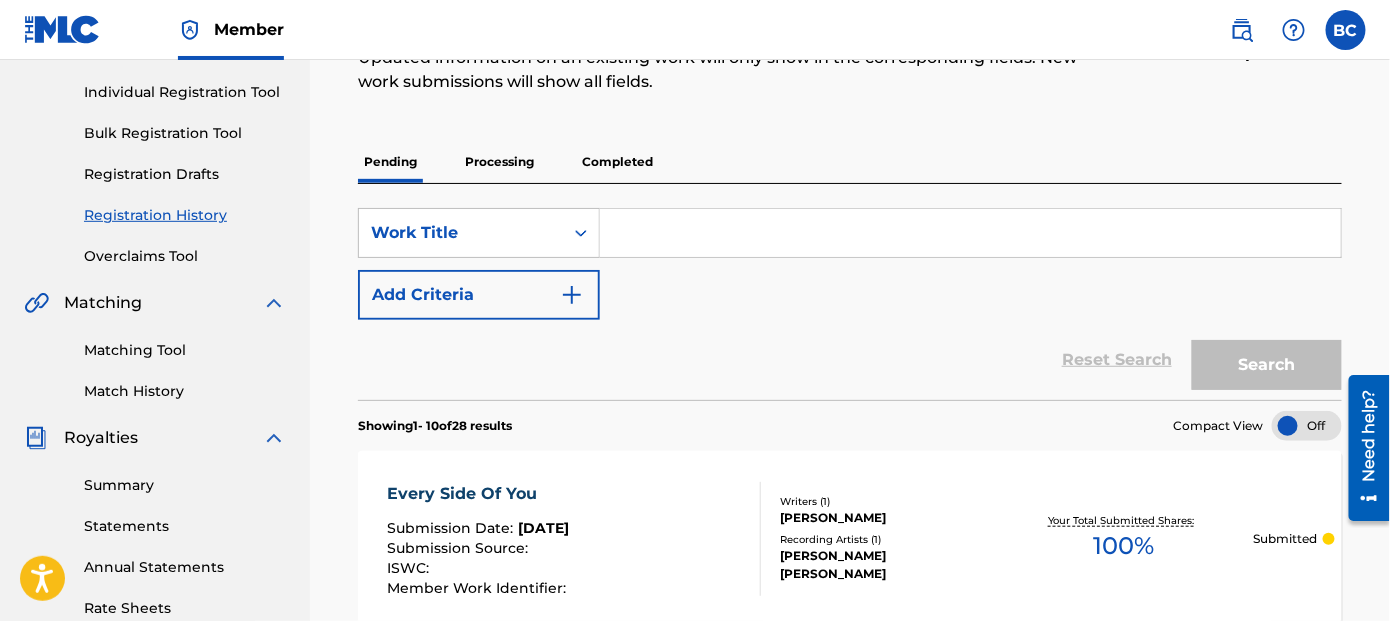 scroll, scrollTop: 0, scrollLeft: 0, axis: both 